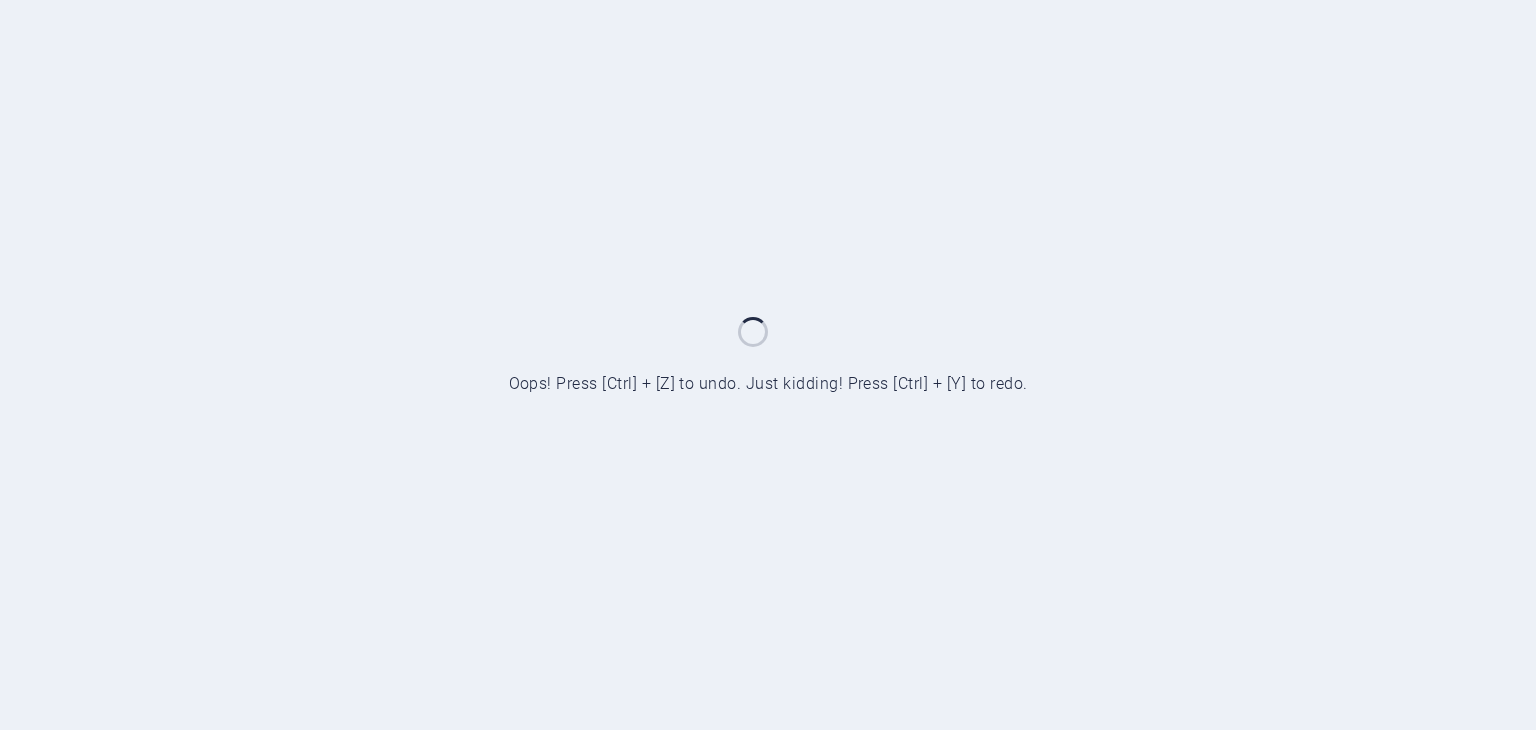 scroll, scrollTop: 0, scrollLeft: 0, axis: both 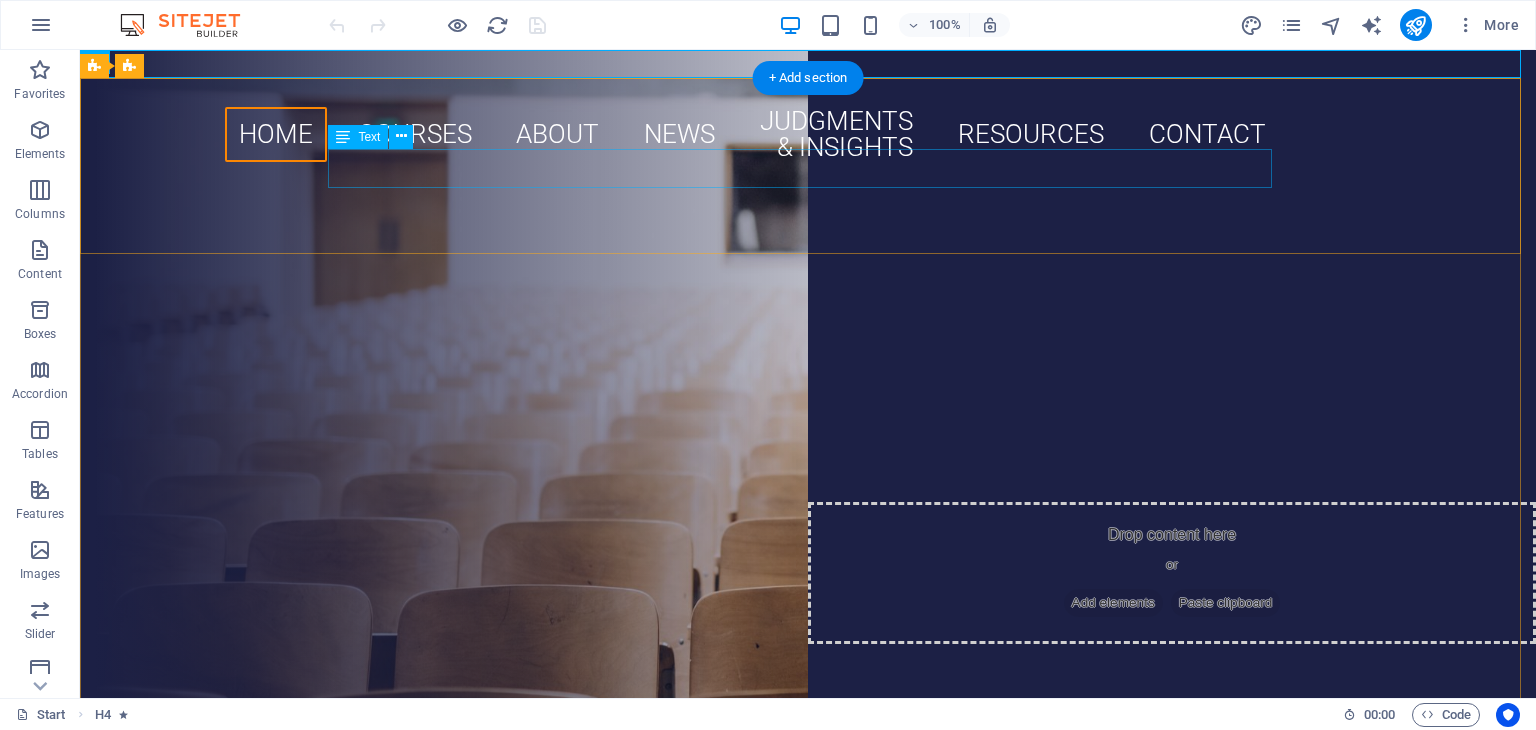 click on "Upholding Law, Uniting Nations" at bounding box center (808, 194) 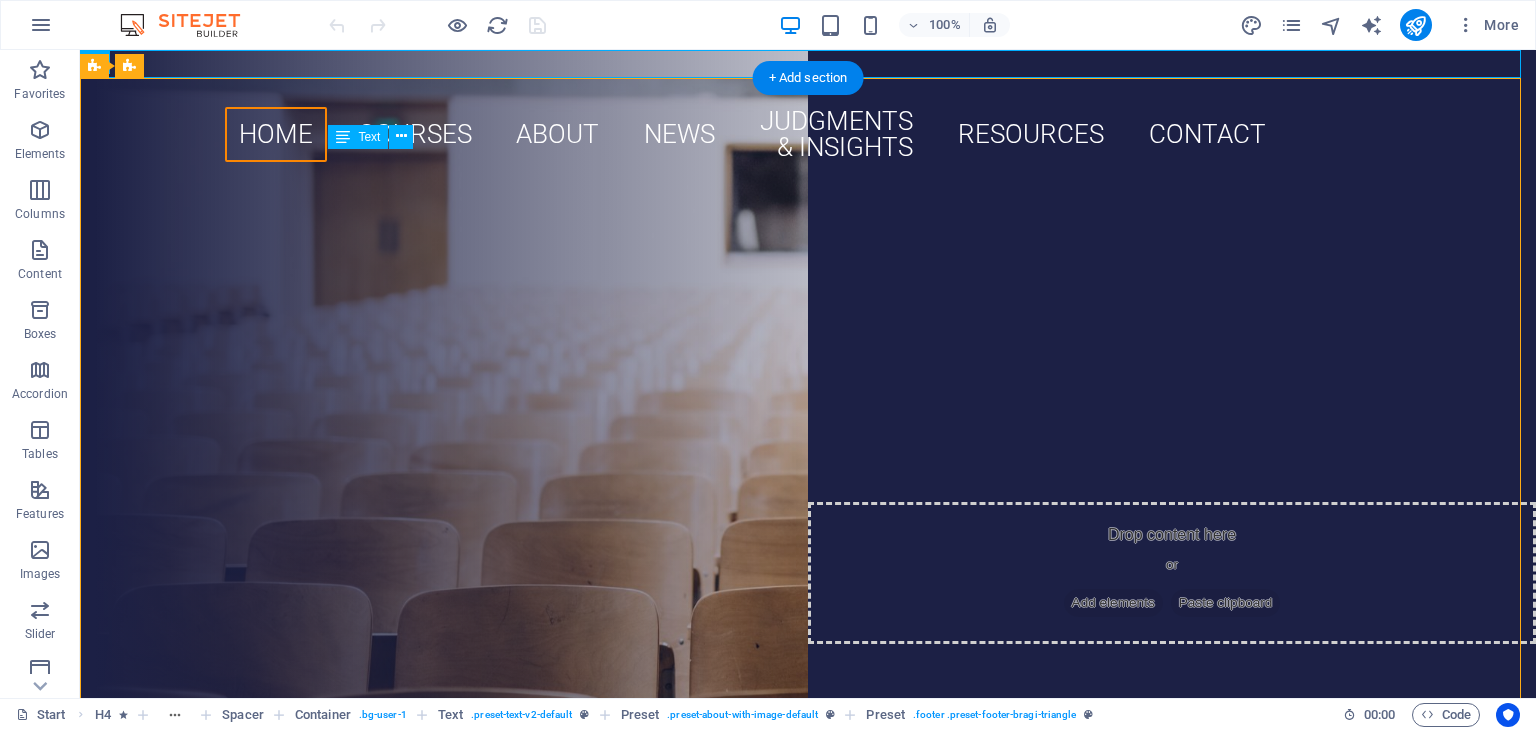 click on "Upholding Law, Uniting Nations" at bounding box center [808, 194] 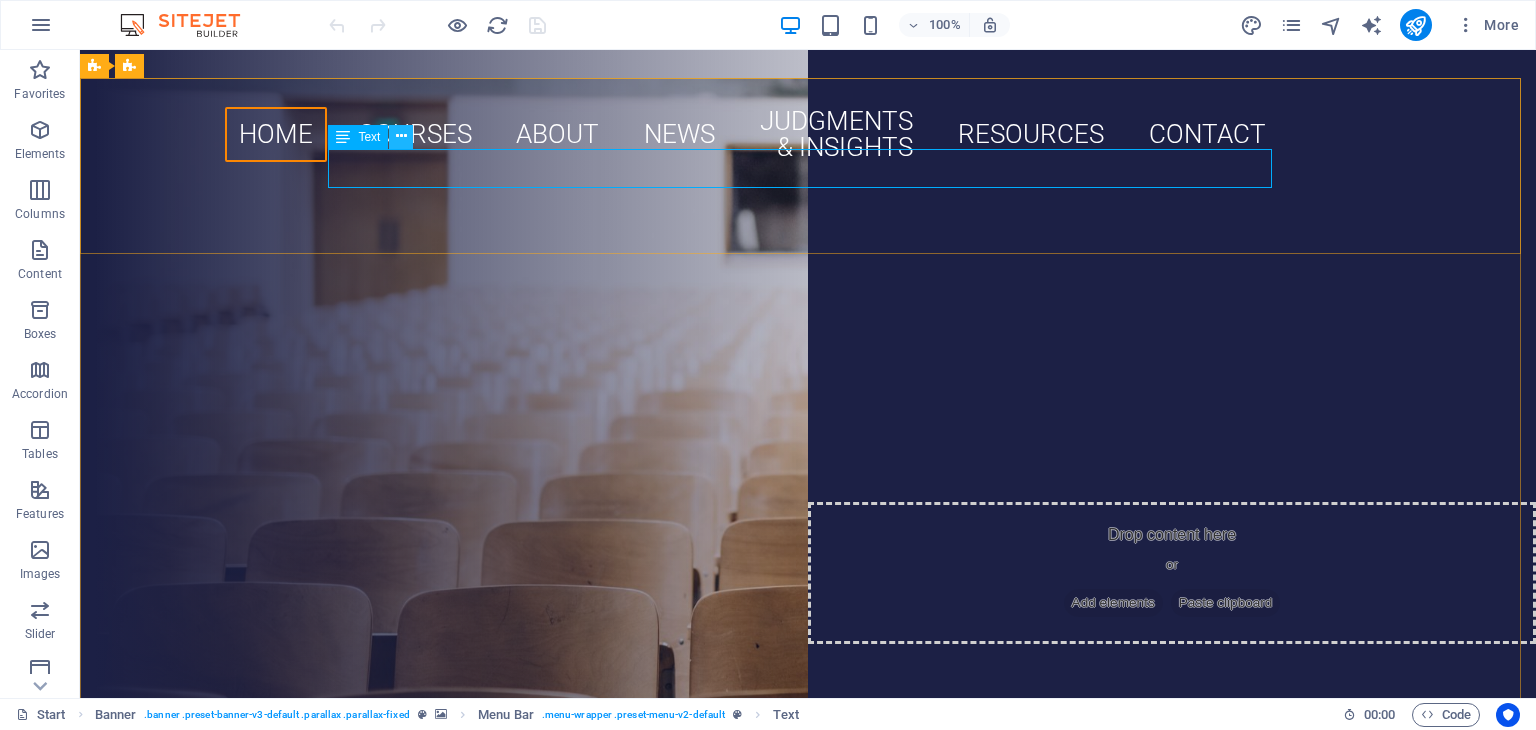 click at bounding box center (401, 136) 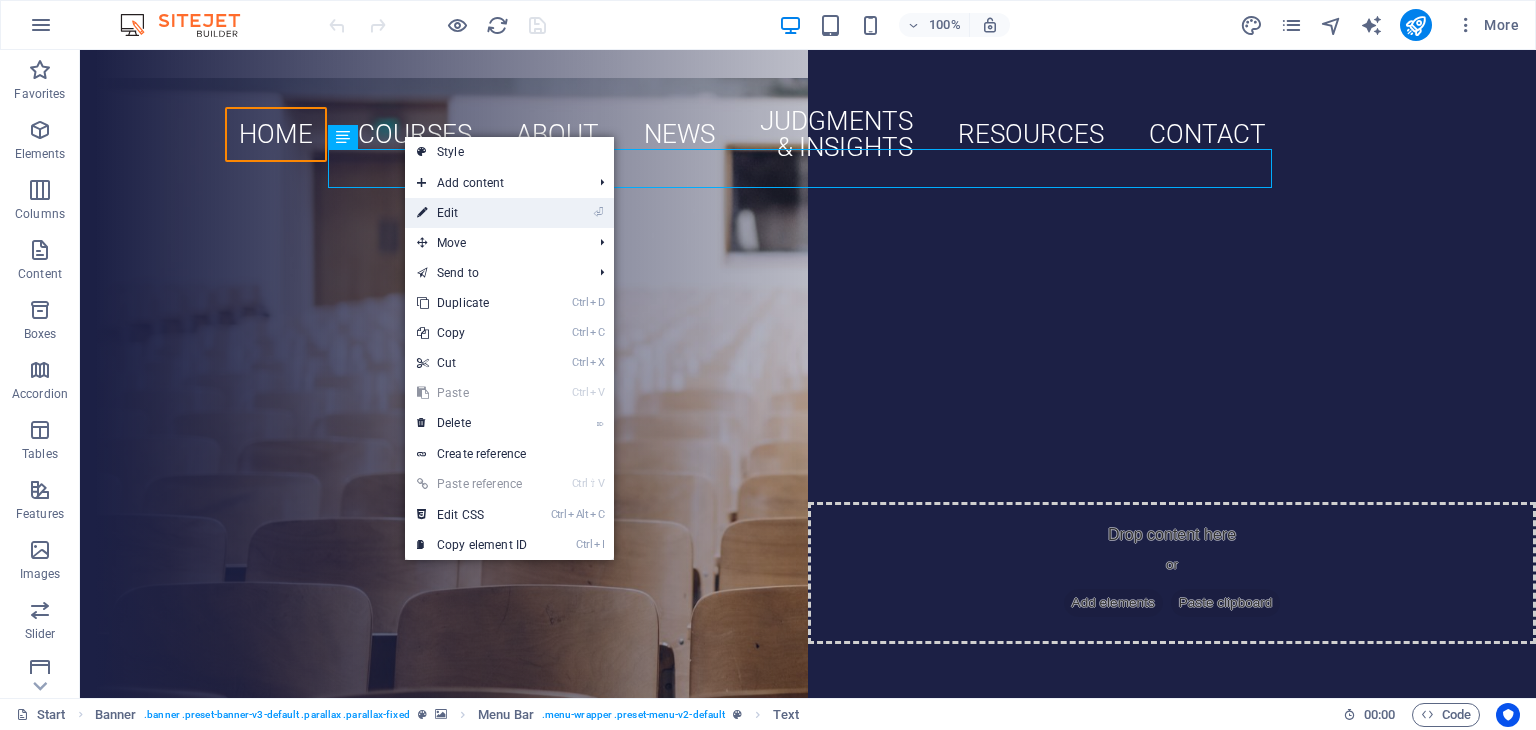 click on "⏎  Edit" at bounding box center (472, 213) 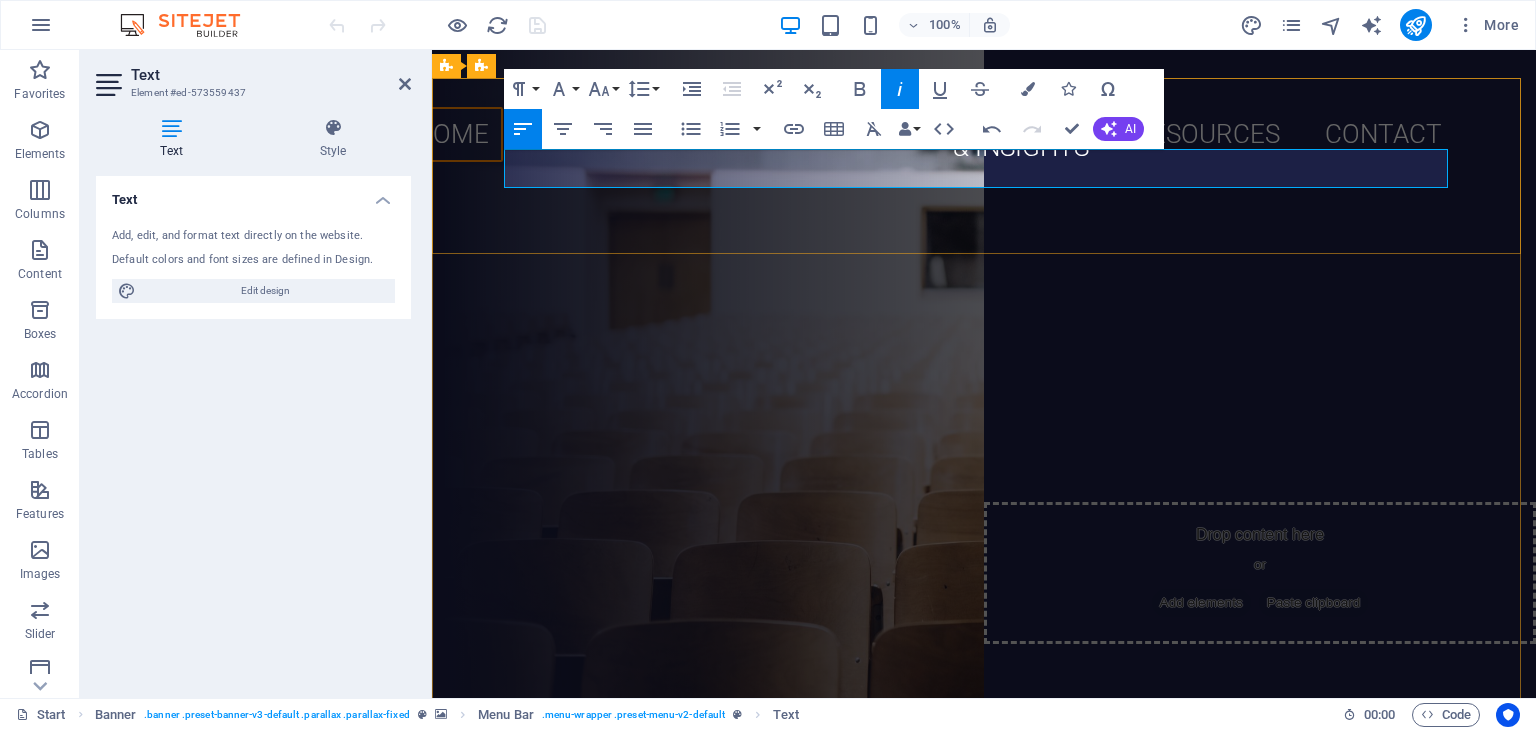 drag, startPoint x: 1145, startPoint y: 162, endPoint x: 761, endPoint y: 176, distance: 384.25513 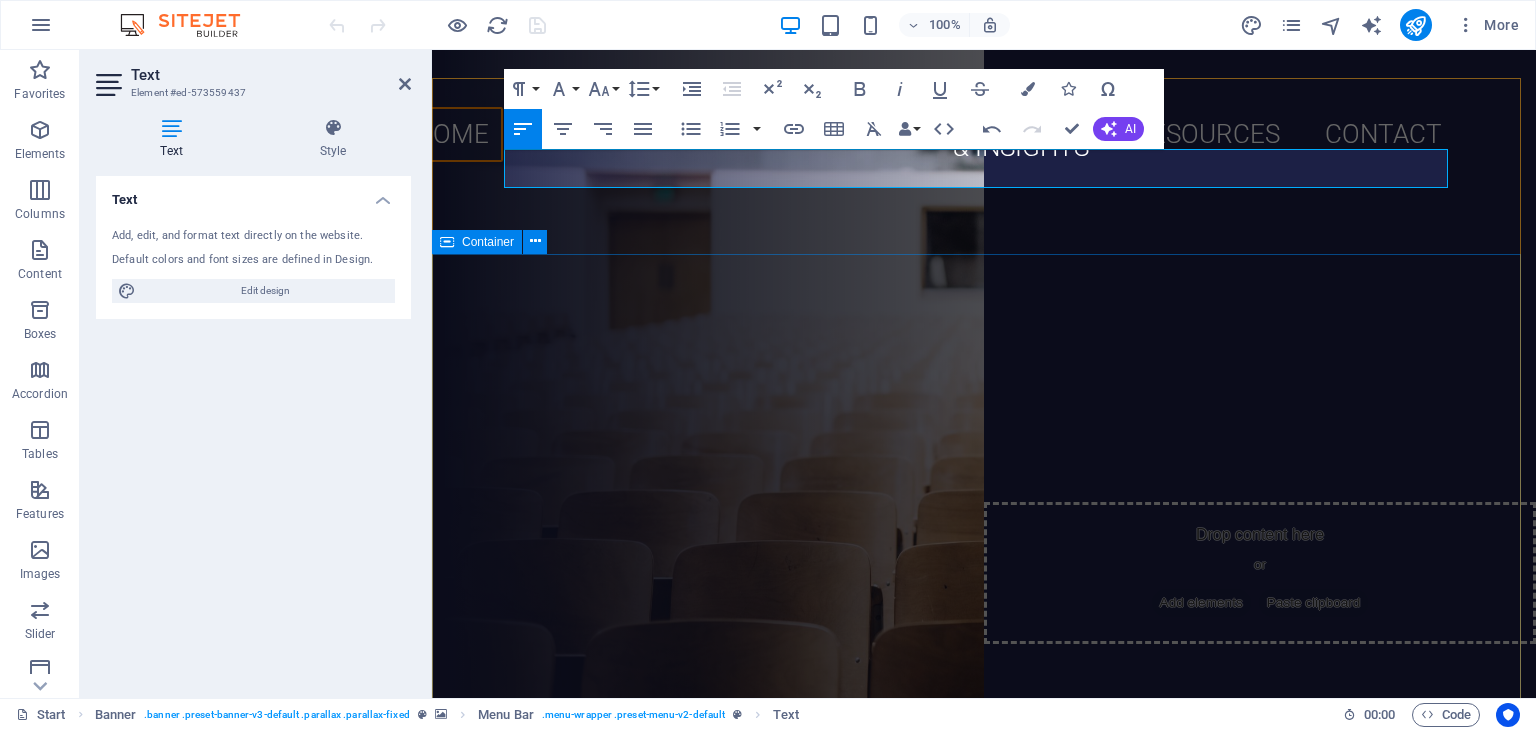 click on "Our Courses Sign up now" at bounding box center [984, 1157] 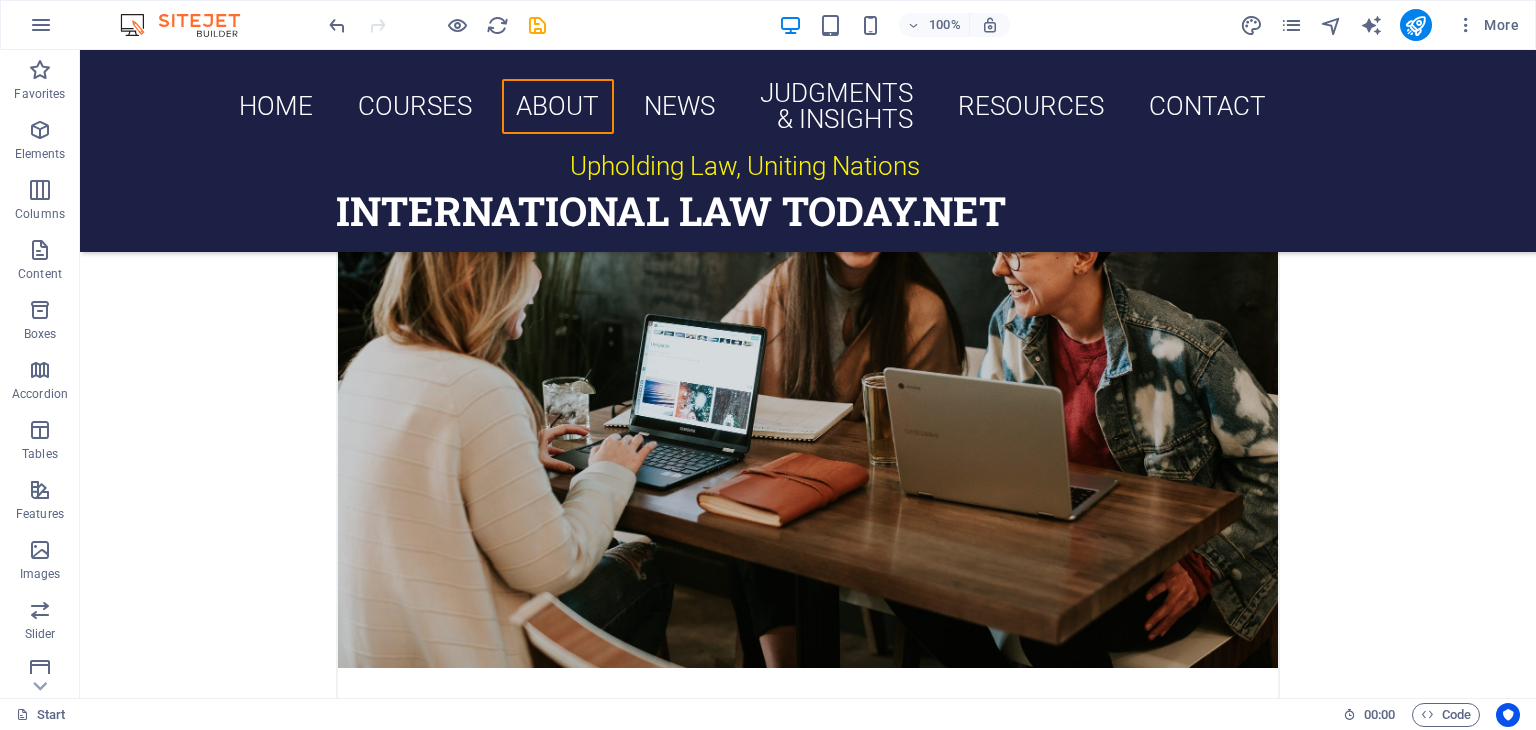 scroll, scrollTop: 4981, scrollLeft: 0, axis: vertical 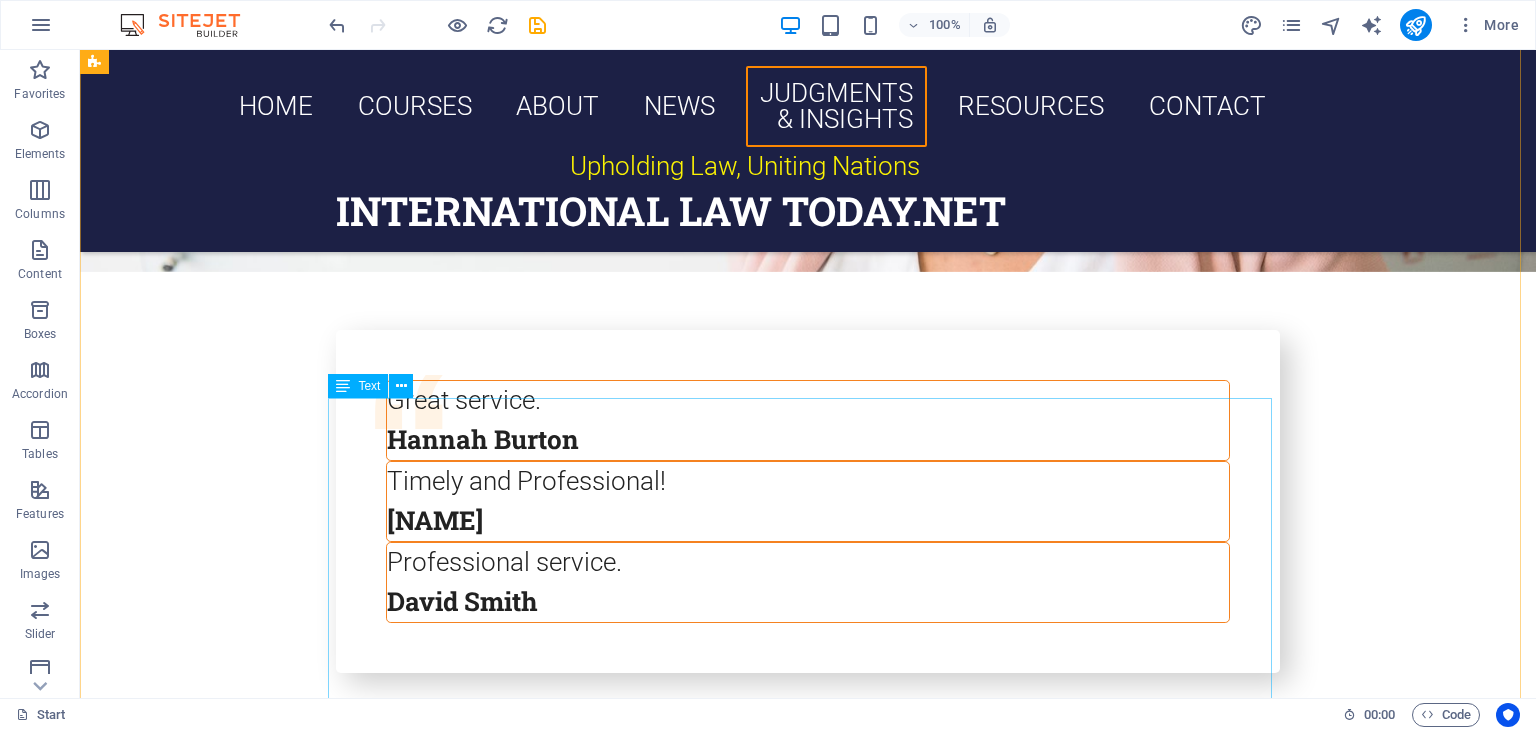 click on "In a big win for the environment, the ICJ has finally pronounced itself on climate change albeit in a non-binding, but highly effectual Advisory Opinion. In an Advisory opinion dated 23, July 2025 (Obligations of States in respect of Climate Change); Unanimously, the court opined that the climate change treaties set forth binding obligations for States parties to ensure the protection of the climate system and other parts of the environment from anthropogenic greenhouse gas emissions. Full Opinion available here; https://www.icj-cij.org/sites/default/files/case-related/187/187-20250723-adv-01-00-en.pdf" at bounding box center [808, 6819] 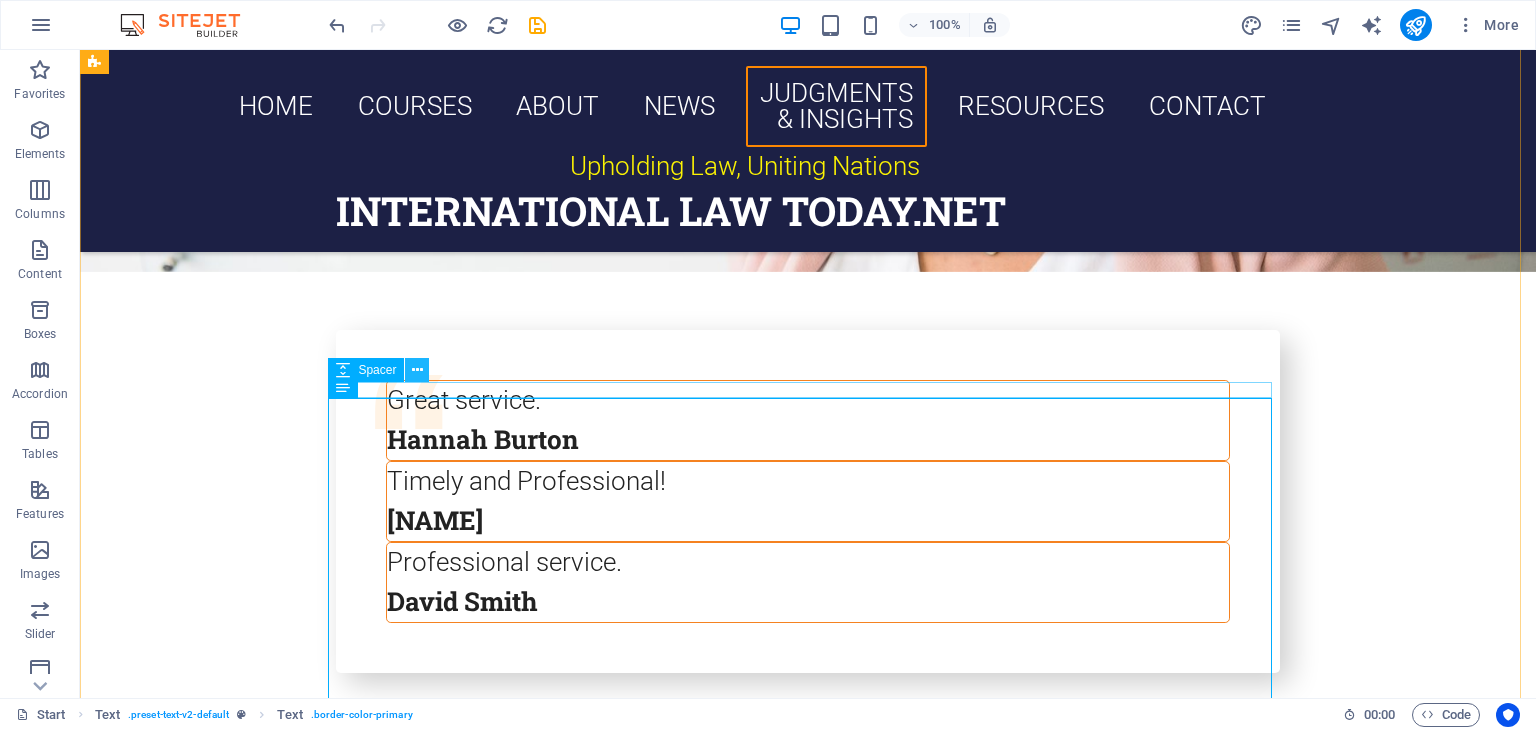 click at bounding box center (417, 370) 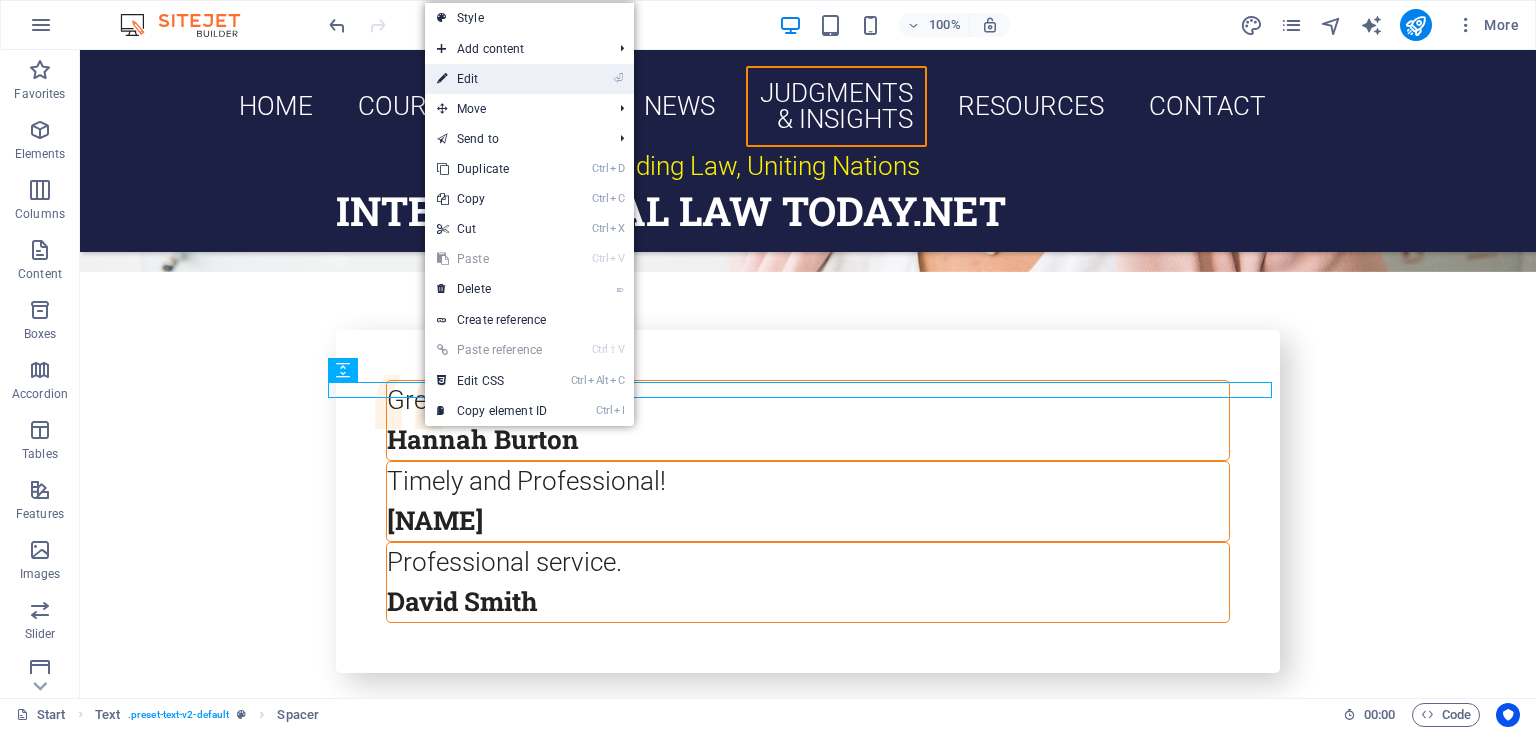 click on "⏎  Edit" at bounding box center (492, 79) 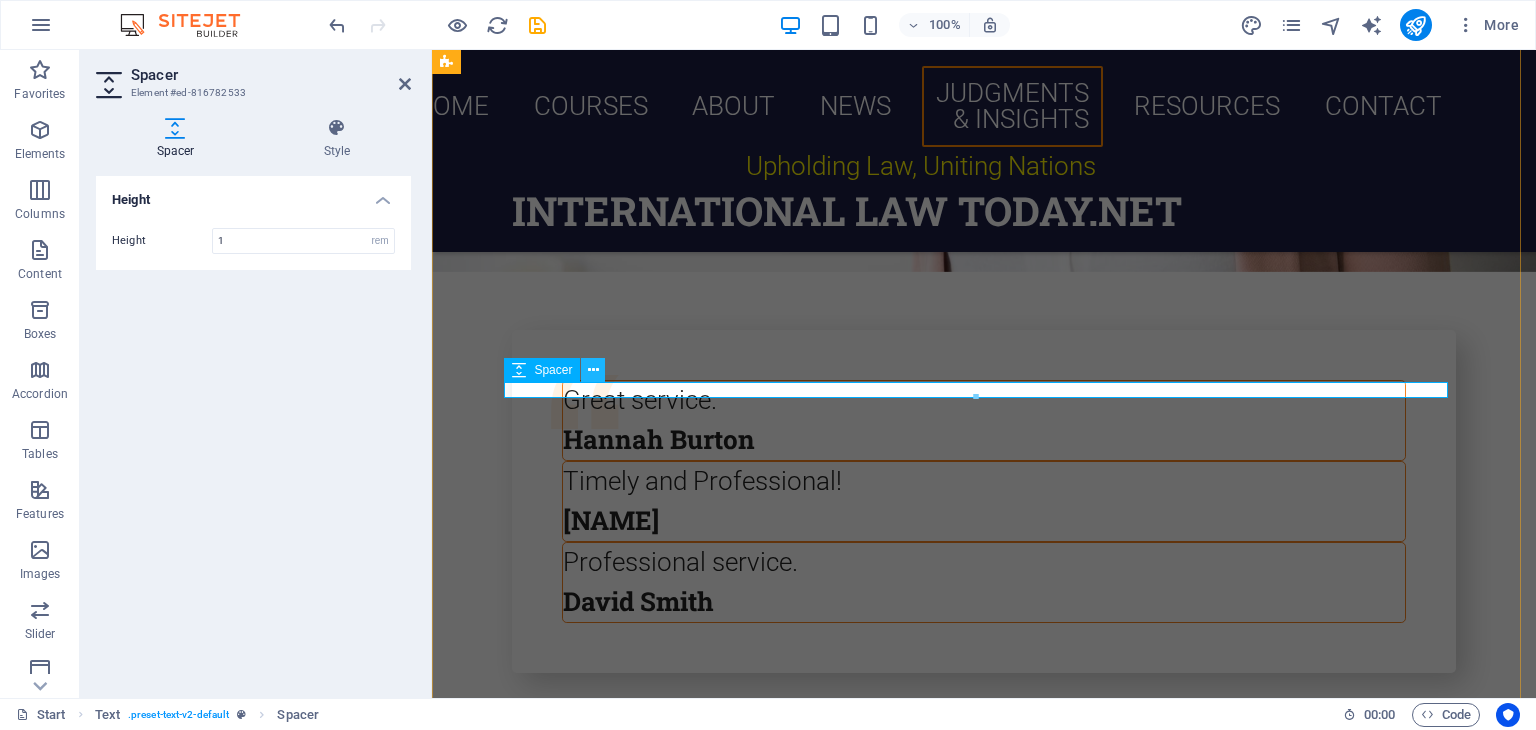 click at bounding box center [593, 370] 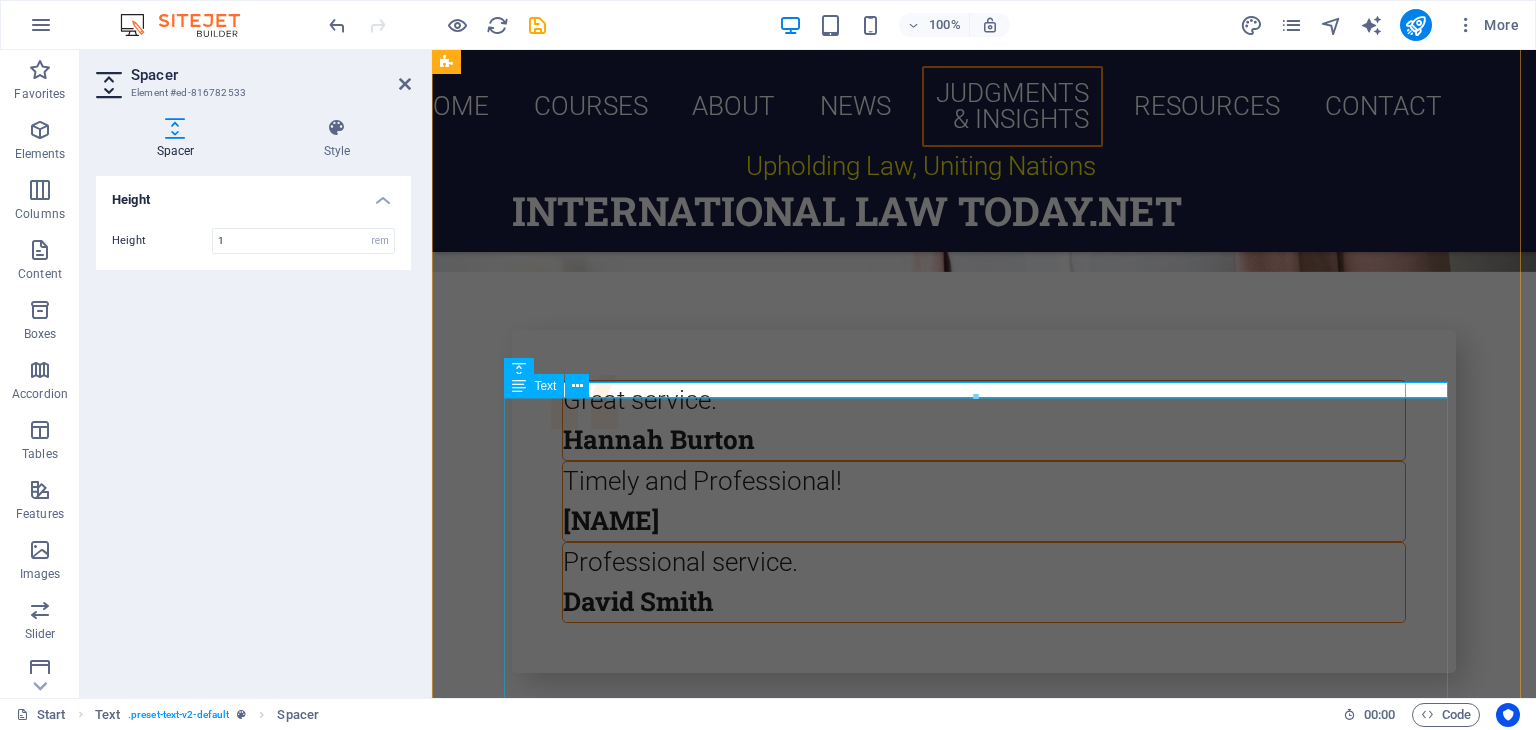 click on "In a big win for the environment, the ICJ has finally pronounced itself on climate change albeit in a non-binding, but highly effectual Advisory Opinion. In an Advisory opinion dated 23, July 2025 (Obligations of States in respect of Climate Change); Unanimously, the court opined that the climate change treaties set forth binding obligations for States parties to ensure the protection of the climate system and other parts of the environment from anthropogenic greenhouse gas emissions. Full Opinion available here; https://www.icj-cij.org/sites/default/files/case-related/187/187-20250723-adv-01-00-en.pdf" at bounding box center (984, 6819) 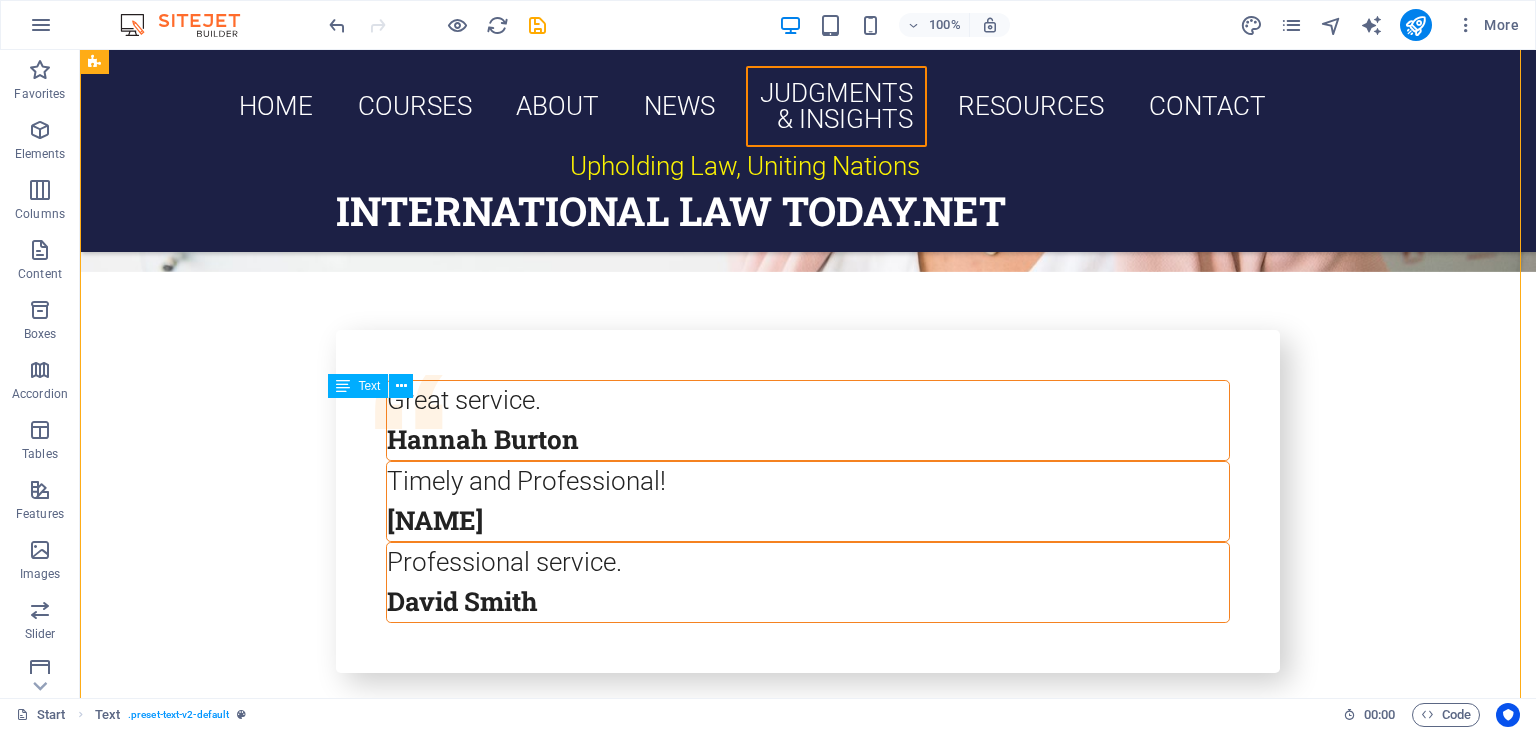 drag, startPoint x: 325, startPoint y: 416, endPoint x: 734, endPoint y: 563, distance: 434.61478 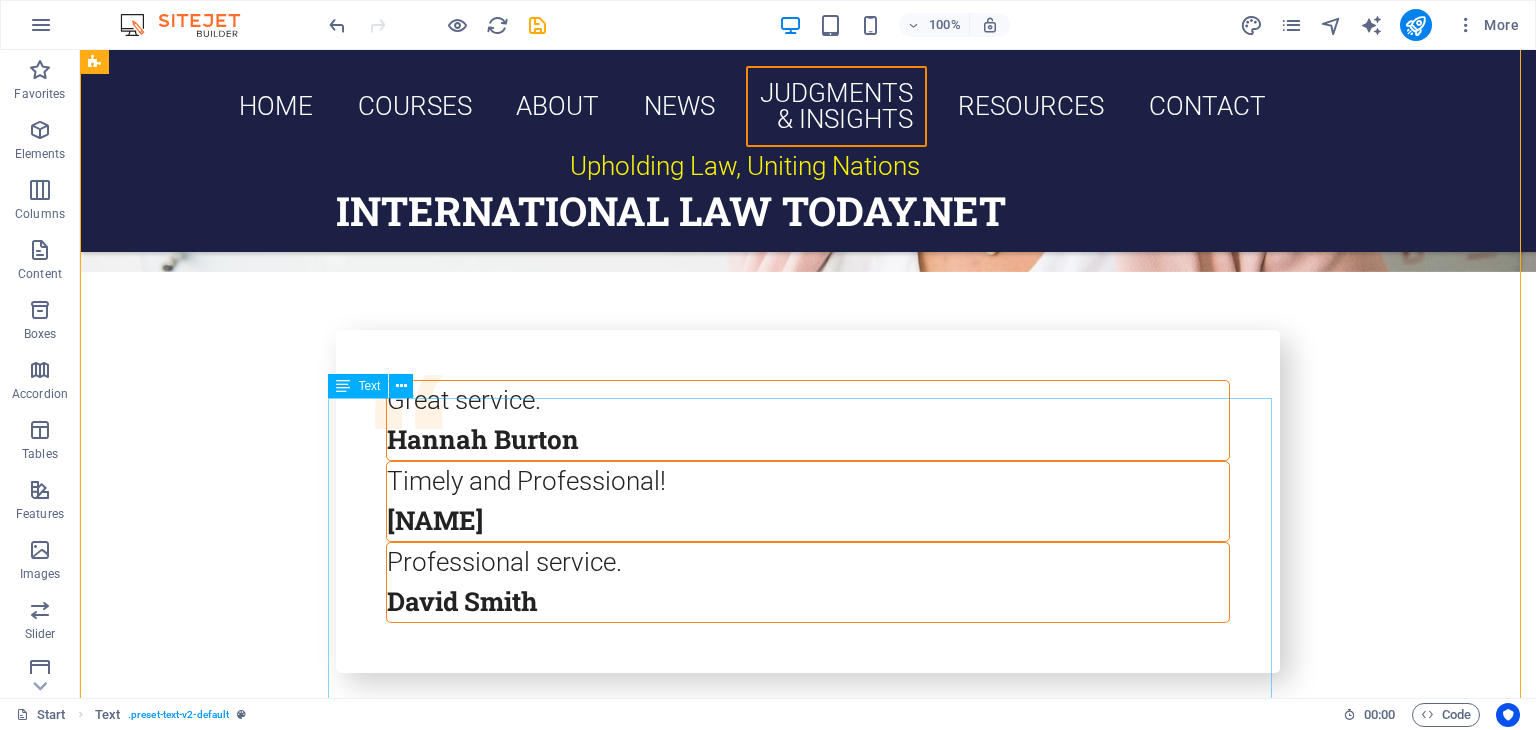 click at bounding box center [343, 386] 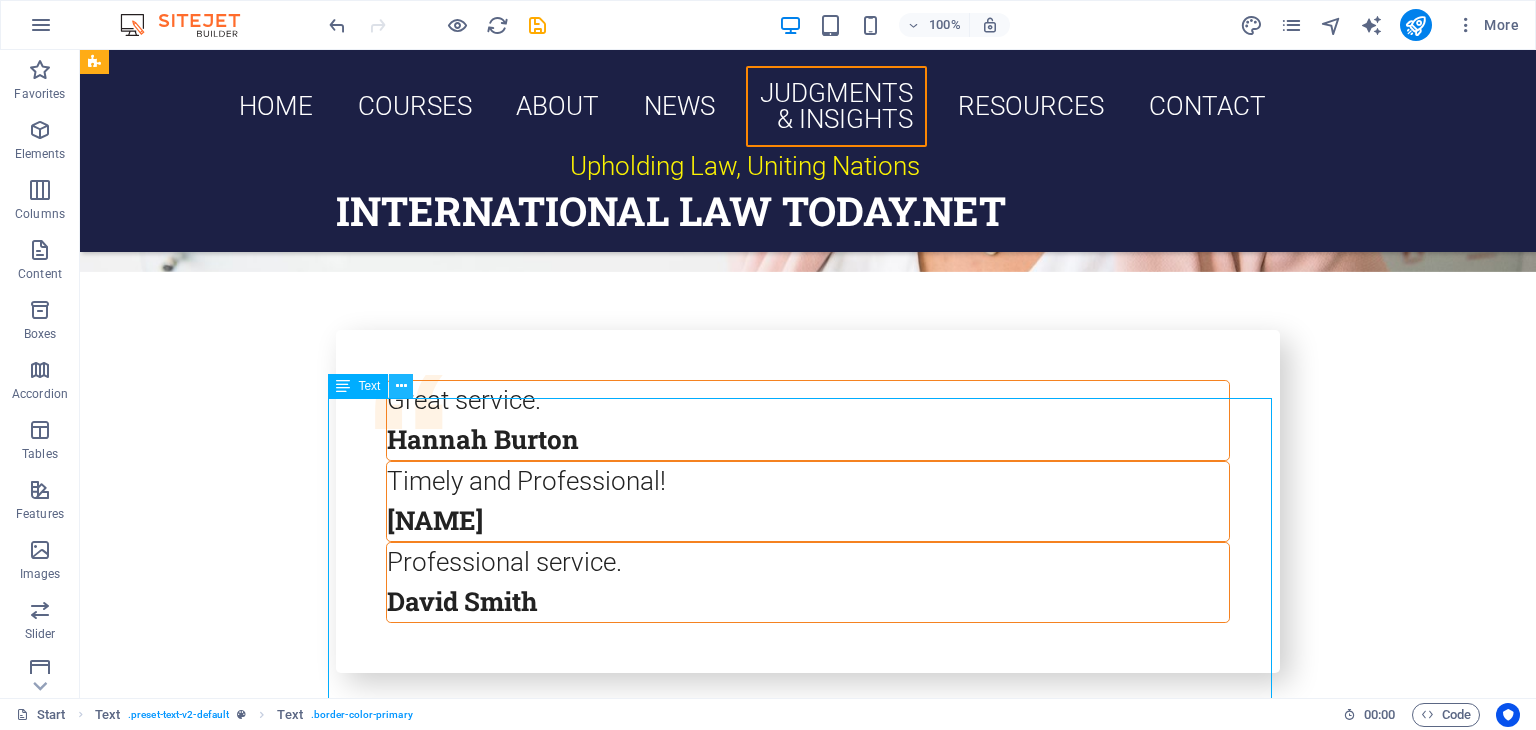 click at bounding box center (401, 386) 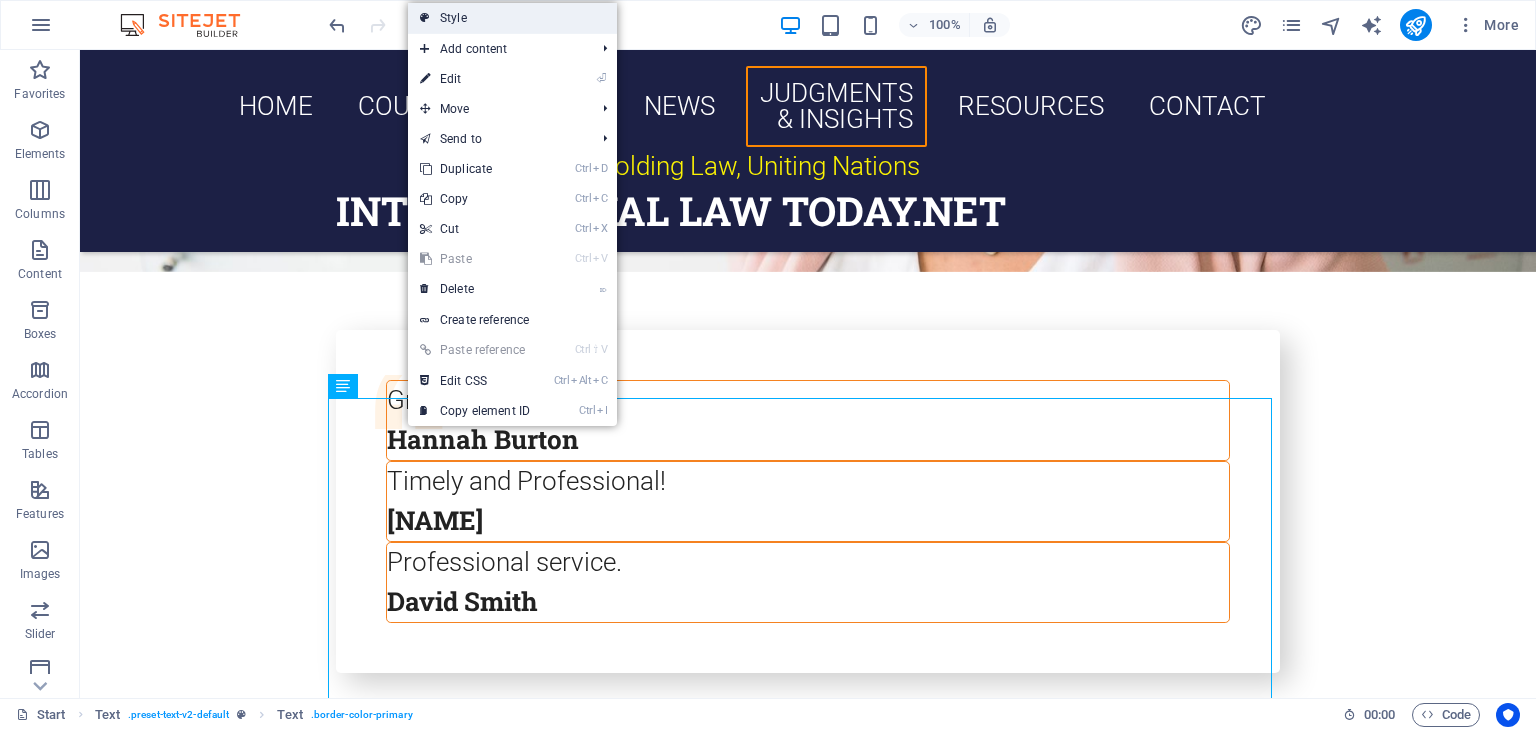 click on "Style" at bounding box center [512, 18] 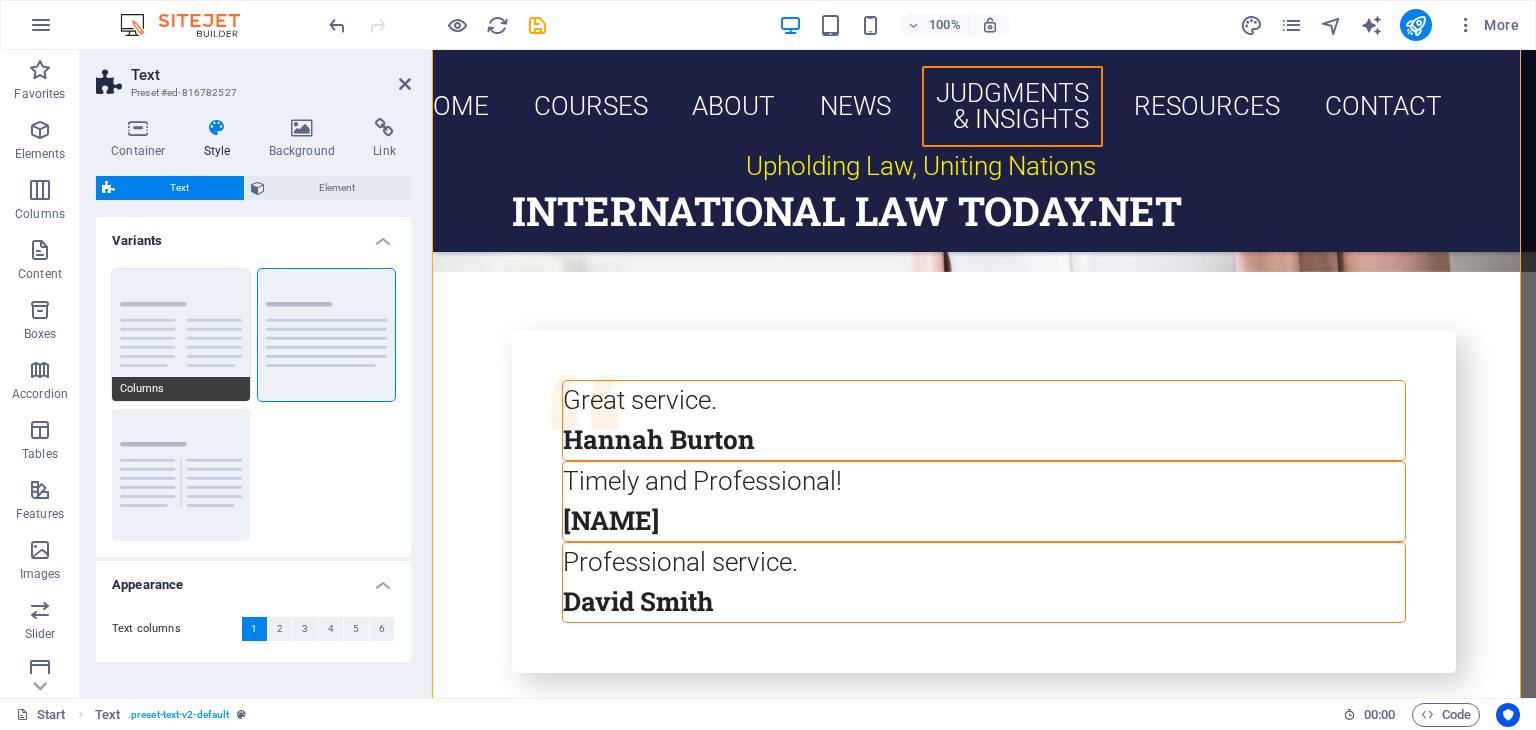 click on "Columns" at bounding box center (181, 335) 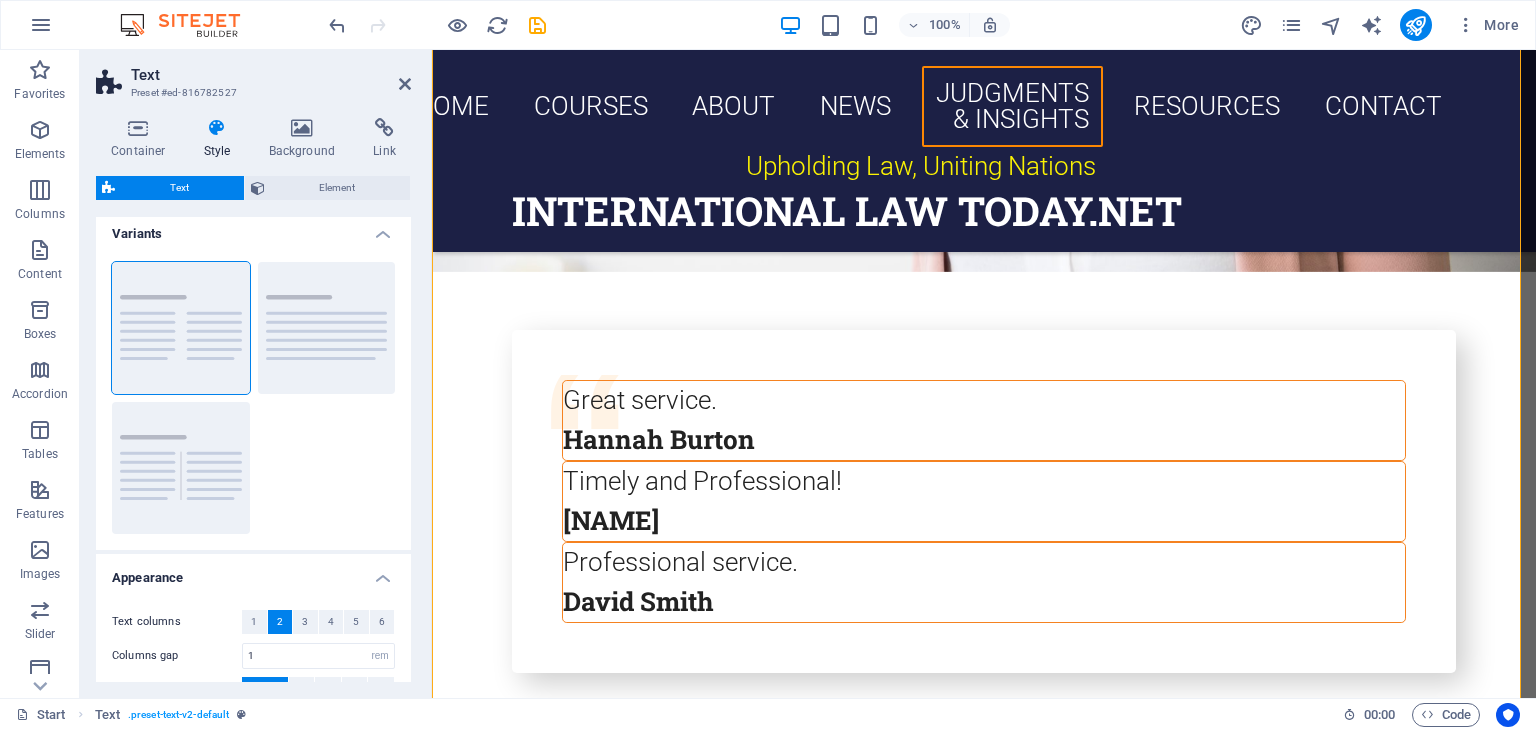 scroll, scrollTop: 126, scrollLeft: 0, axis: vertical 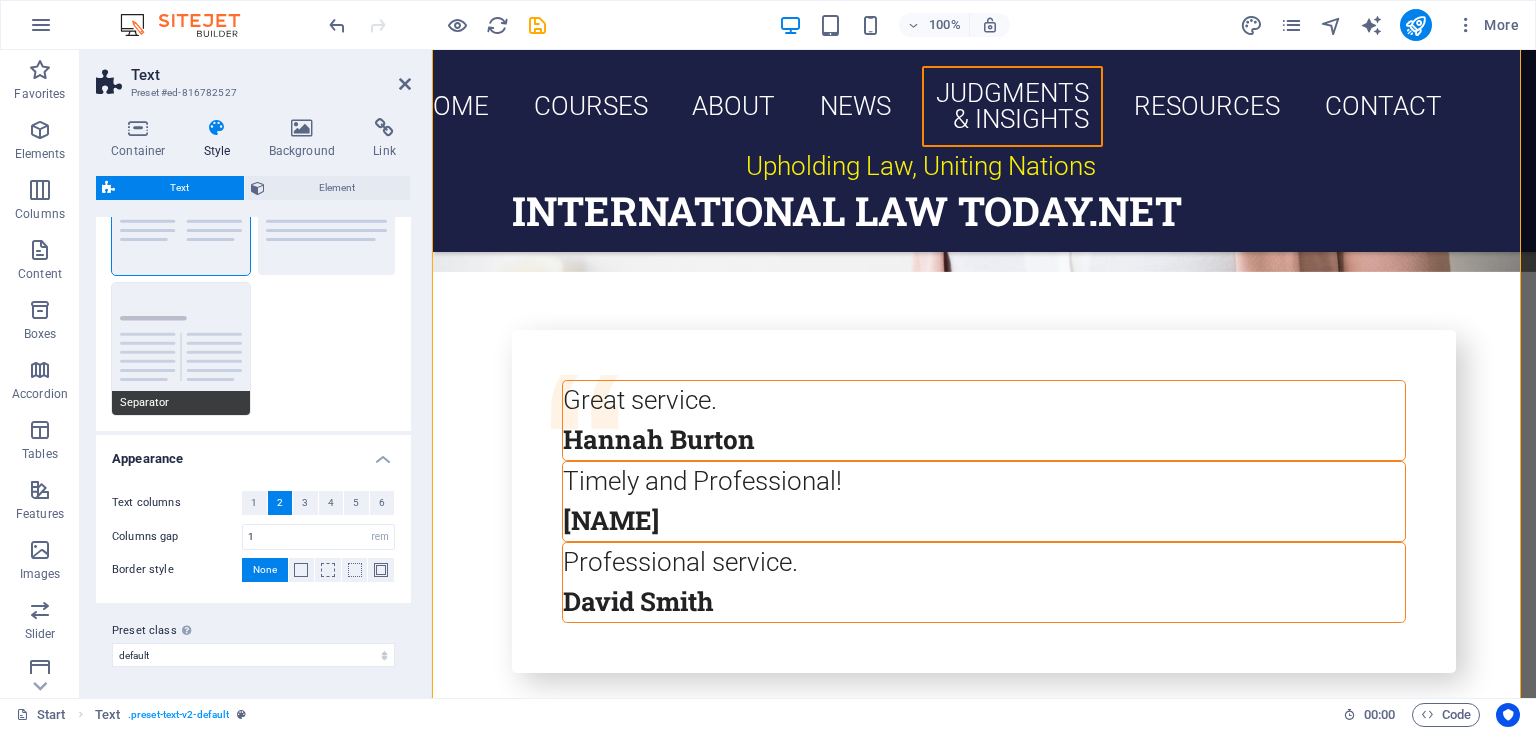 click on "Separator" at bounding box center [181, 349] 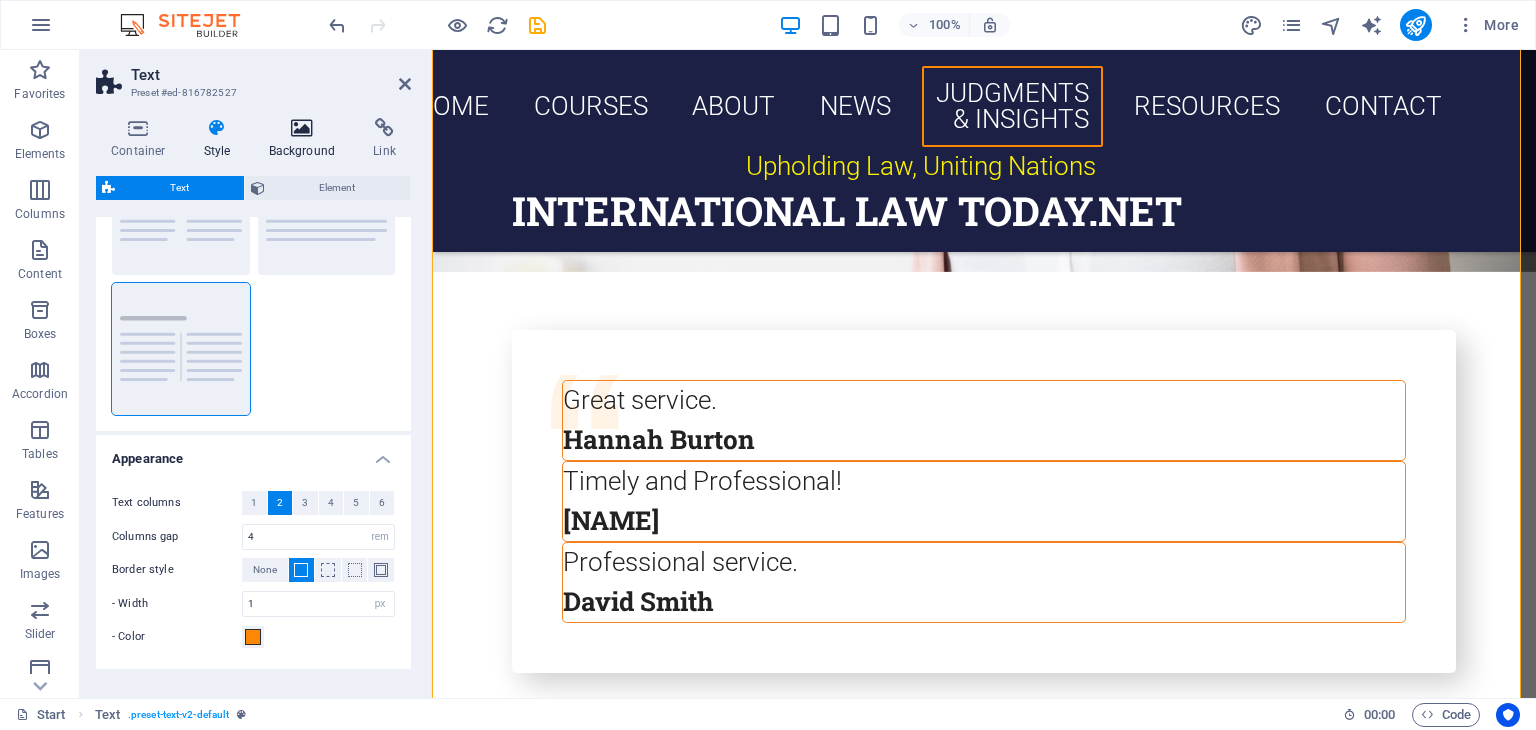 click at bounding box center [302, 128] 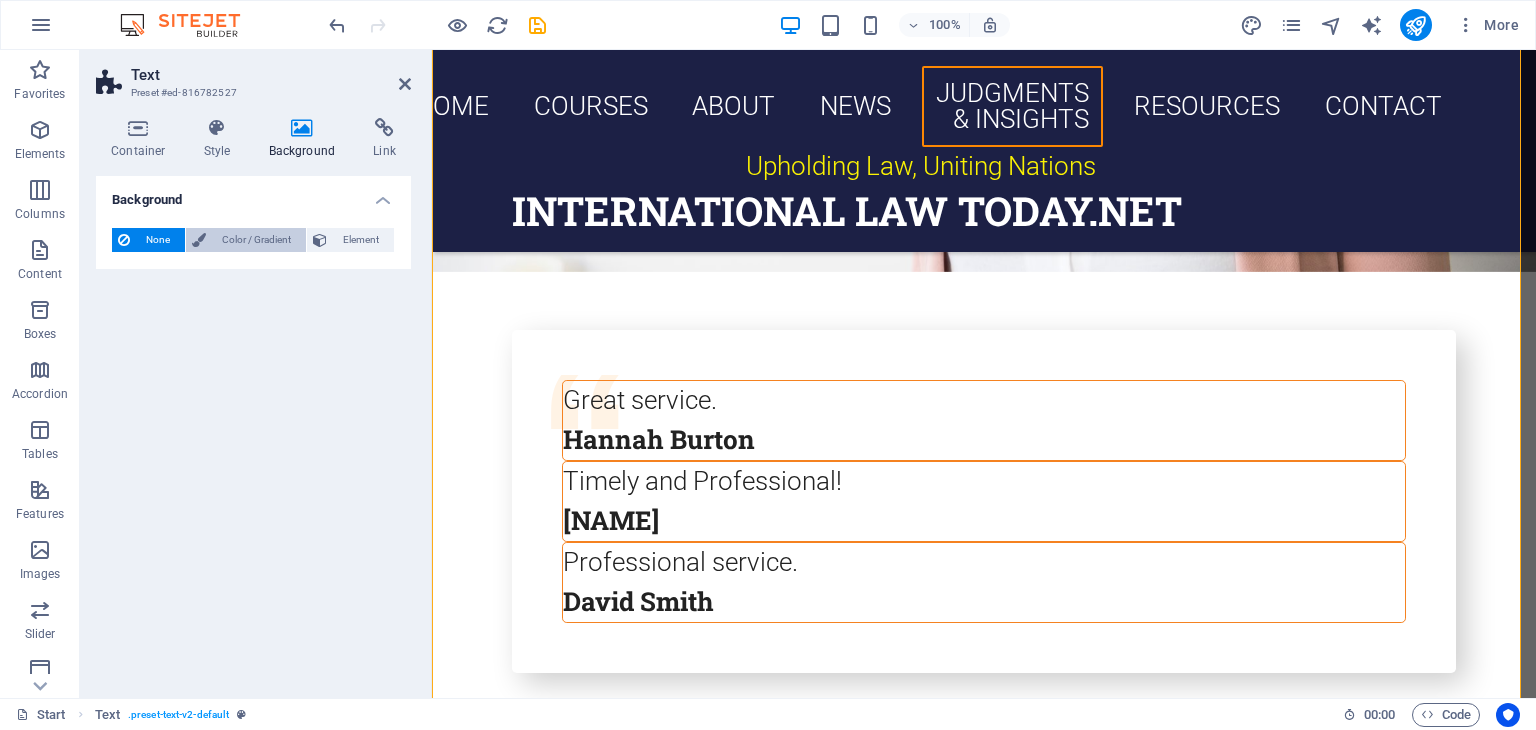 click on "Color / Gradient" at bounding box center [256, 240] 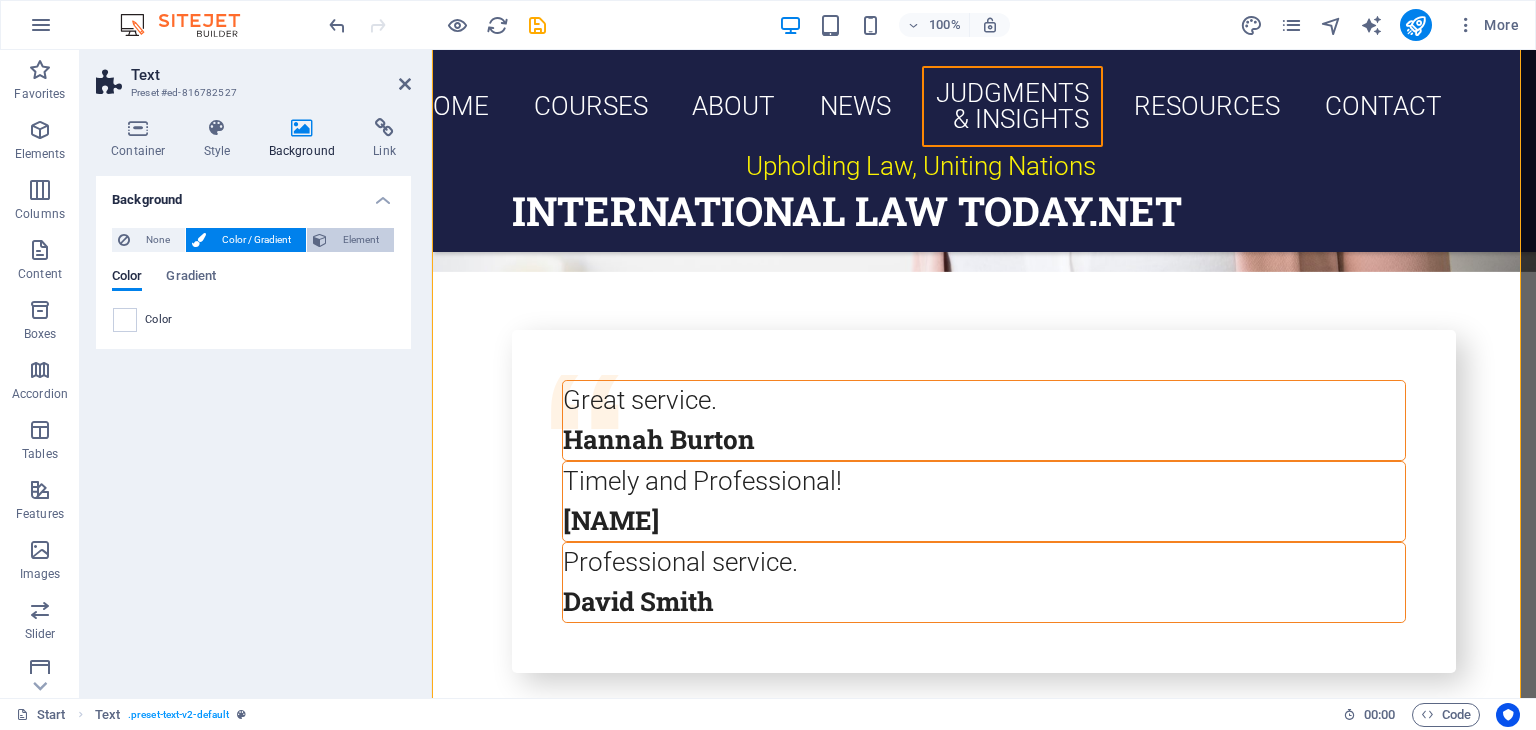 click on "Element" at bounding box center (360, 240) 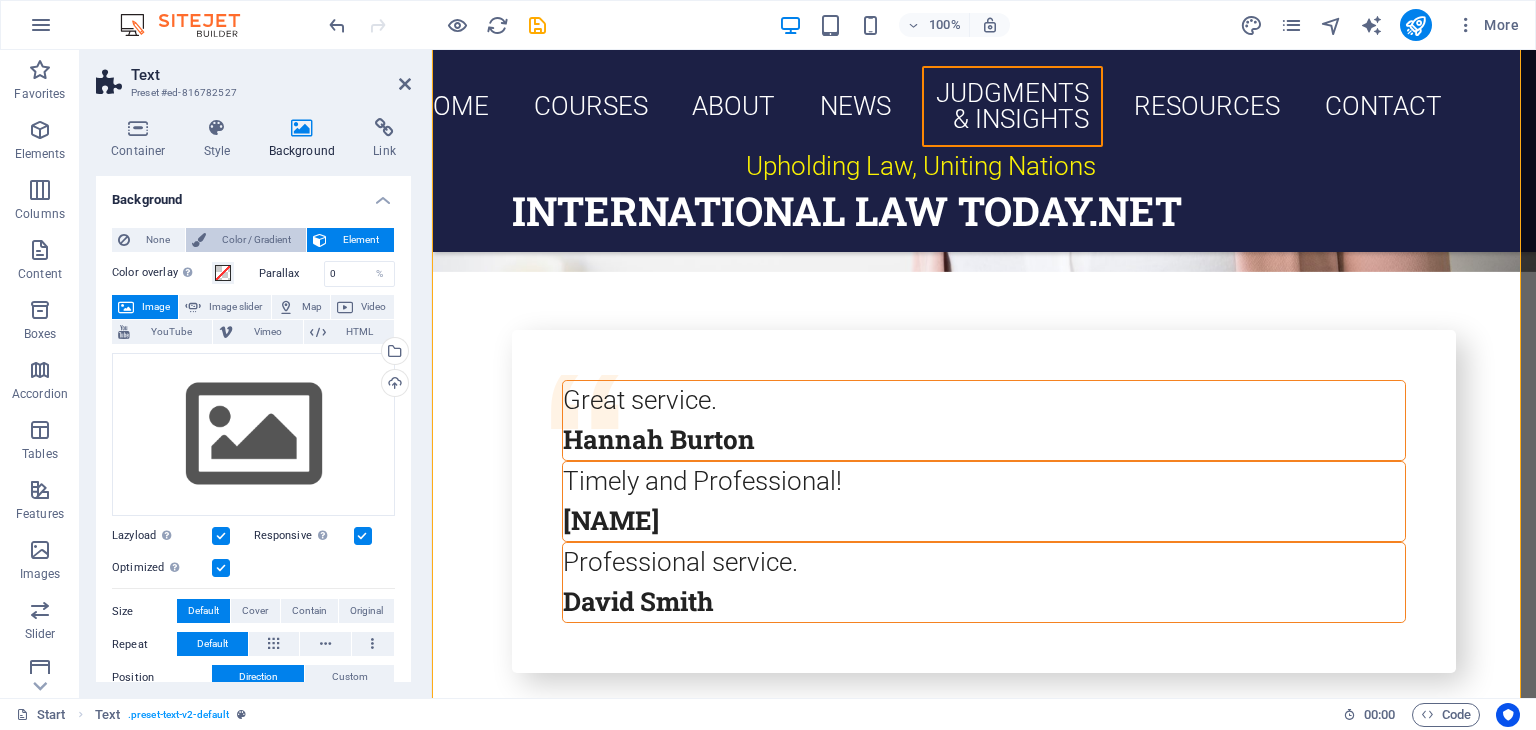 click on "Color / Gradient" at bounding box center (256, 240) 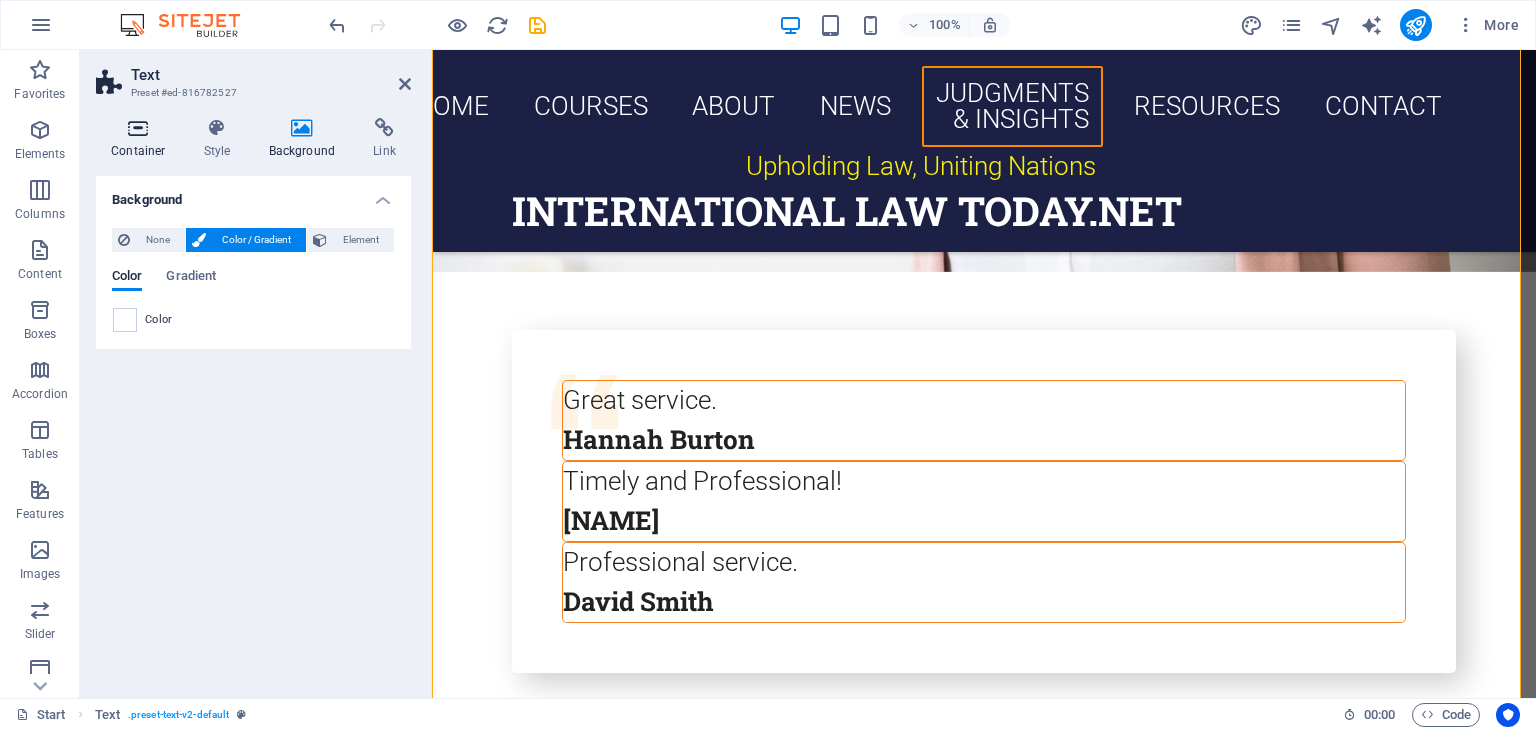 click at bounding box center (138, 128) 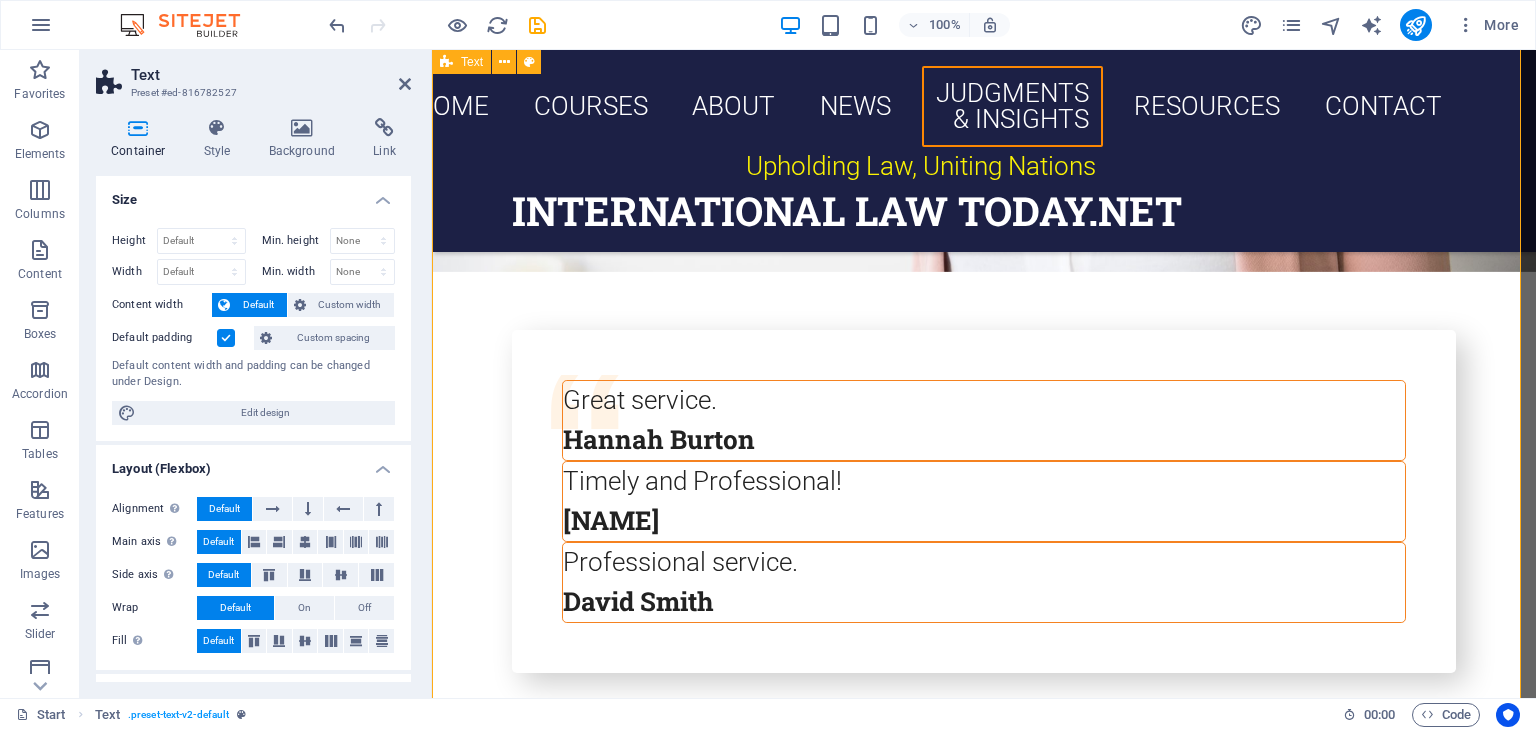 drag, startPoint x: 836, startPoint y: 275, endPoint x: 440, endPoint y: 454, distance: 434.5768 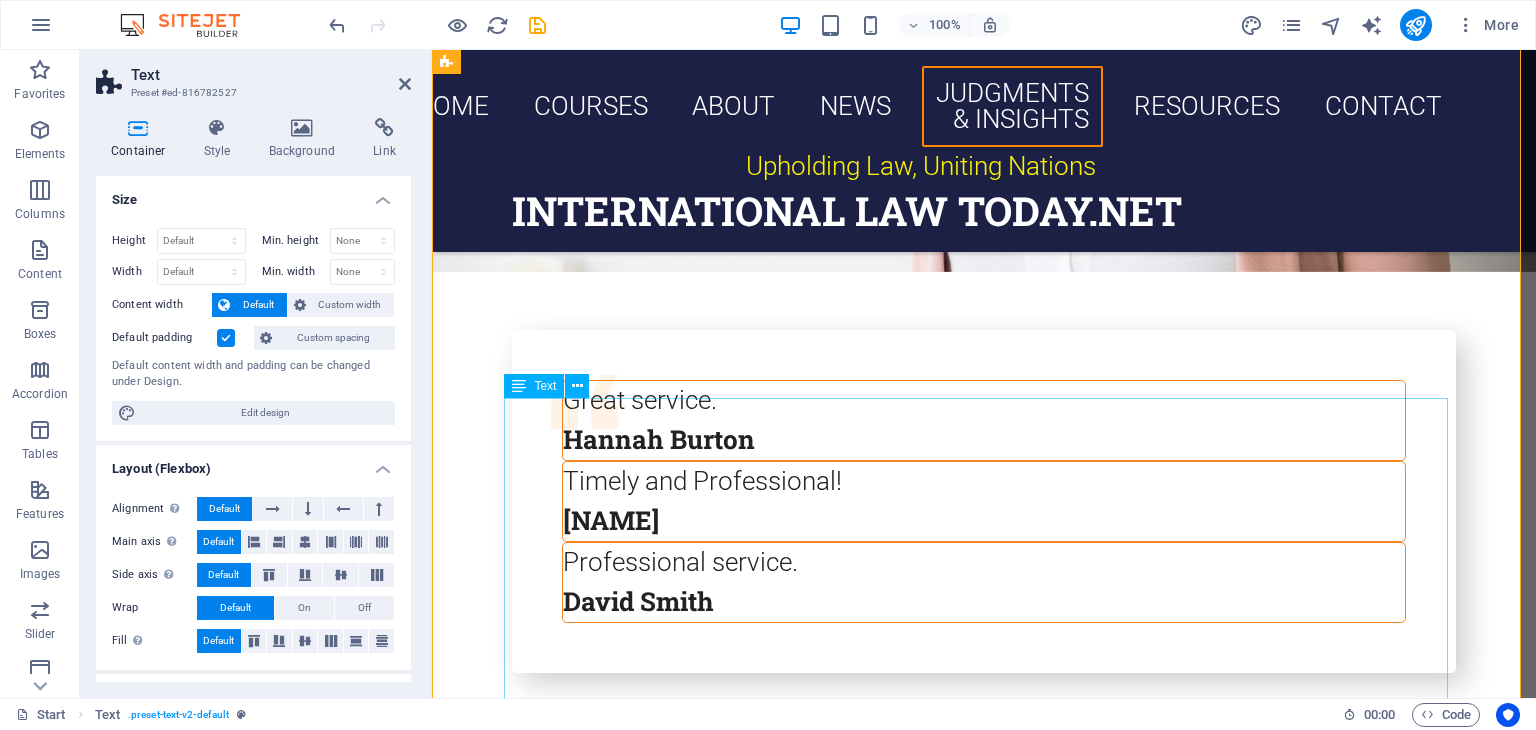 click on "In a big win for the environment, the ICJ has finally pronounced itself on climate change albeit in a non-binding, but highly effectual Advisory Opinion. In an Advisory opinion dated 23, July 2025 (Obligations of States in respect of Climate Change); Unanimously, the court opined that the climate change treaties set forth binding obligations for States parties to ensure the protection of the climate system and other parts of the environment from anthropogenic greenhouse gas emissions. Full Opinion available here; https://www.icj-cij.org/sites/default/files/case-related/187/187-20250723-adv-01-00-en.pdf" at bounding box center (984, 6819) 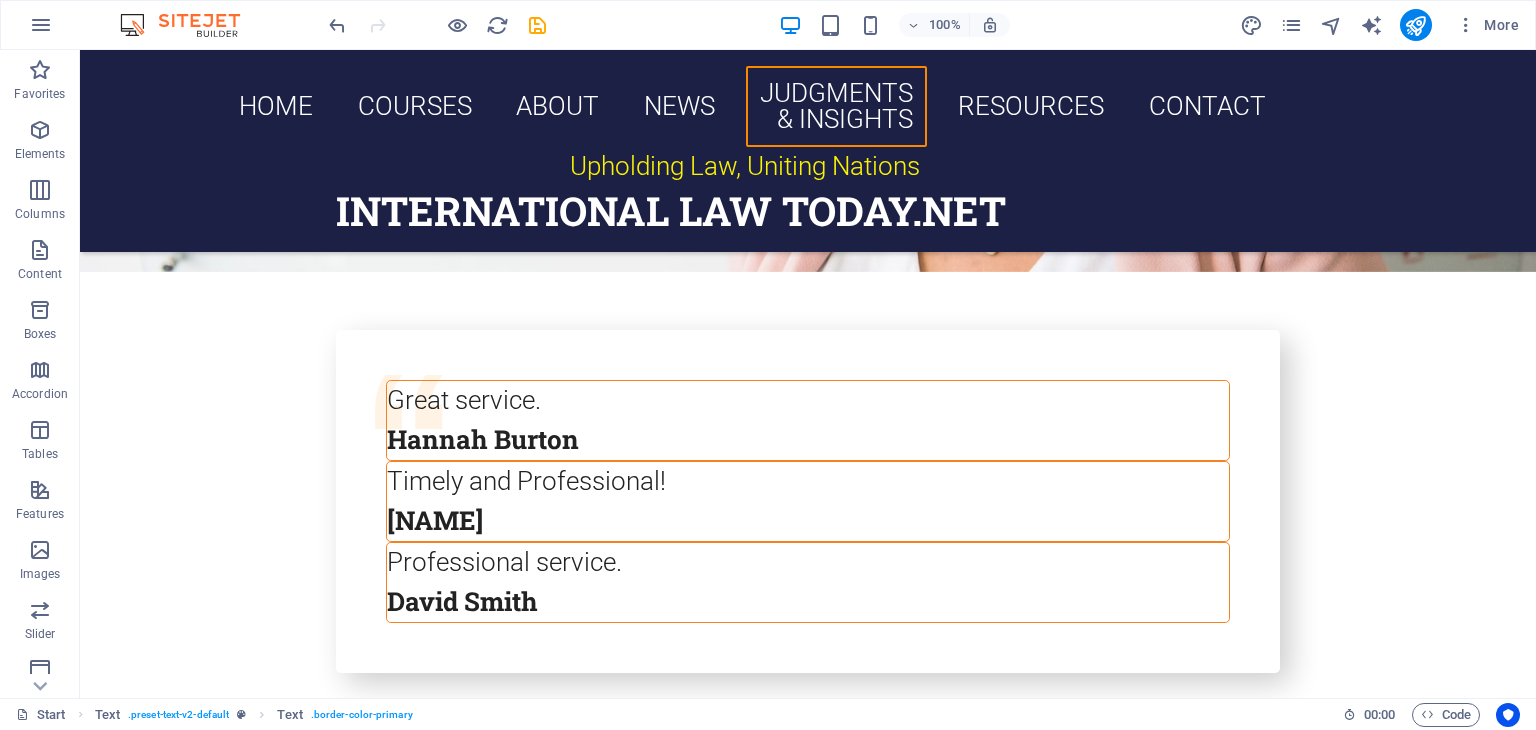scroll, scrollTop: 9661, scrollLeft: 0, axis: vertical 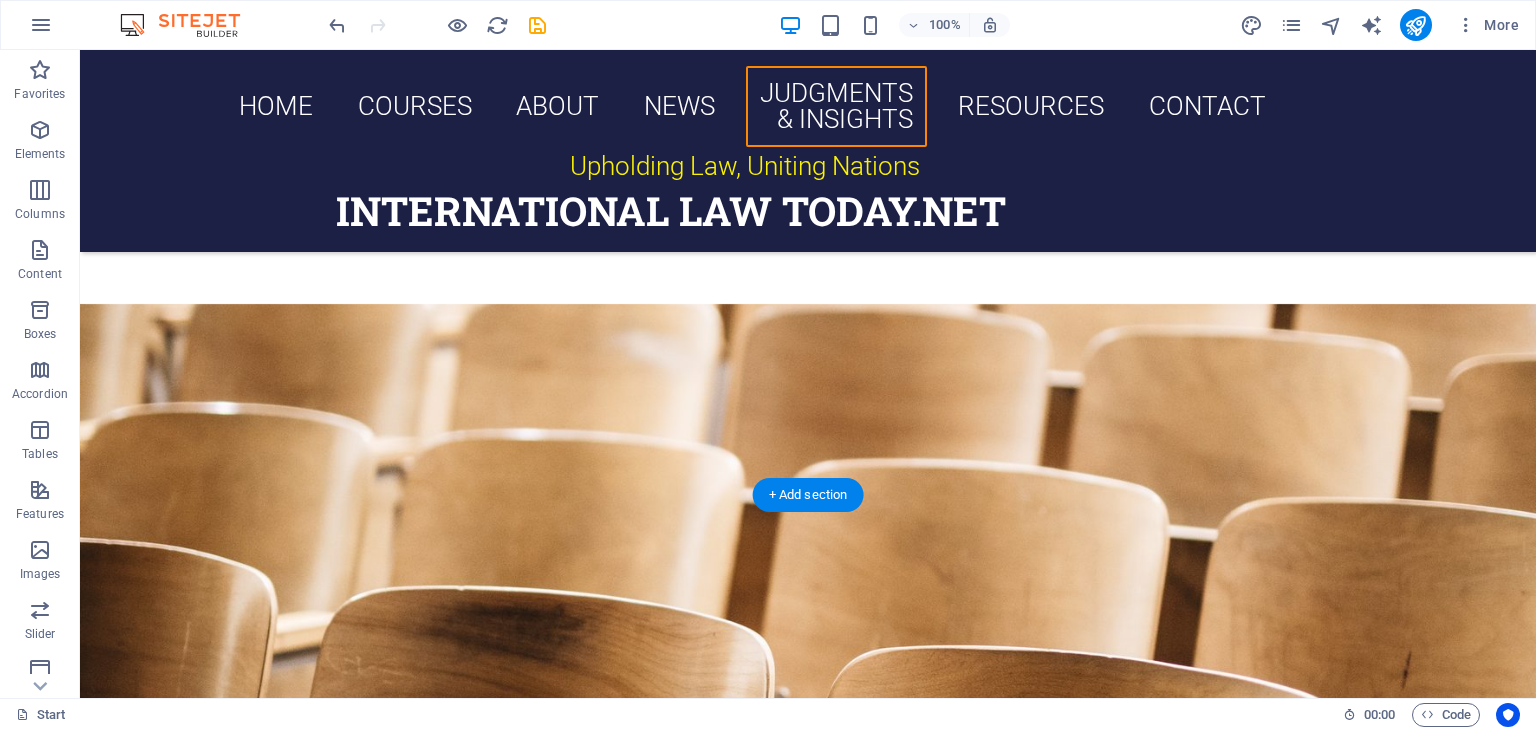 drag, startPoint x: 177, startPoint y: 419, endPoint x: 575, endPoint y: 381, distance: 399.80997 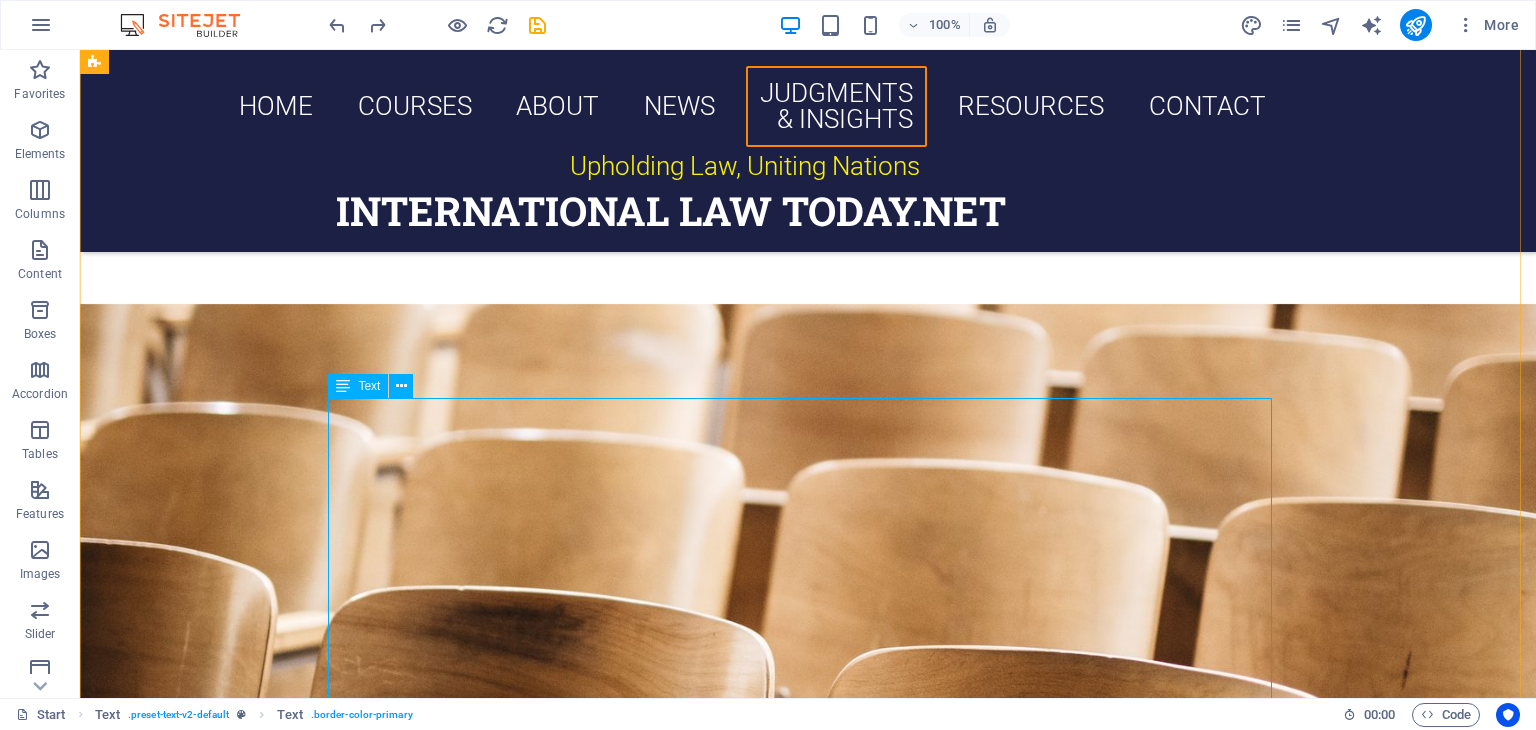 scroll, scrollTop: 8607, scrollLeft: 0, axis: vertical 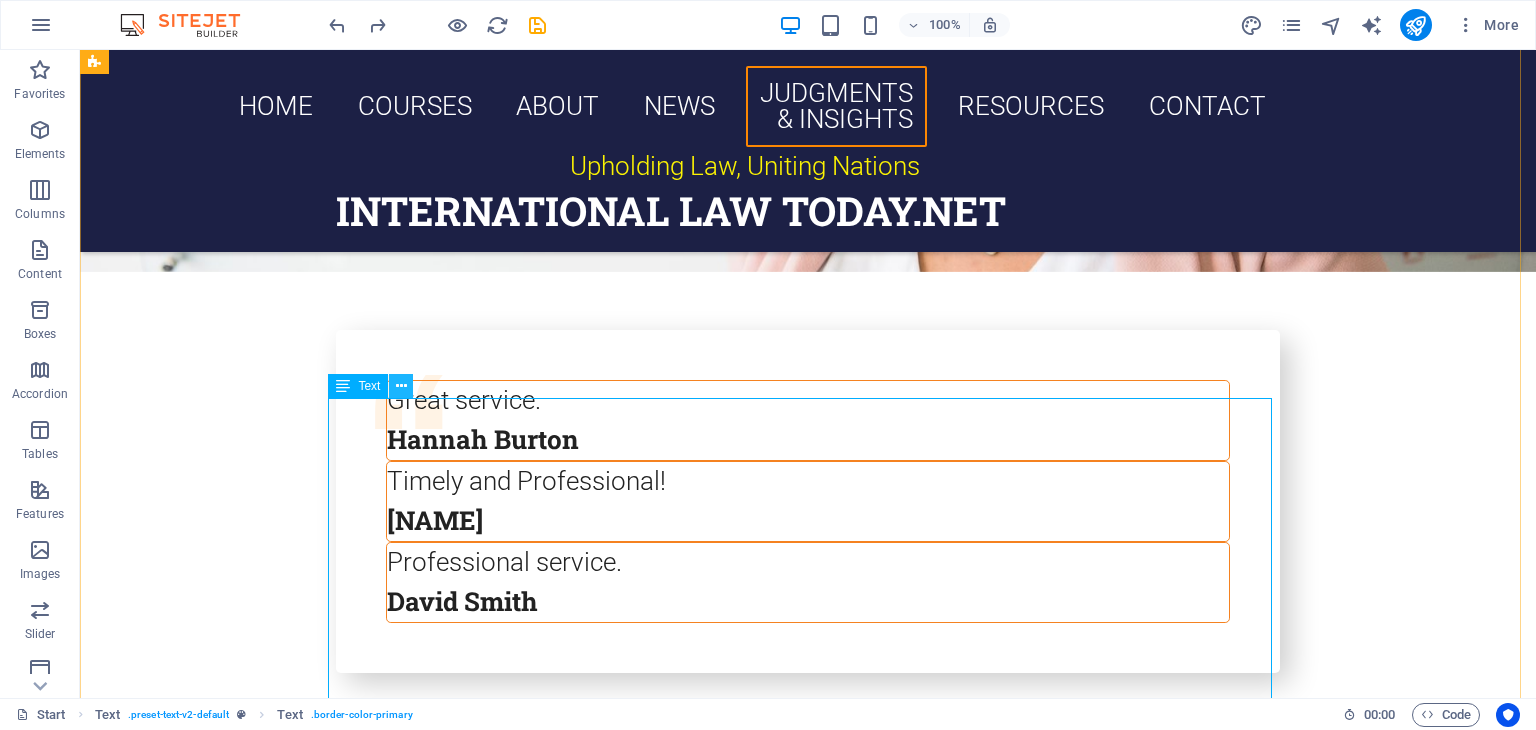 click at bounding box center (401, 386) 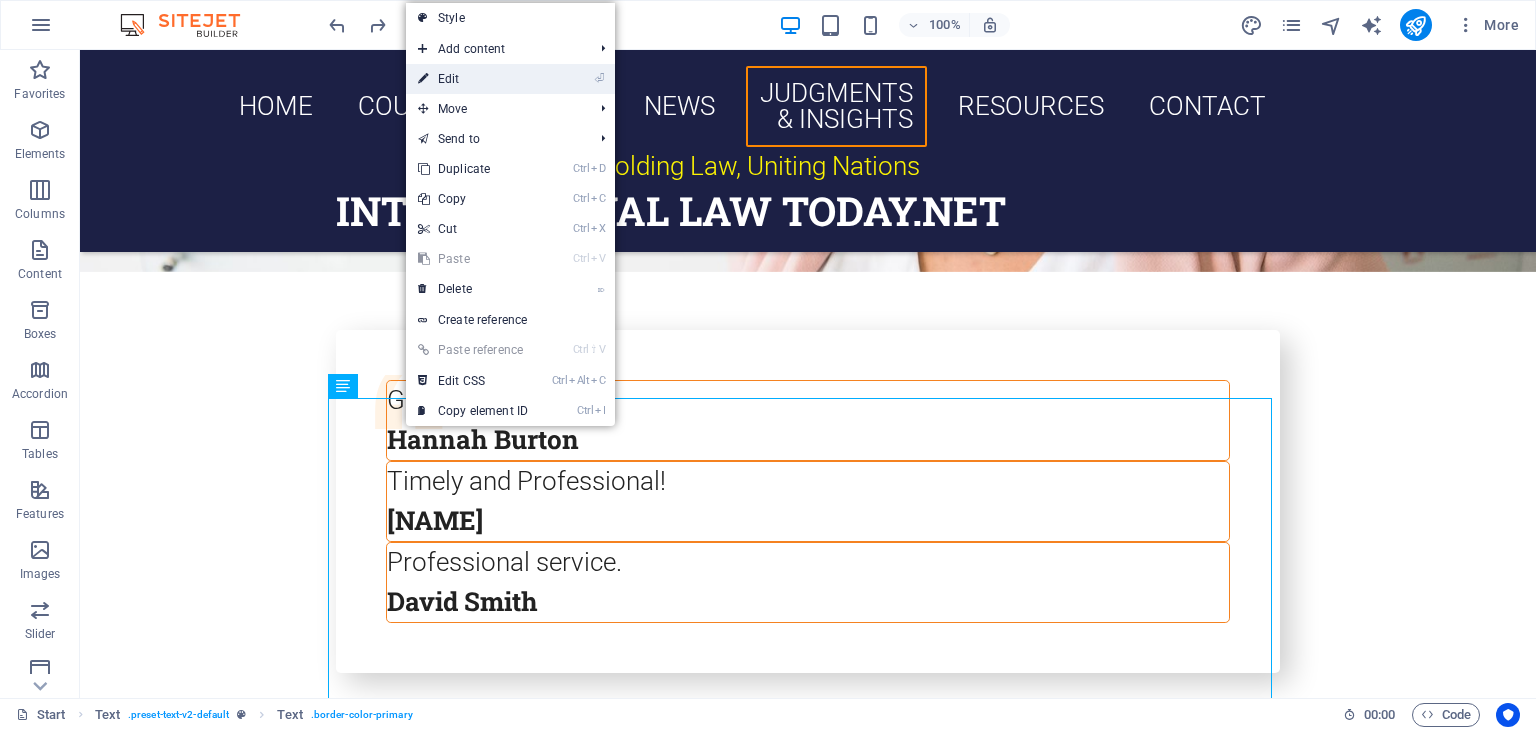 click on "⏎  Edit" at bounding box center (510, 79) 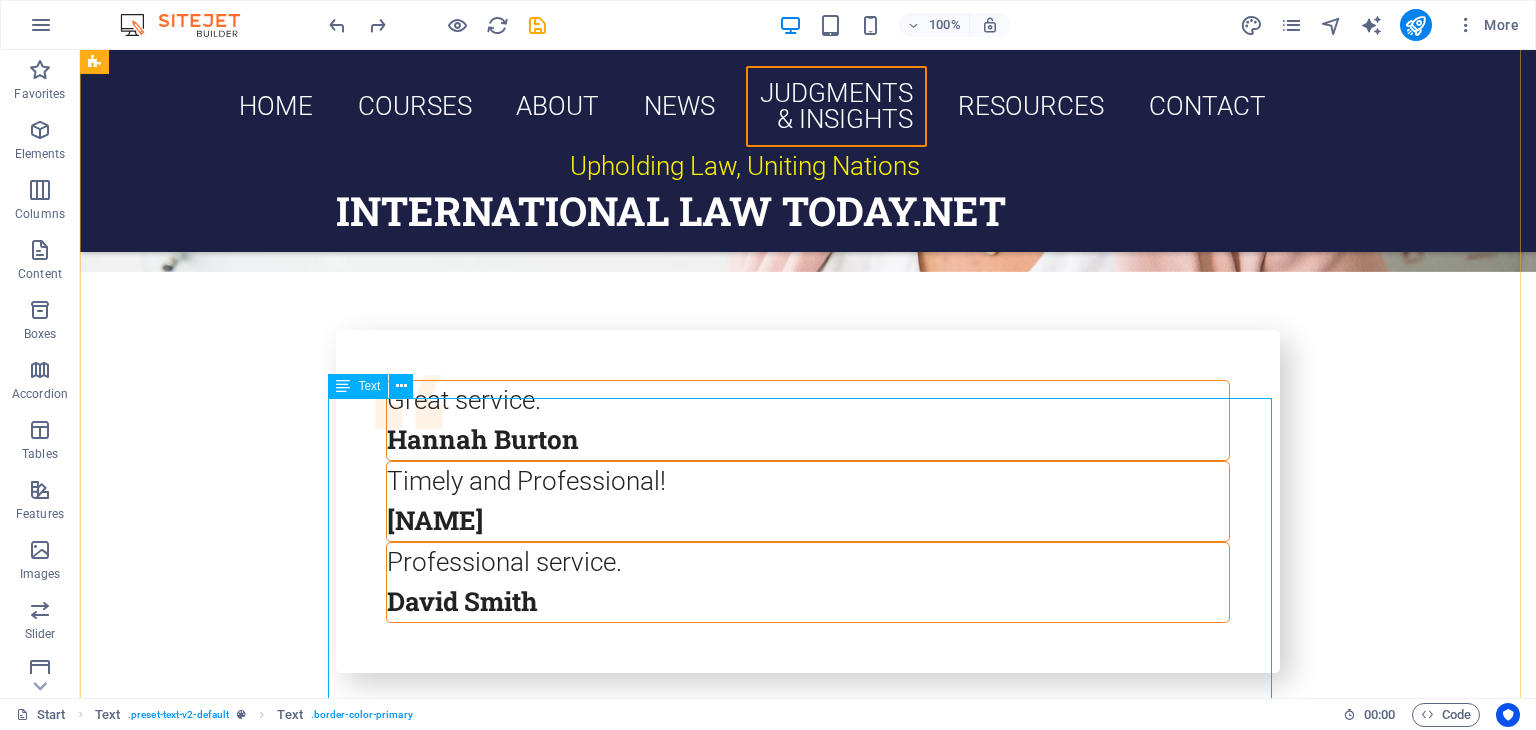 click on "In a big win for the environment, the ICJ has finally pronounced itself on climate change albeit in a non-binding, but highly effectual Advisory Opinion. In an Advisory opinion dated 23, July 2025 (Obligations of States in respect of Climate Change); Unanimously, the court opined that the climate change treaties set forth binding obligations for States parties to ensure the protection of the climate system and other parts of the environment from anthropogenic greenhouse gas emissions. Full Opinion available here; https://www.icj-cij.org/sites/default/files/case-related/187/187-20250723-adv-01-00-en.pdf" at bounding box center (808, 6819) 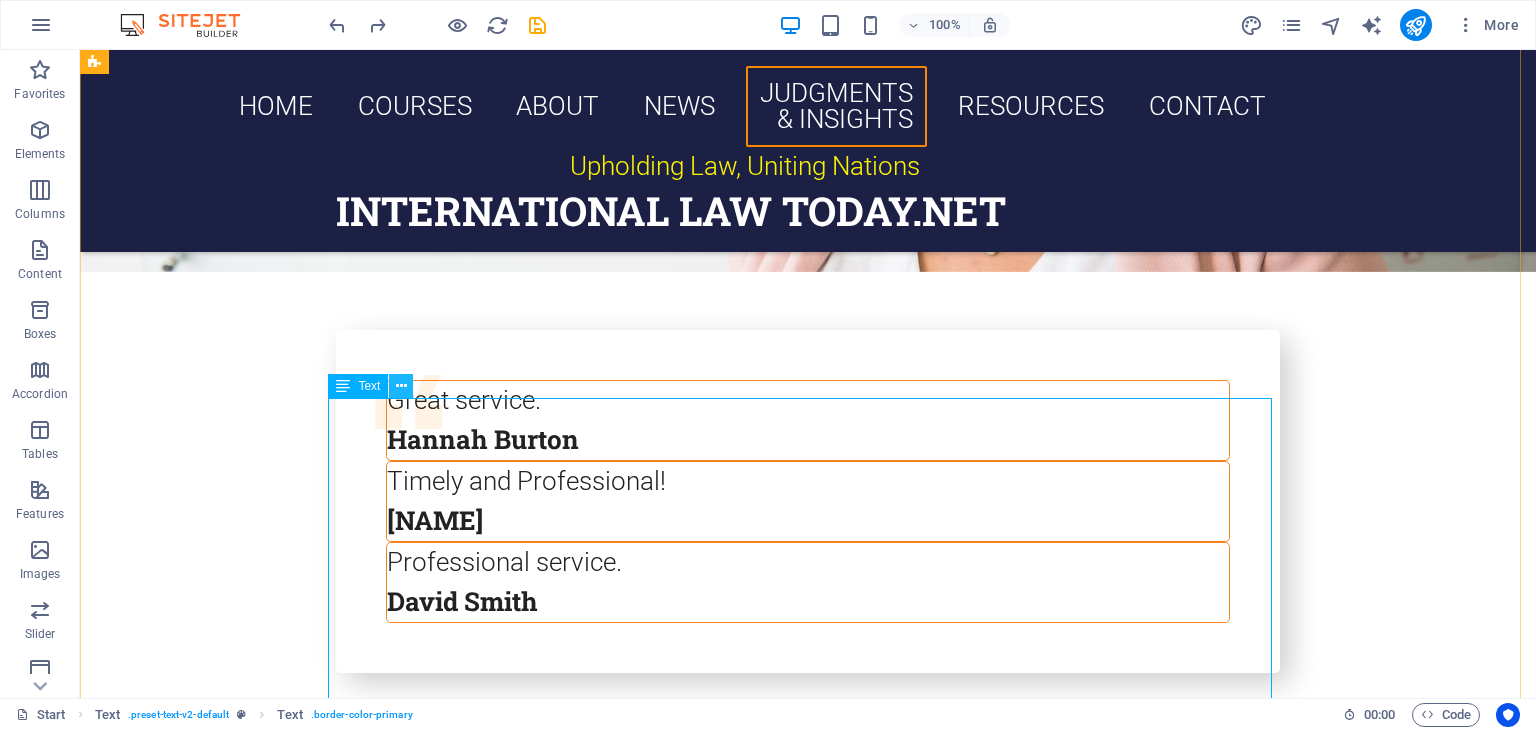 click at bounding box center (401, 386) 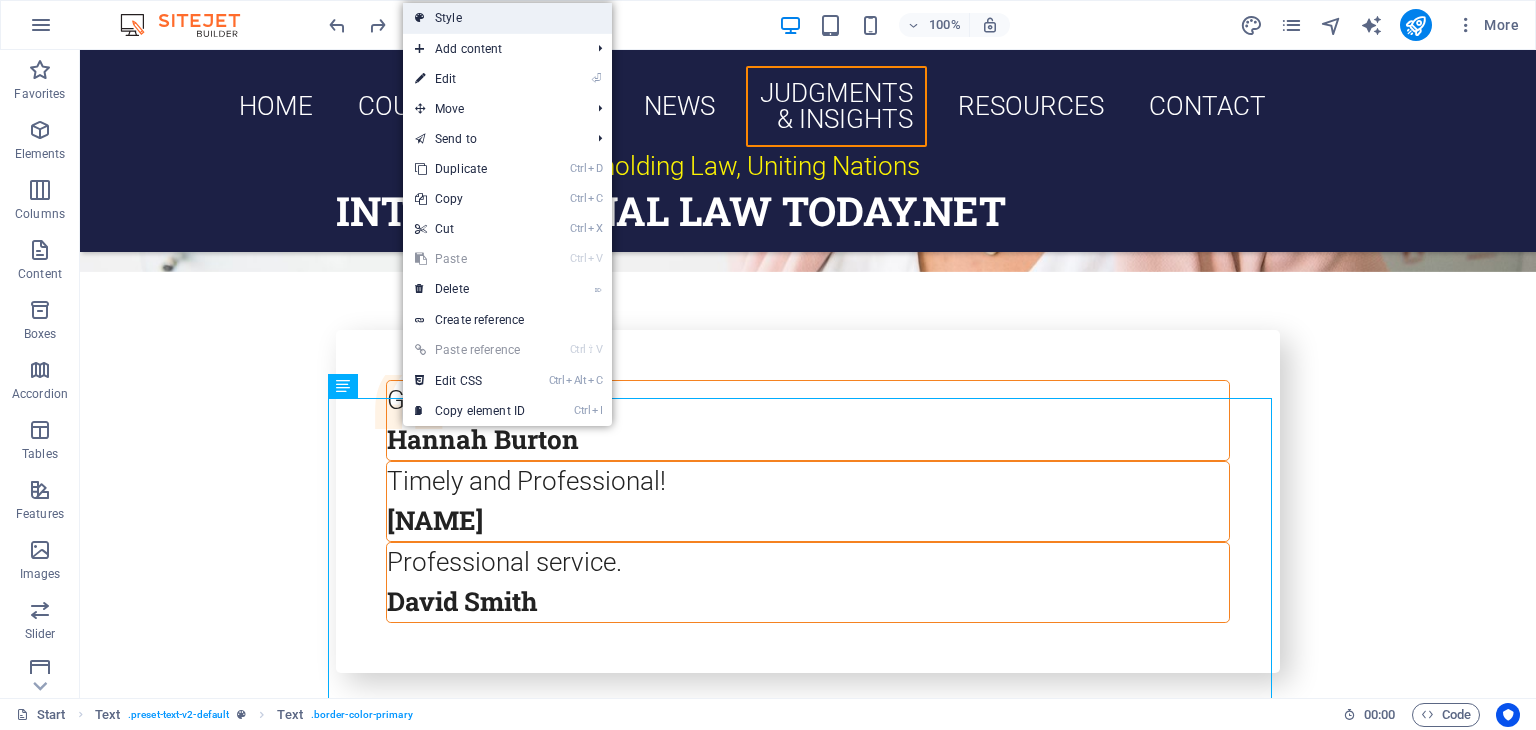 click on "Style" at bounding box center (507, 18) 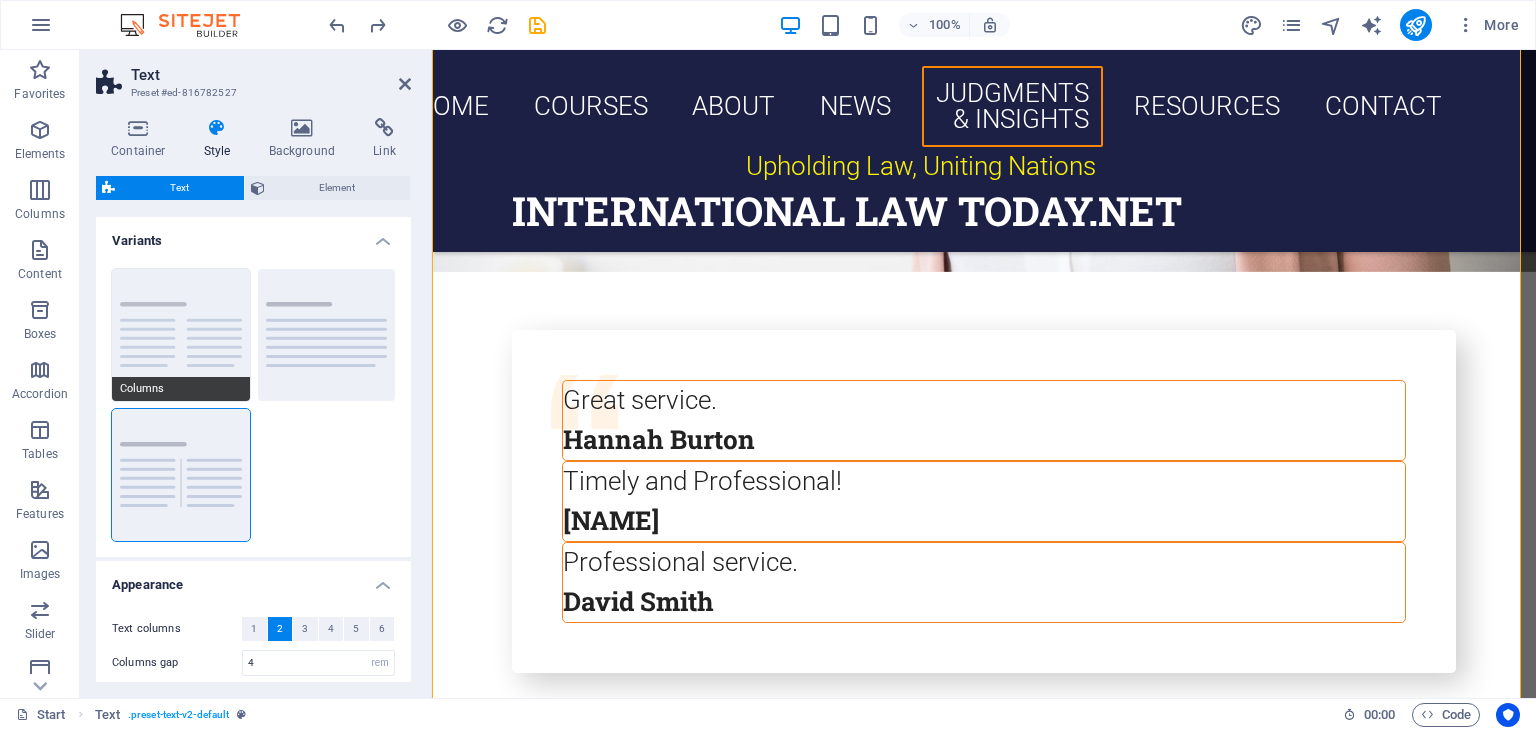 click on "Columns" at bounding box center (181, 335) 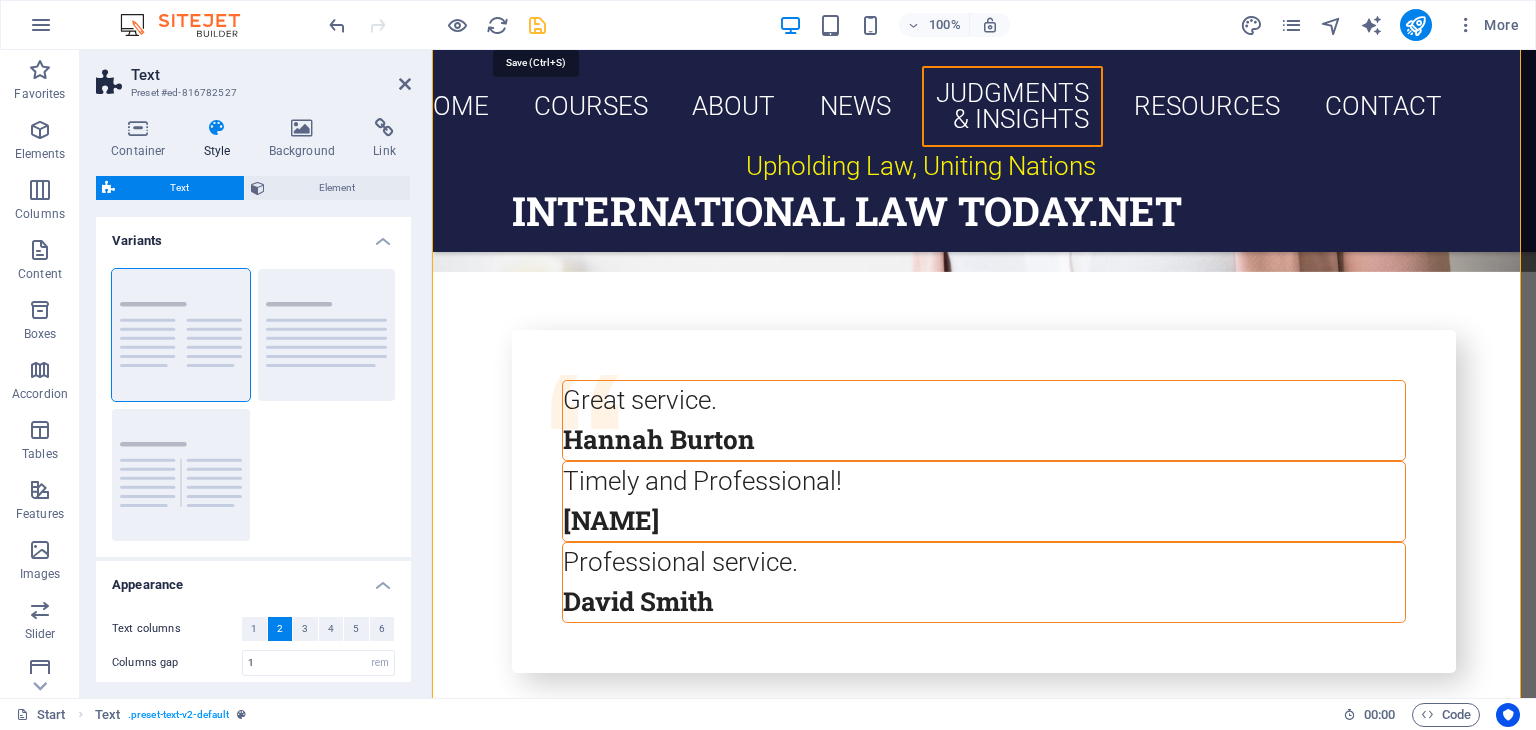 click at bounding box center [537, 25] 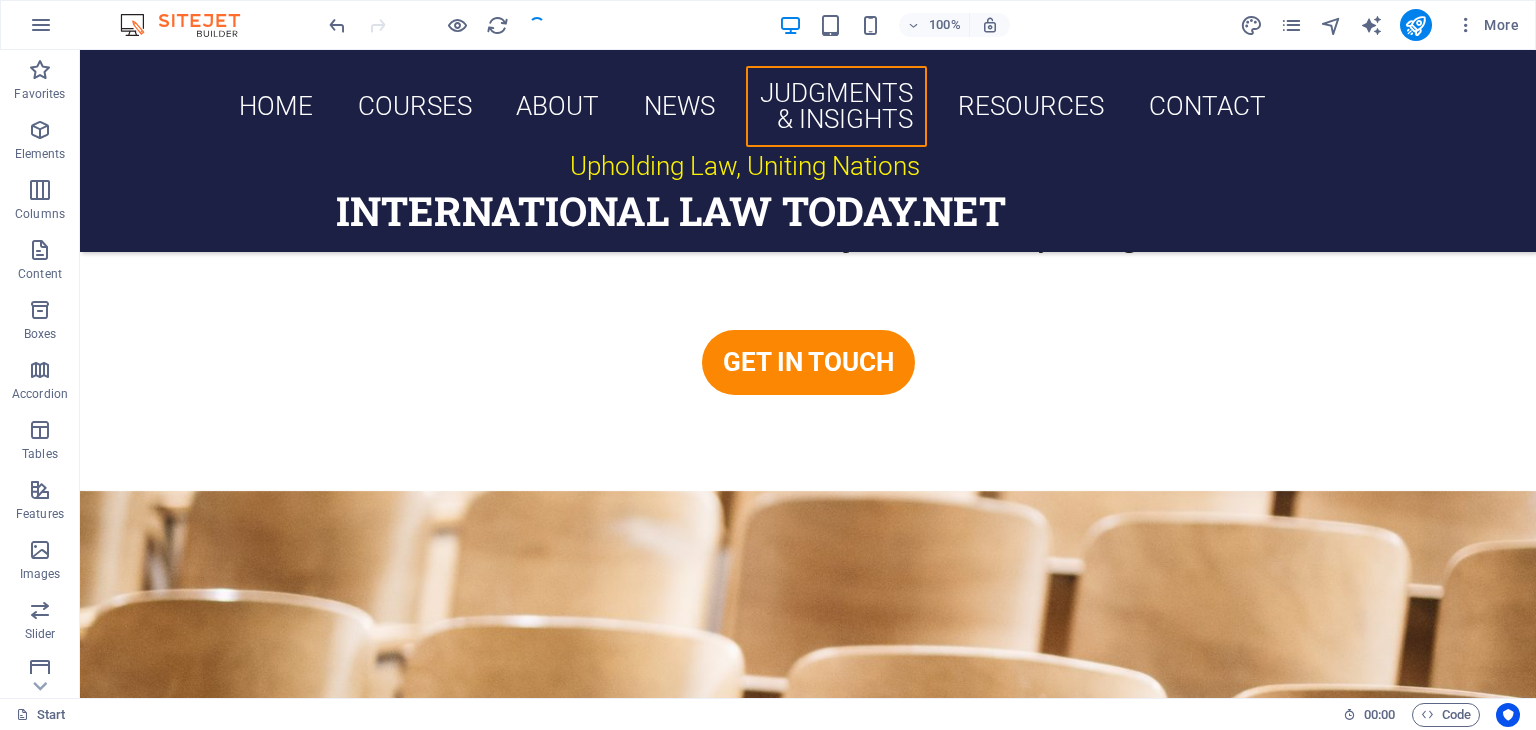 scroll, scrollTop: 9622, scrollLeft: 0, axis: vertical 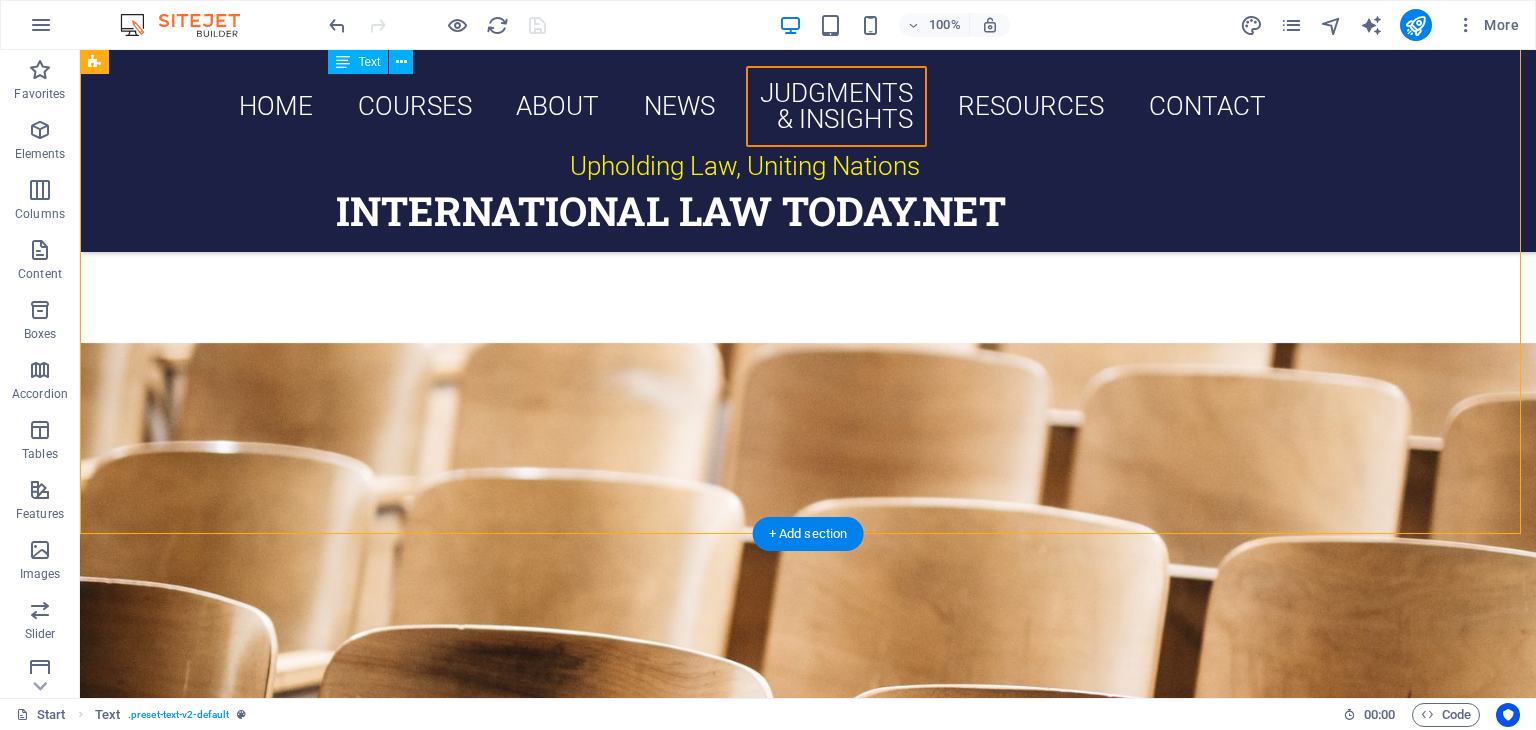 drag, startPoint x: 600, startPoint y: 407, endPoint x: 344, endPoint y: 311, distance: 273.4081 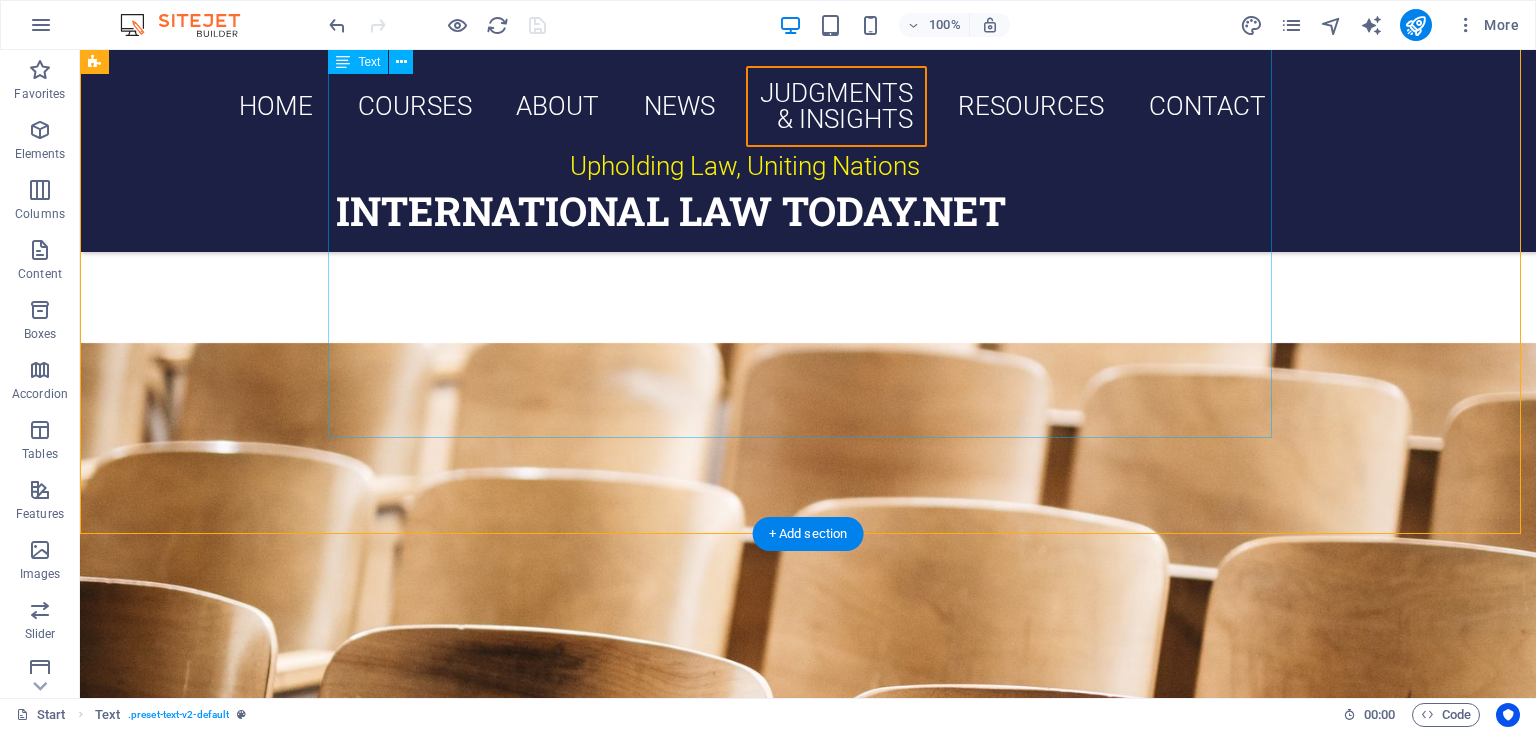 click on "In a big win for the environment, the ICJ has finally pronounced itself on climate change albeit in a non-binding, but highly effectual Advisory Opinion. In an Advisory opinion dated 23, July 2025 (Obligations of States in respect of Climate Change); Unanimously, the court opined that the climate change treaties set forth binding obligations for States parties to ensure the protection of the climate system and other parts of the environment from anthropogenic greenhouse gas emissions. Full Opinion available here; https://www.icj-cij.org/sites/default/files/case-related/187/187-20250723-adv-01-00-en.pdf" at bounding box center [808, 5804] 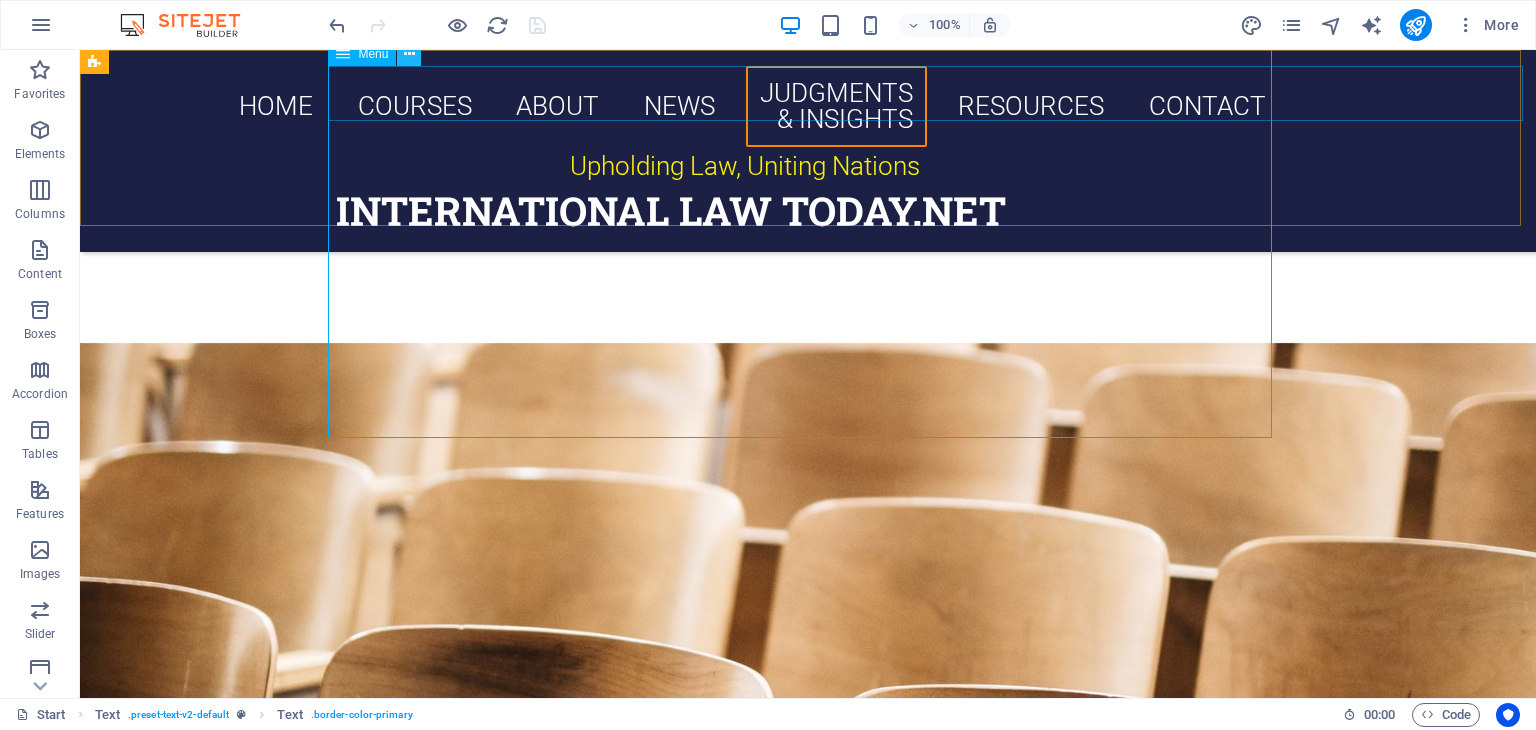 click at bounding box center [409, 54] 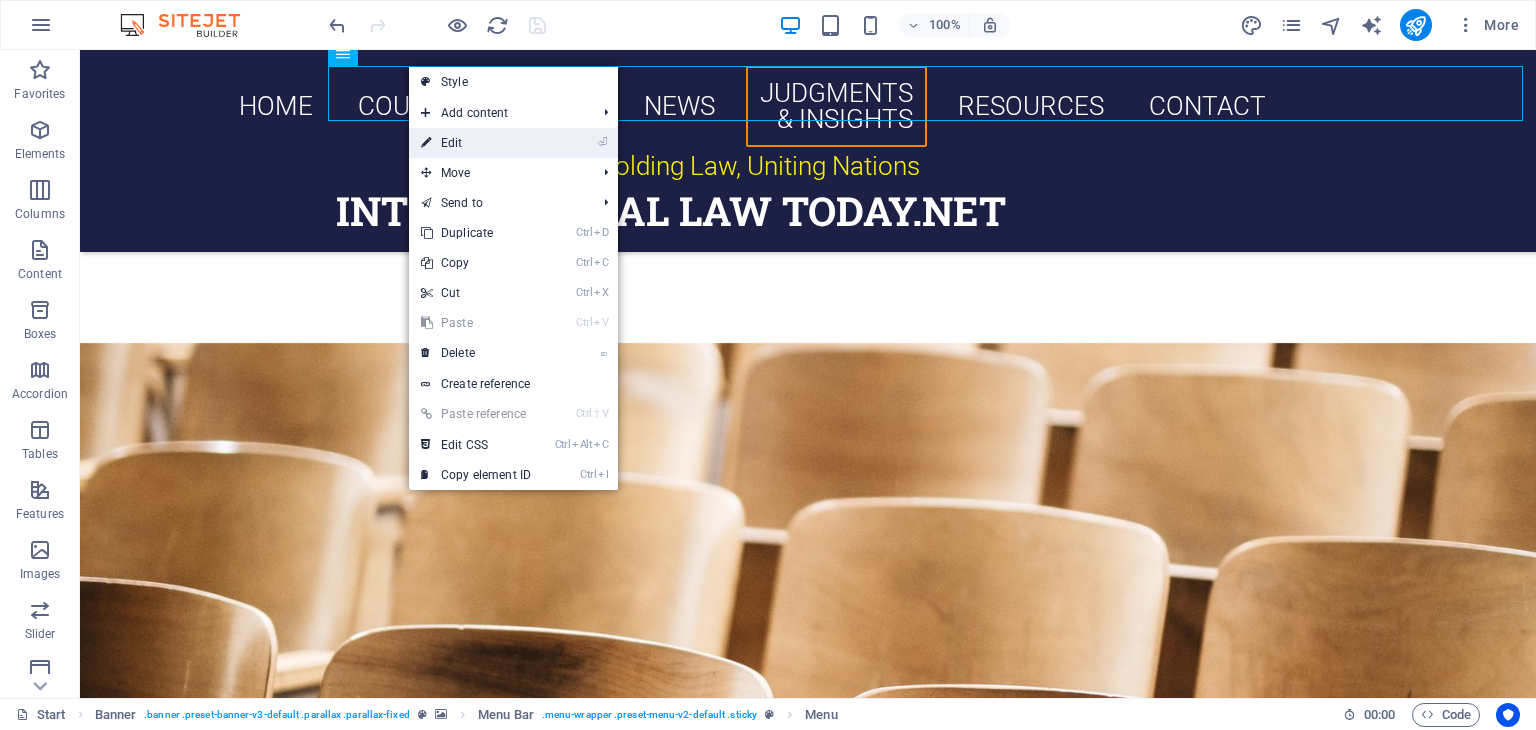 click on "⏎  Edit" at bounding box center [476, 143] 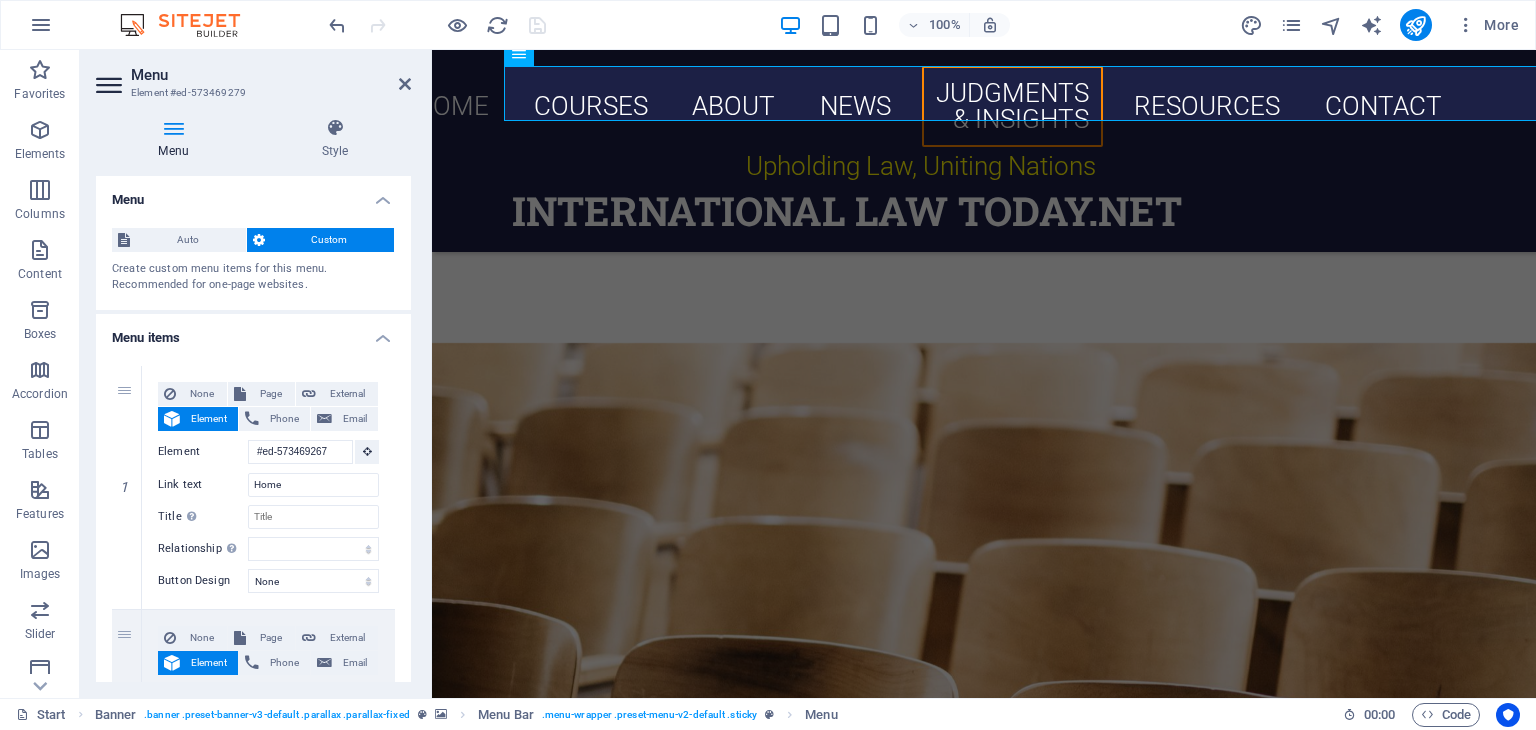 drag, startPoint x: 405, startPoint y: 230, endPoint x: 425, endPoint y: 285, distance: 58.5235 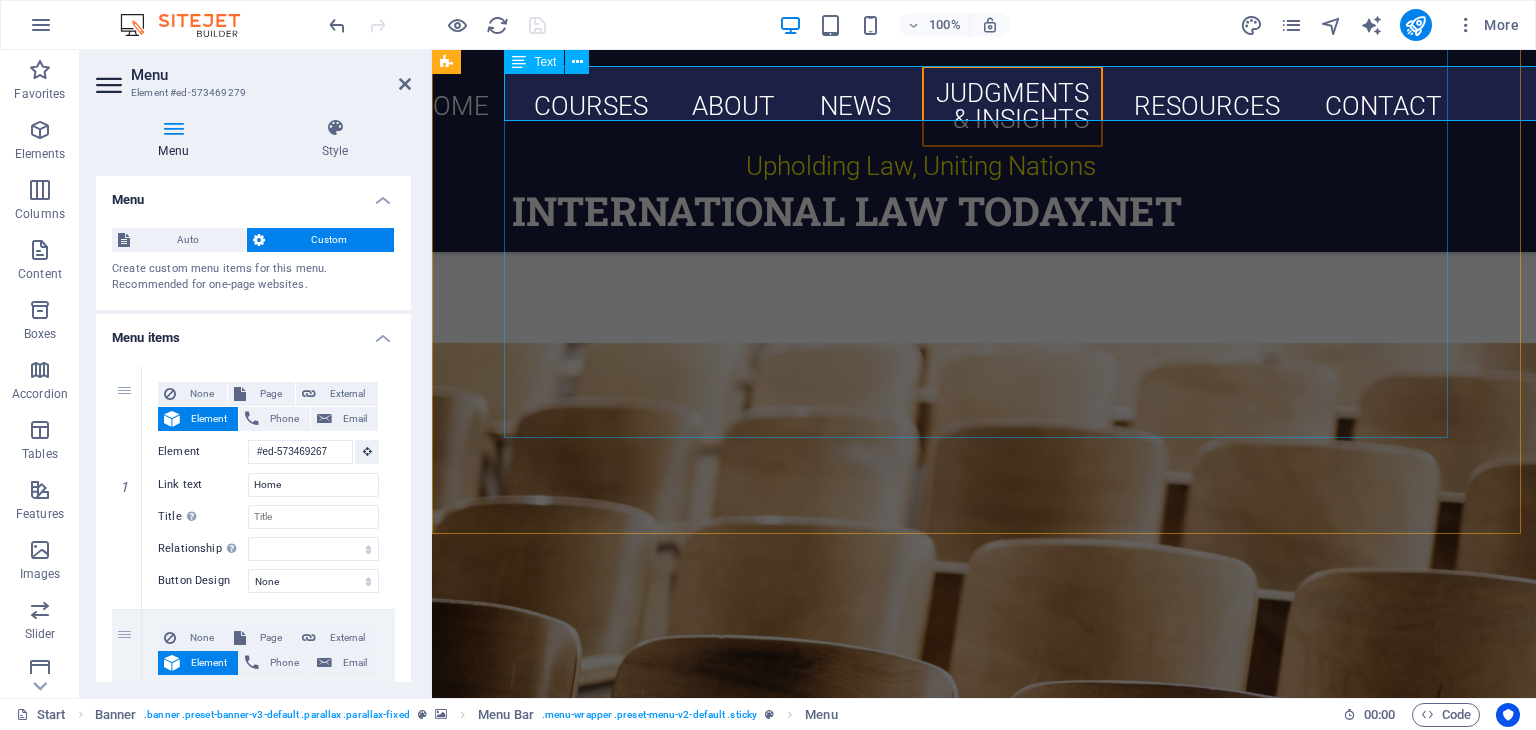 click on "In a big win for the environment, the ICJ has finally pronounced itself on climate change albeit in a non-binding, but highly effectual Advisory Opinion. In an Advisory opinion dated 23, July 2025 (Obligations of States in respect of Climate Change); Unanimously, the court opined that the climate change treaties set forth binding obligations for States parties to ensure the protection of the climate system and other parts of the environment from anthropogenic greenhouse gas emissions. Full Opinion available here; https://www.icj-cij.org/sites/default/files/case-related/187/187-20250723-adv-01-00-en.pdf" at bounding box center [984, 5804] 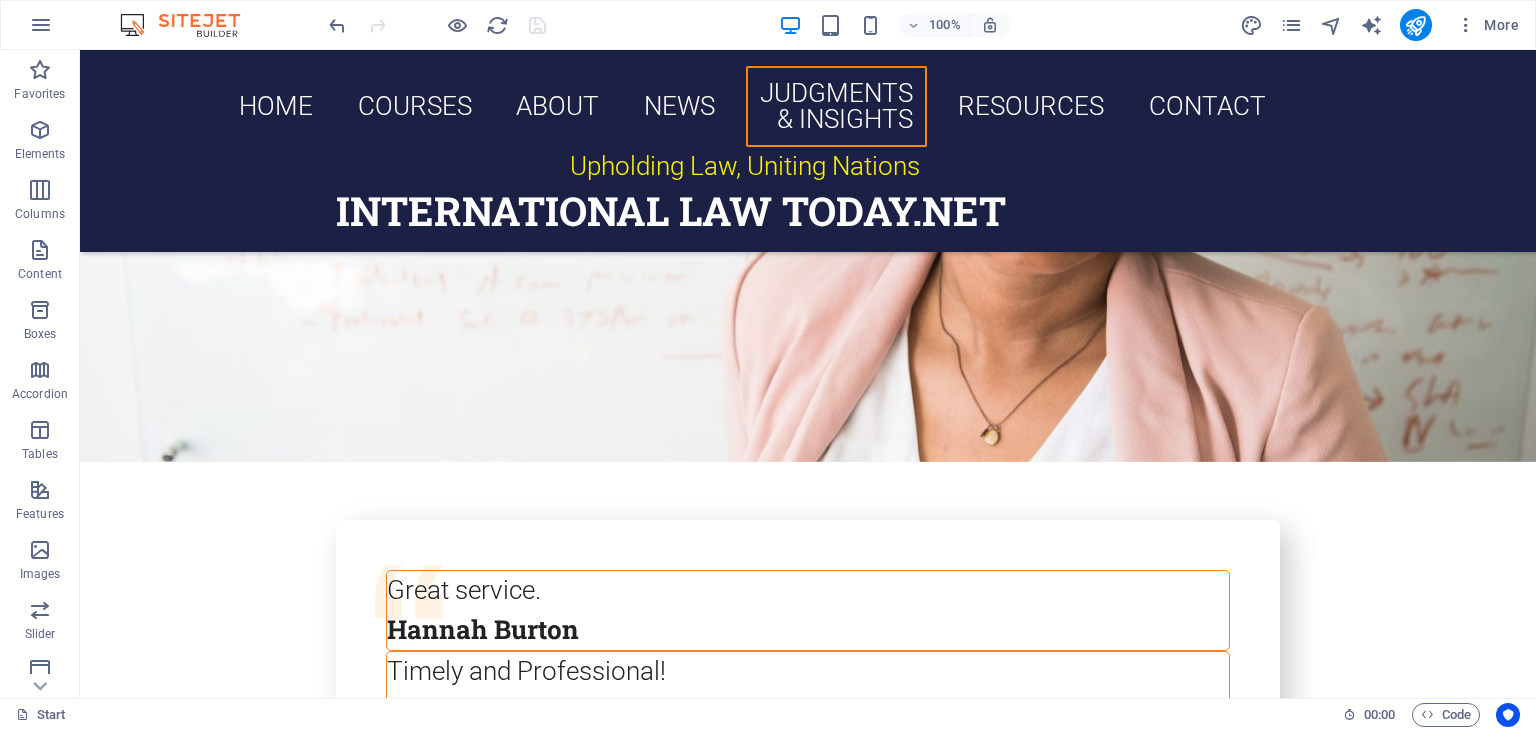 scroll, scrollTop: 8384, scrollLeft: 0, axis: vertical 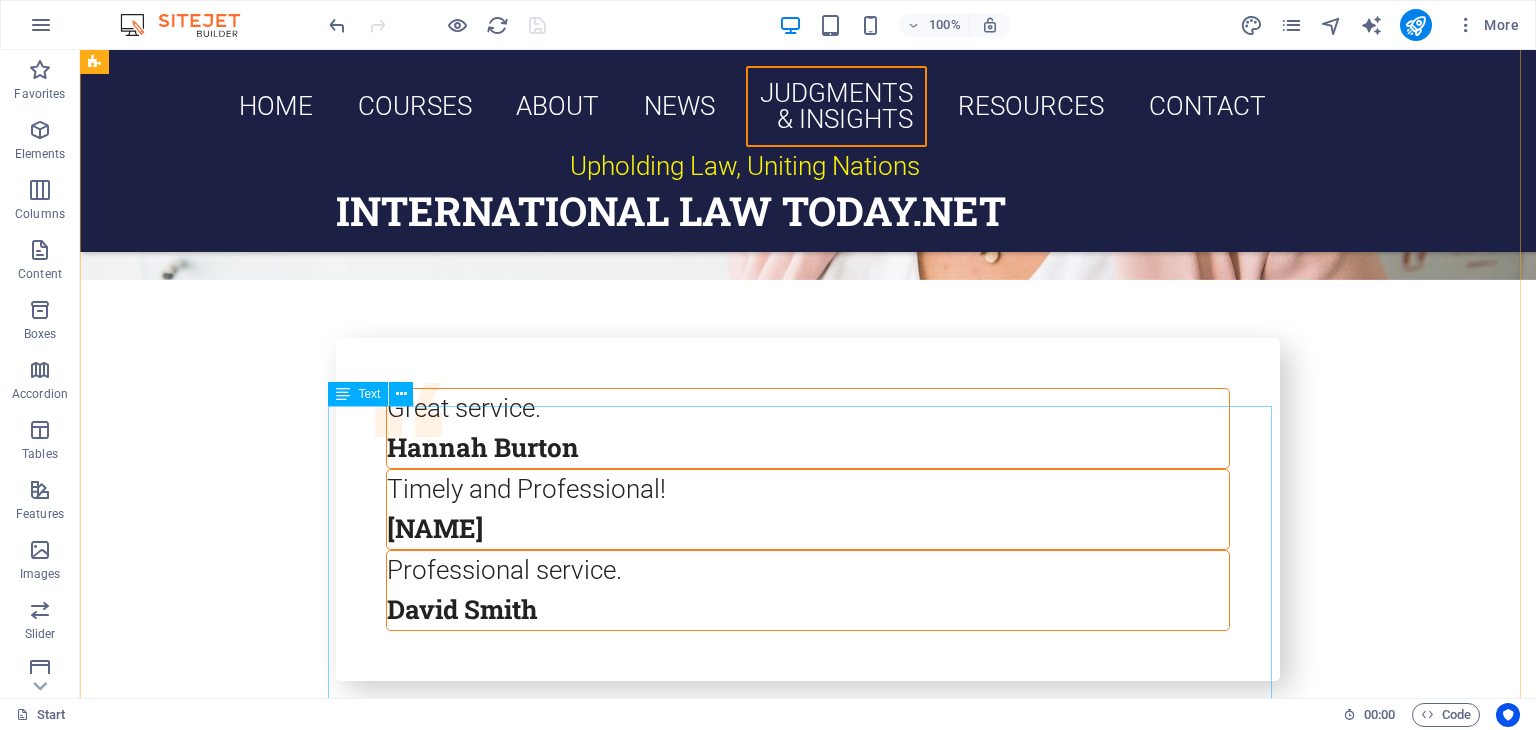 click on "Text" at bounding box center [358, 394] 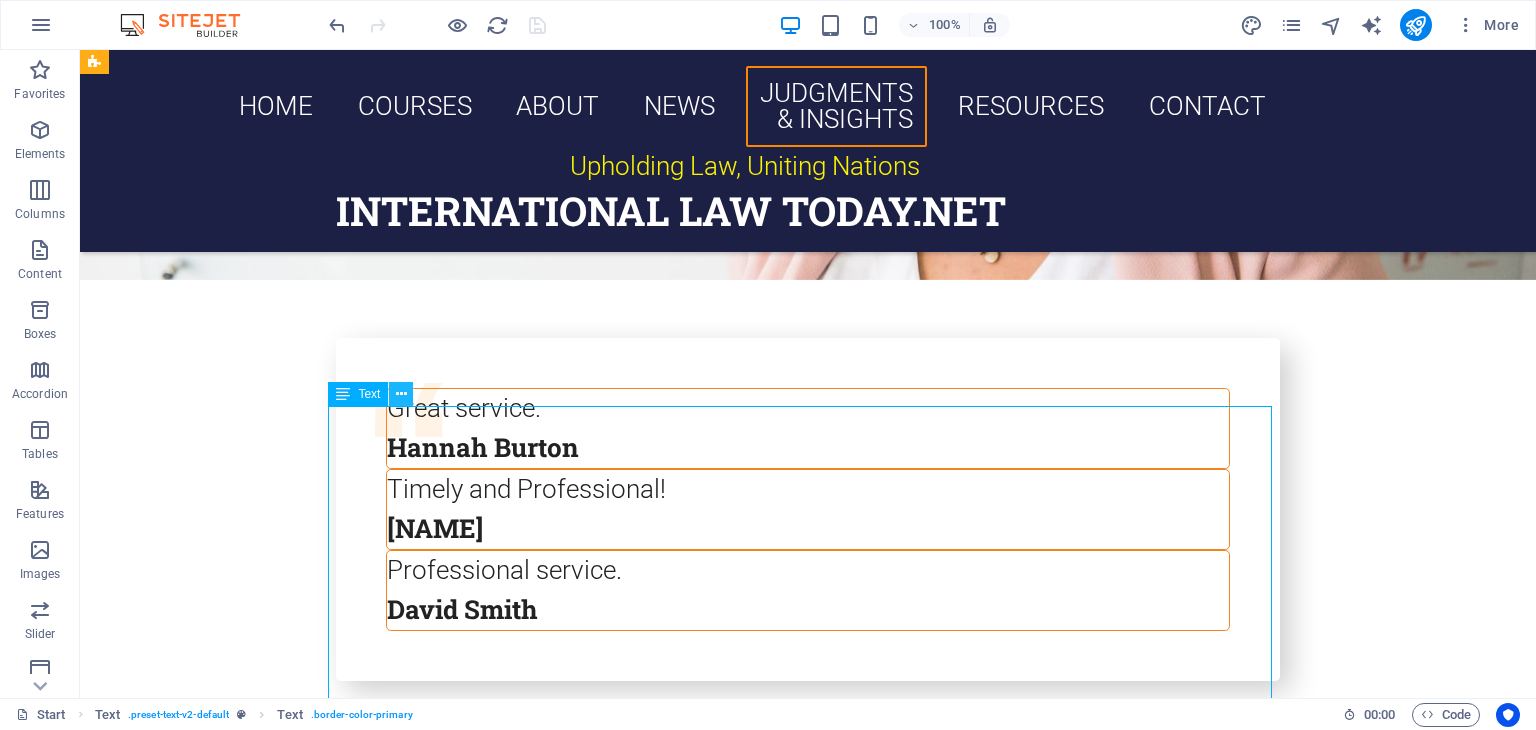 click at bounding box center (401, 394) 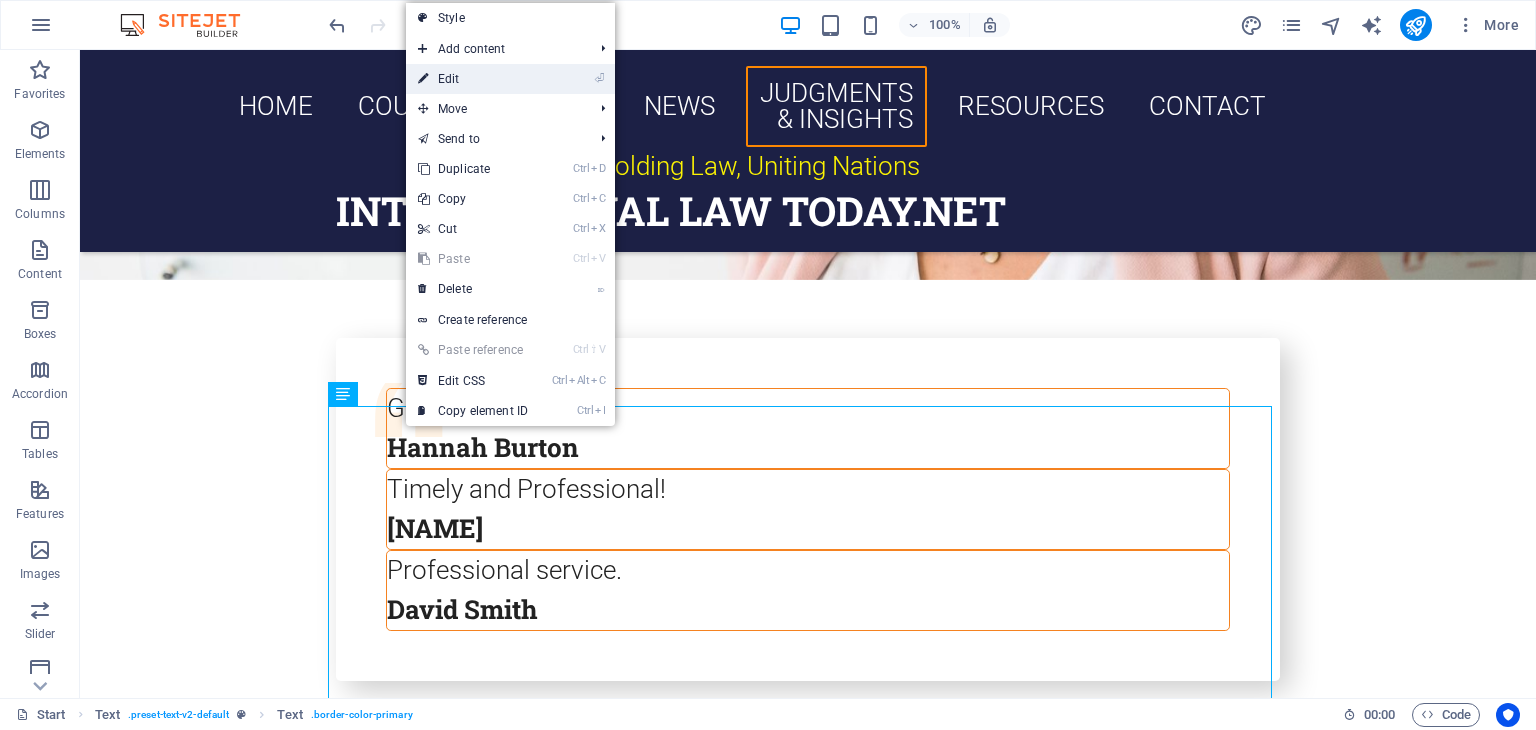 click on "⏎  Edit" at bounding box center (473, 79) 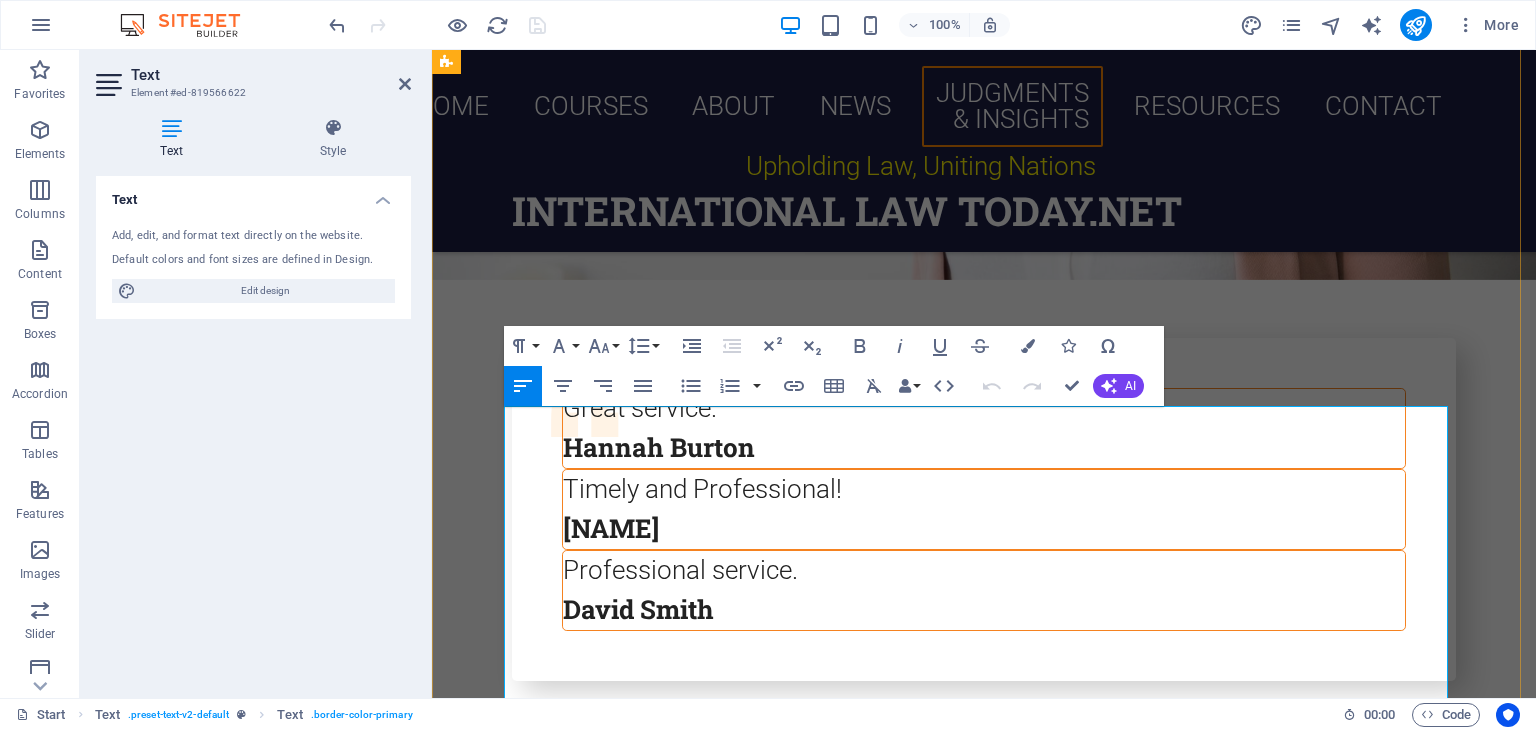 click on "In a big win for the environment, the ICJ has finally pronounced itself on climate change albeit in a non-binding, but highly effectual Advisory Opinion. In an Advisory opinion dated 23, July 2025 (Obligations of States in respect of Climate Change);" at bounding box center [983, 6360] 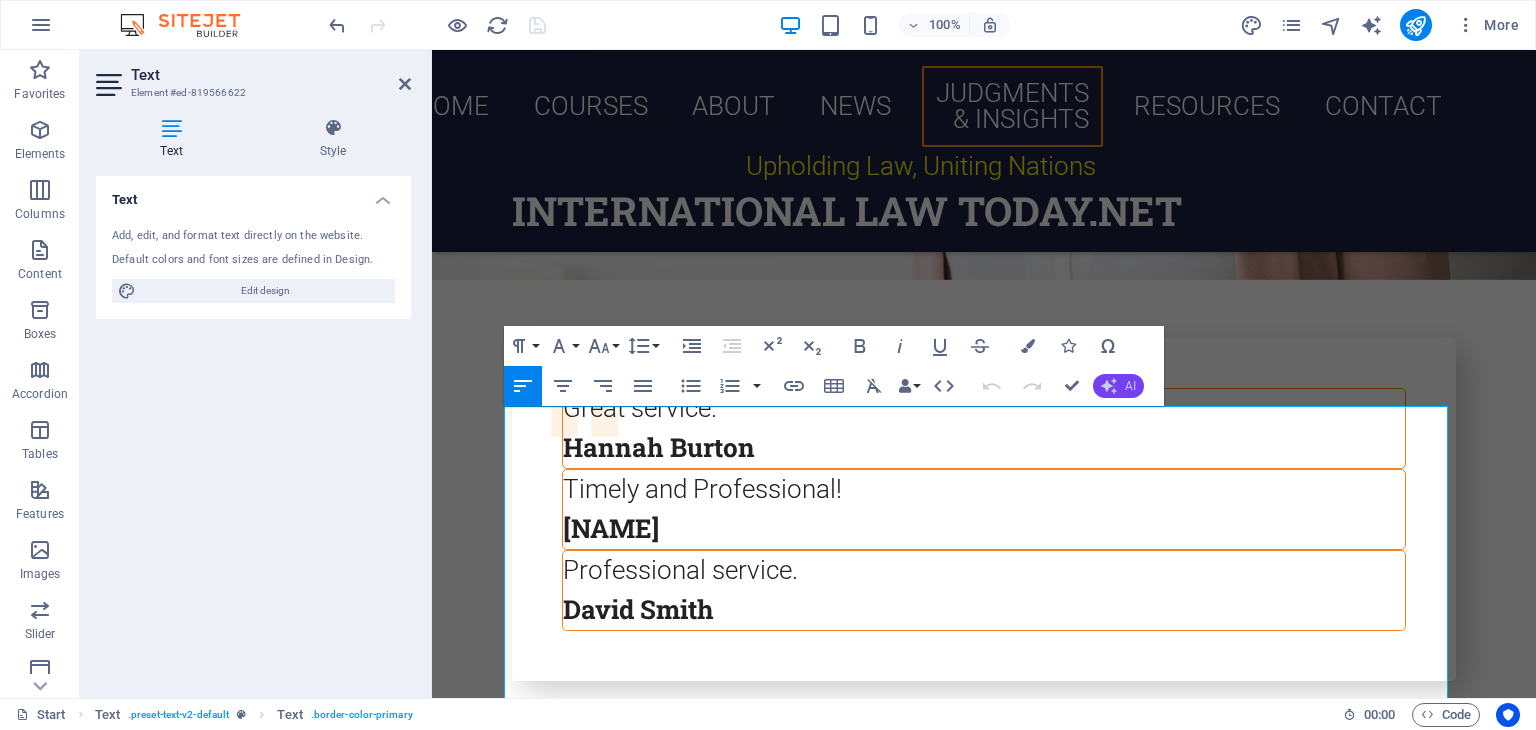 click on "AI" at bounding box center (1118, 386) 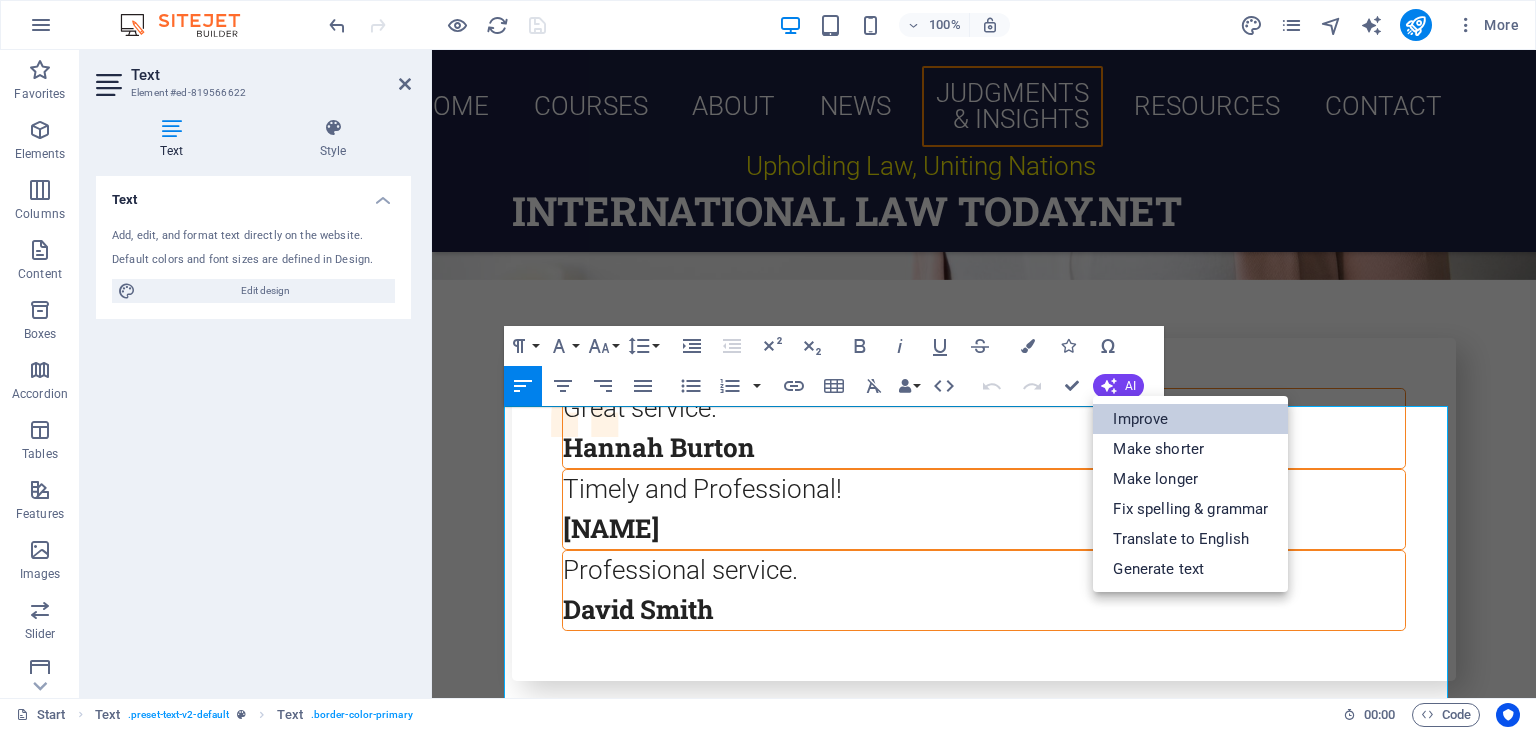 click on "Improve" at bounding box center [1190, 419] 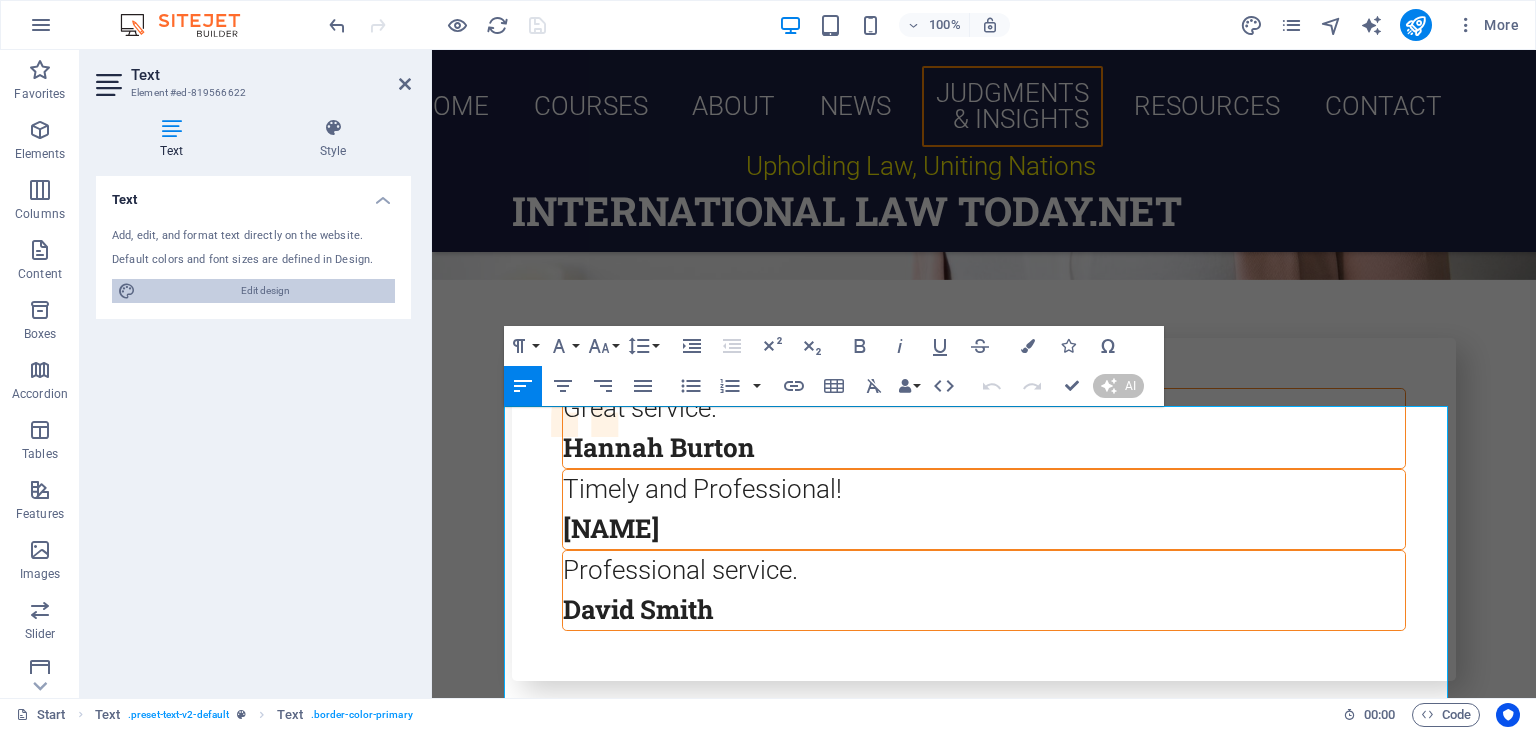 click on "Edit design" at bounding box center [265, 291] 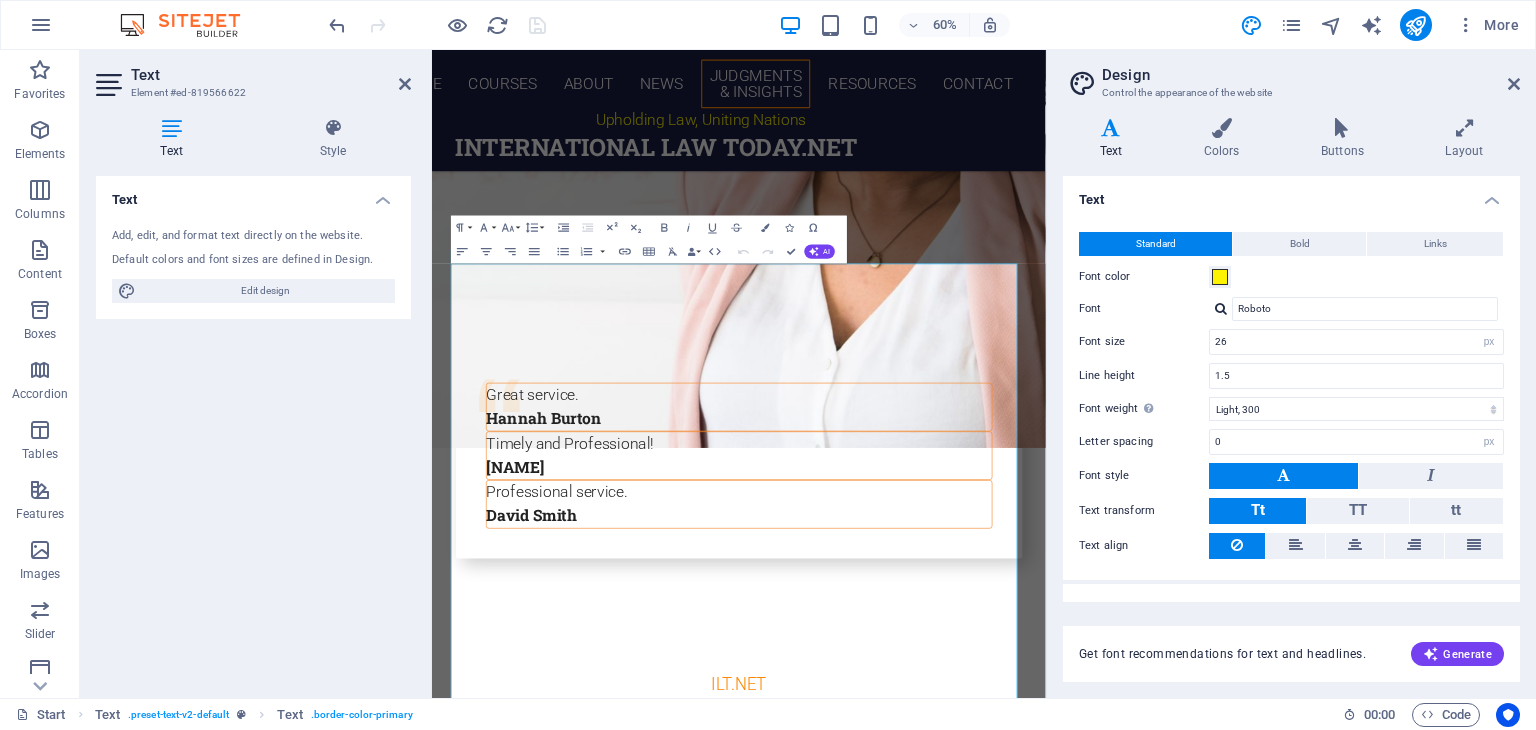 type 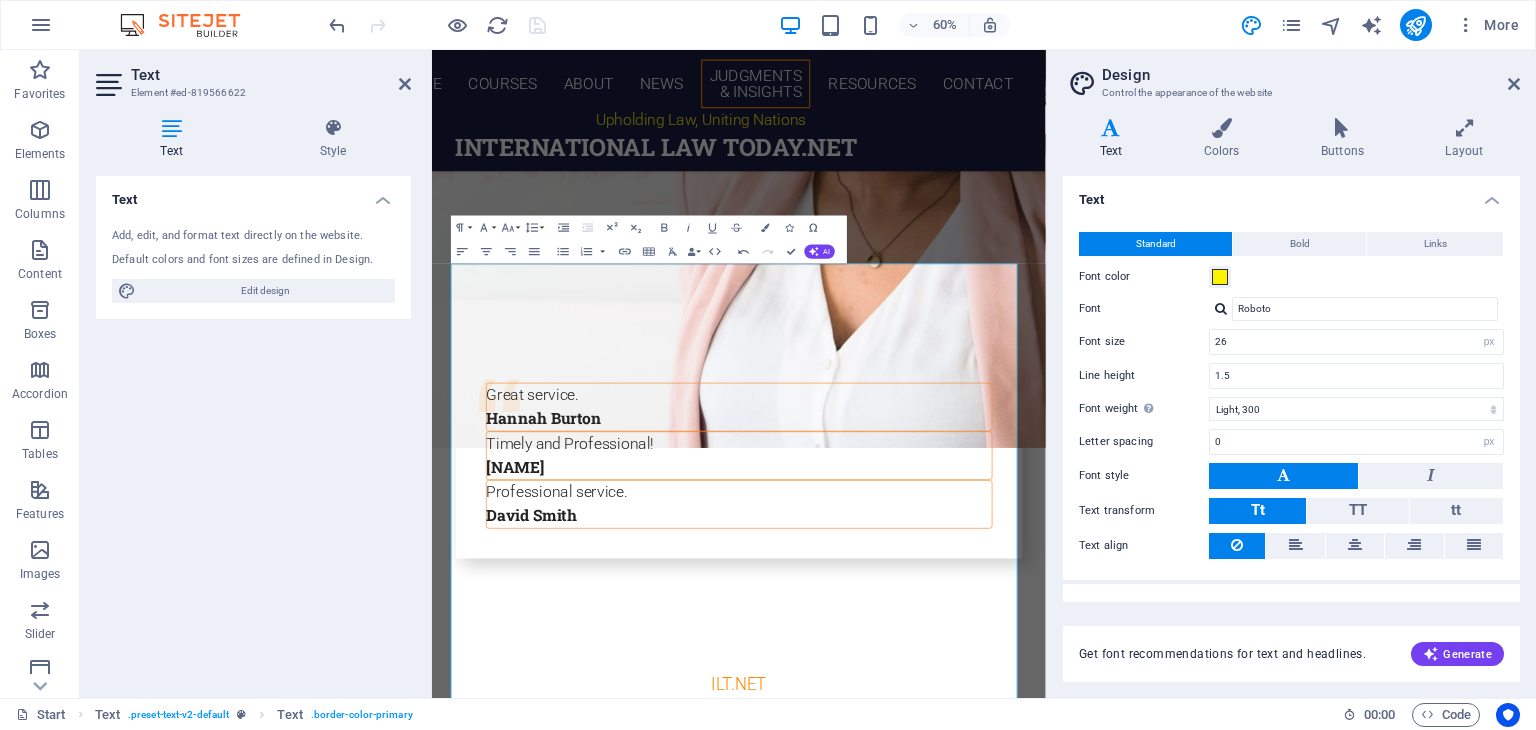 click at bounding box center (1111, 128) 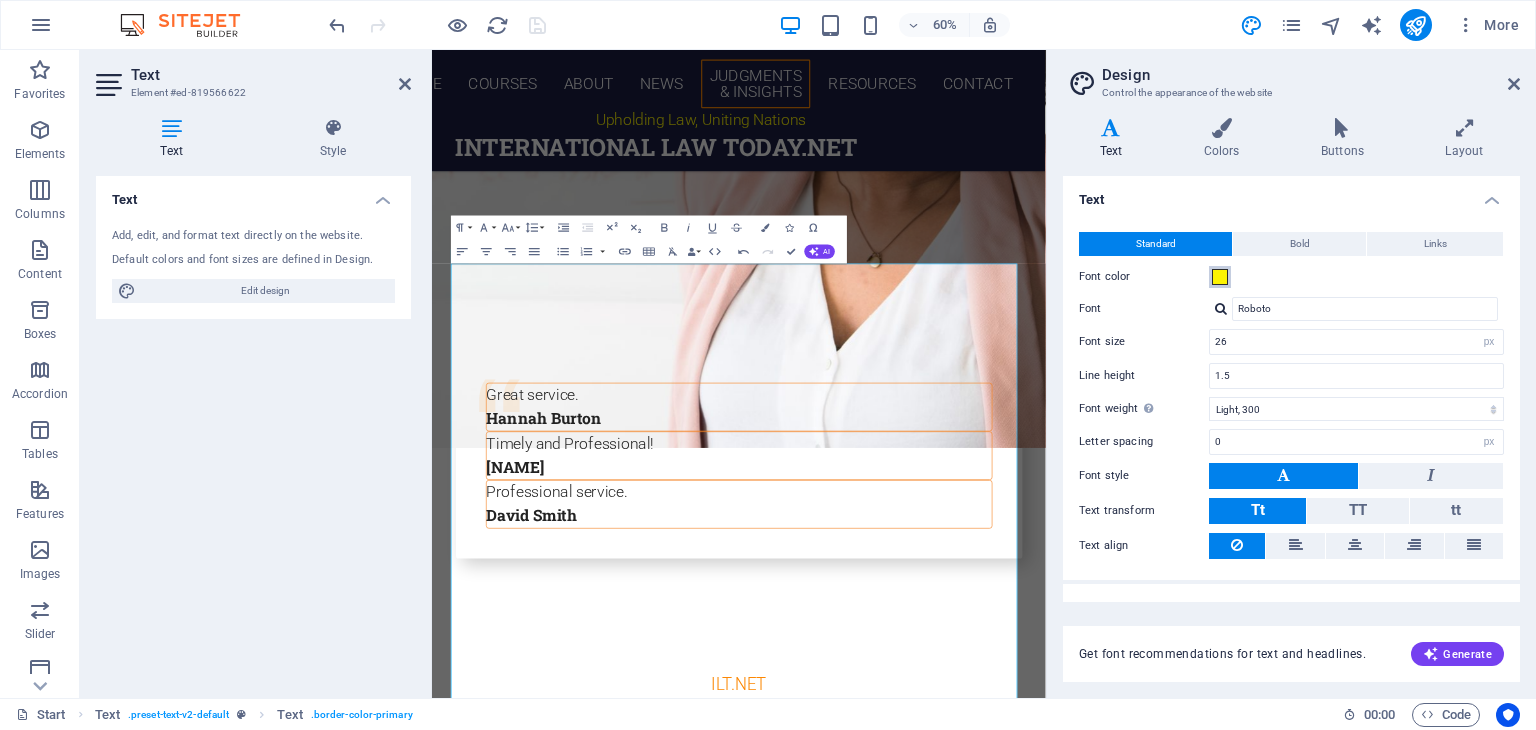 click at bounding box center [1220, 277] 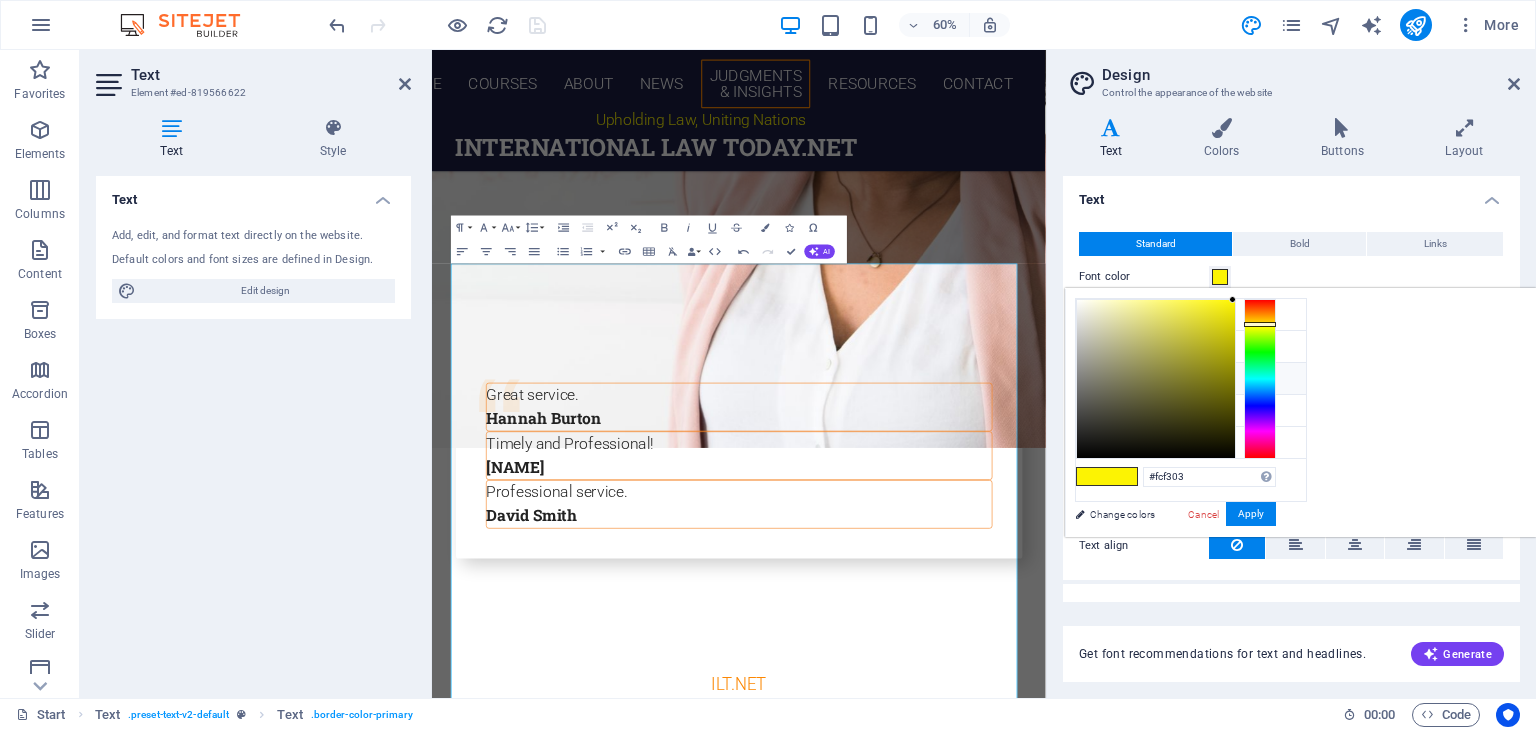 click on "Secondary color
#1c2045" at bounding box center [1191, 379] 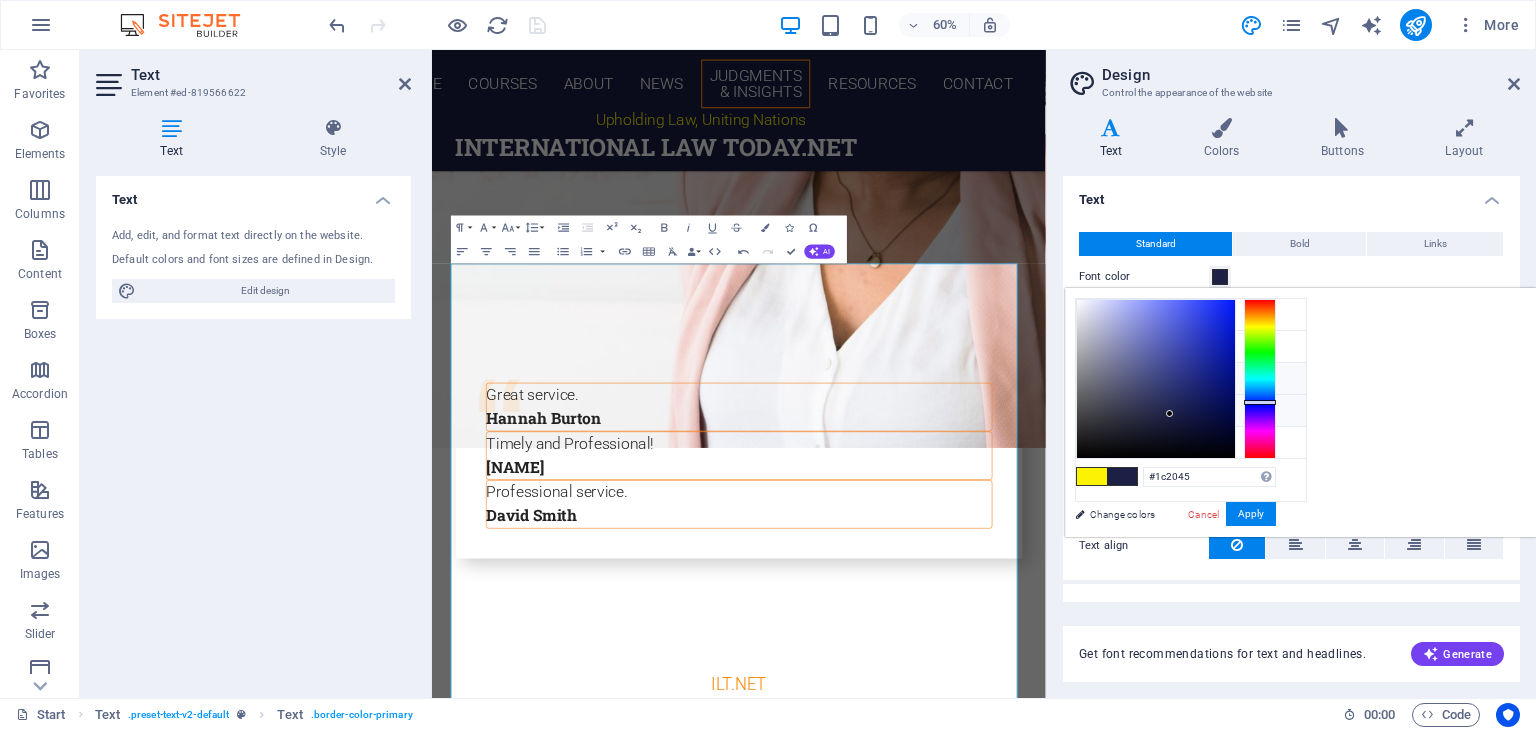 click at bounding box center (1092, 410) 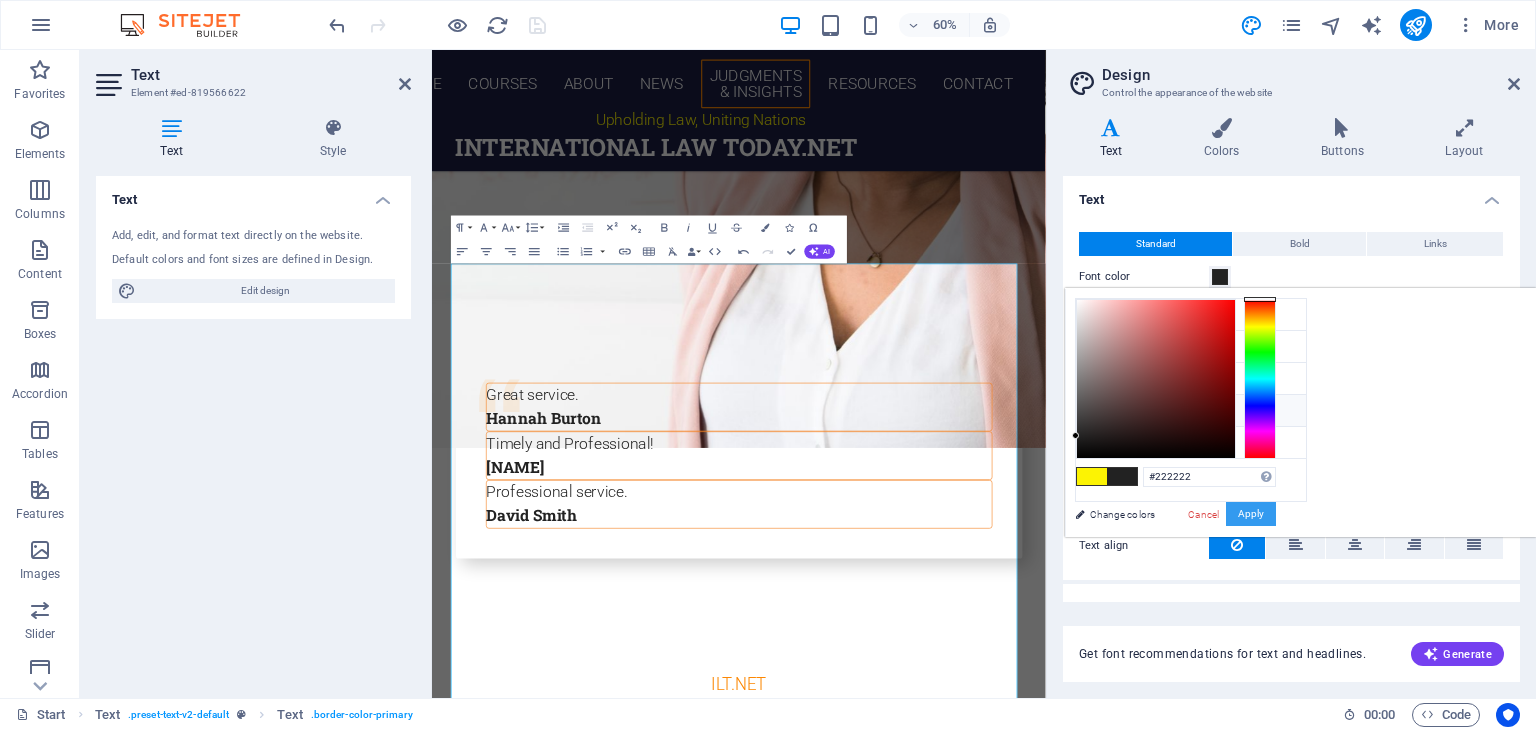 click on "Apply" at bounding box center [1251, 514] 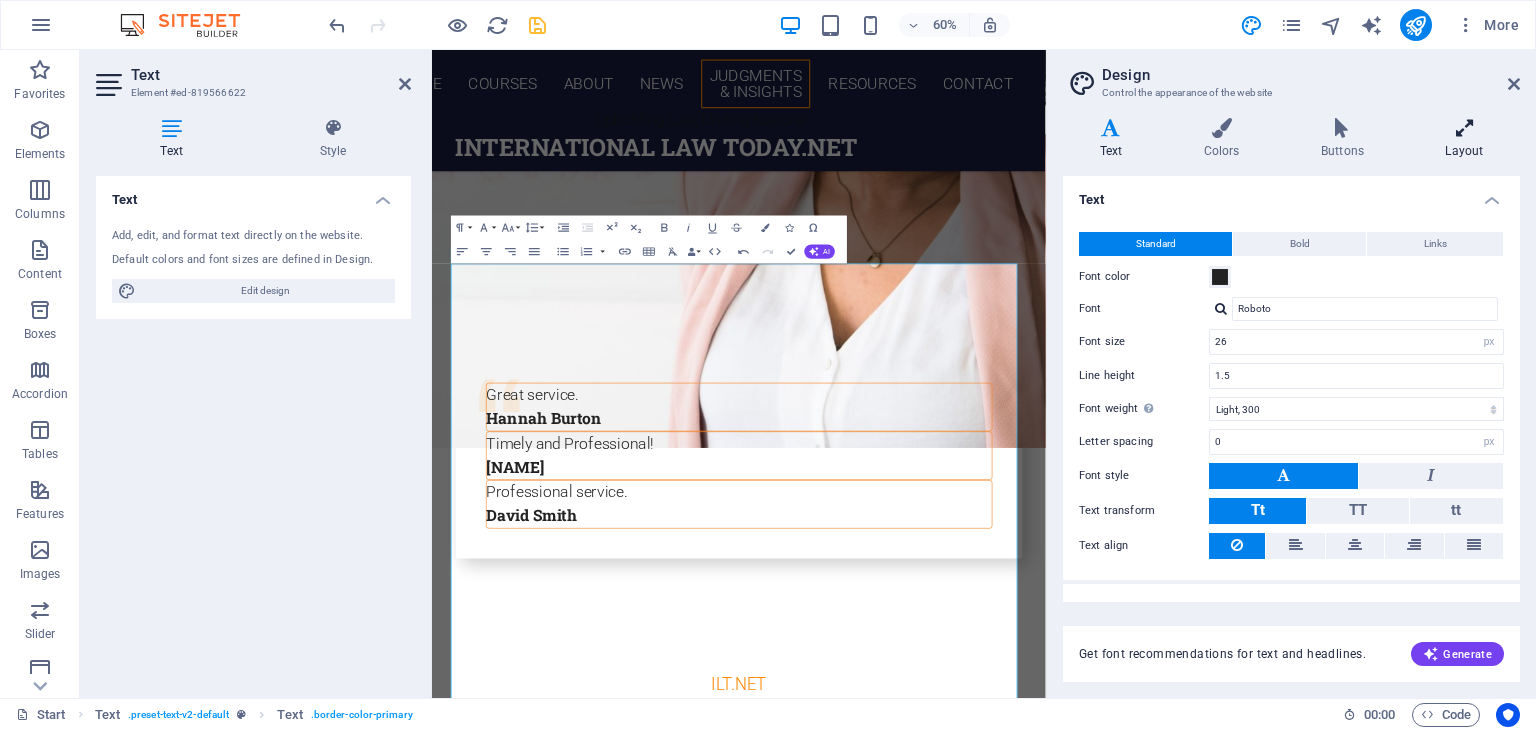 click at bounding box center (1464, 128) 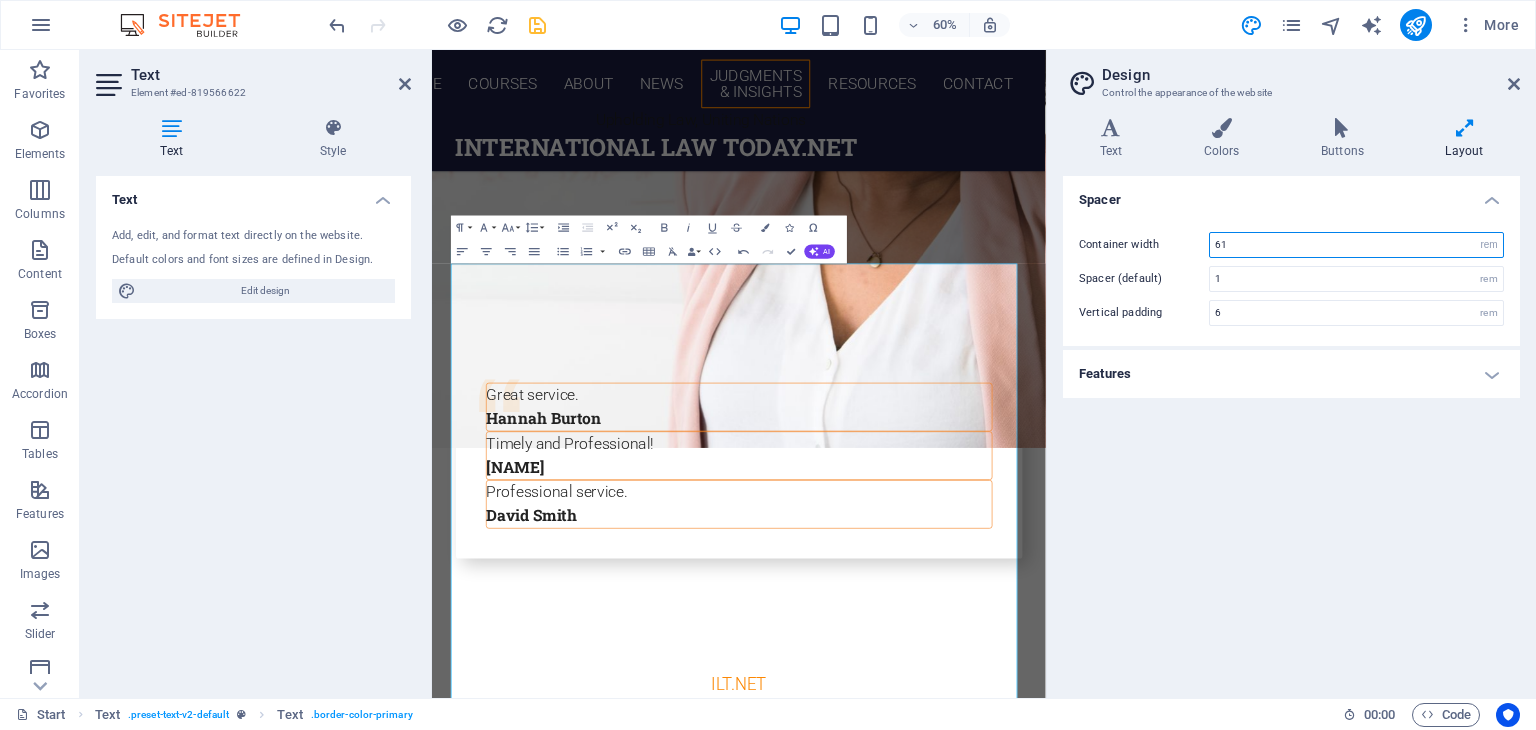 click on "61" at bounding box center (1356, 245) 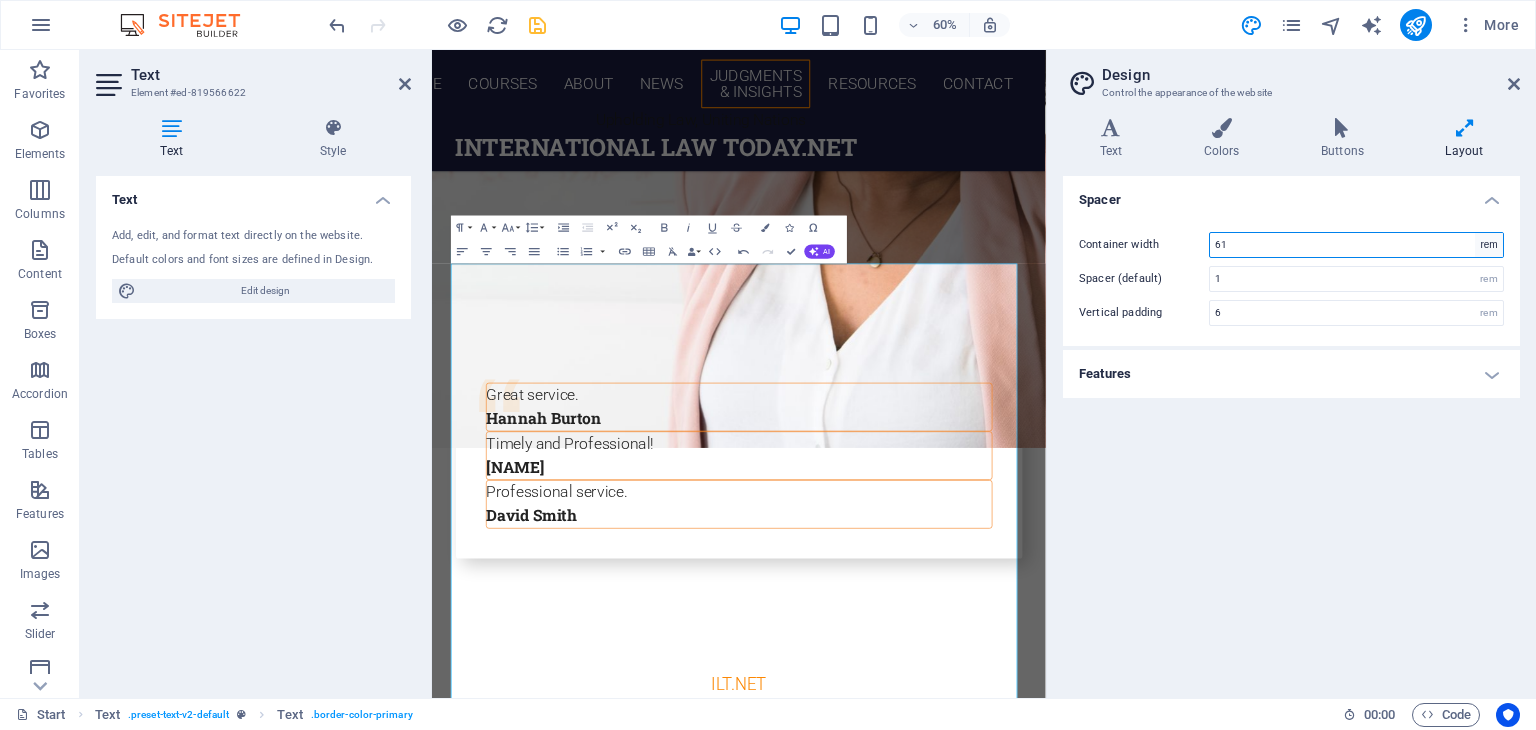 type on "6" 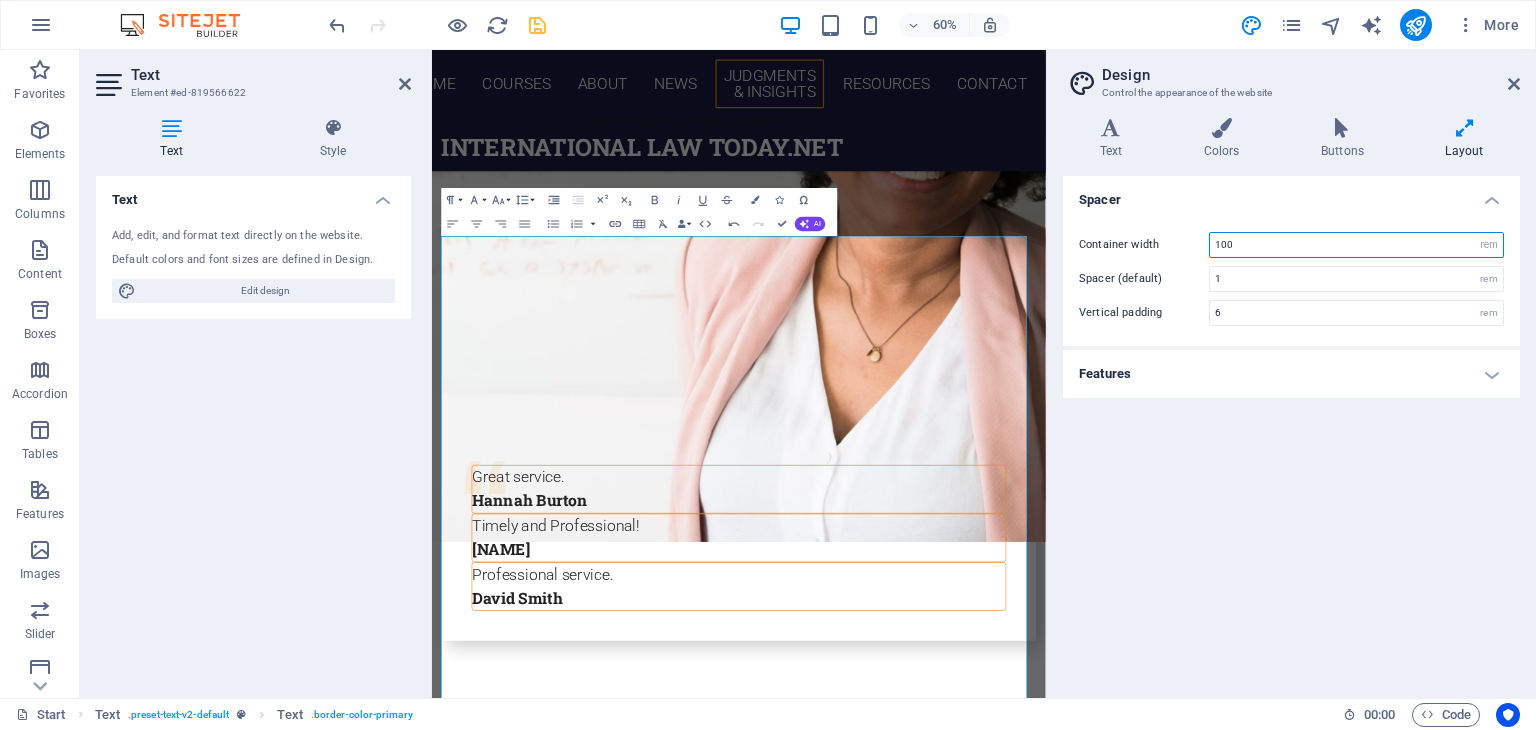 type on "100" 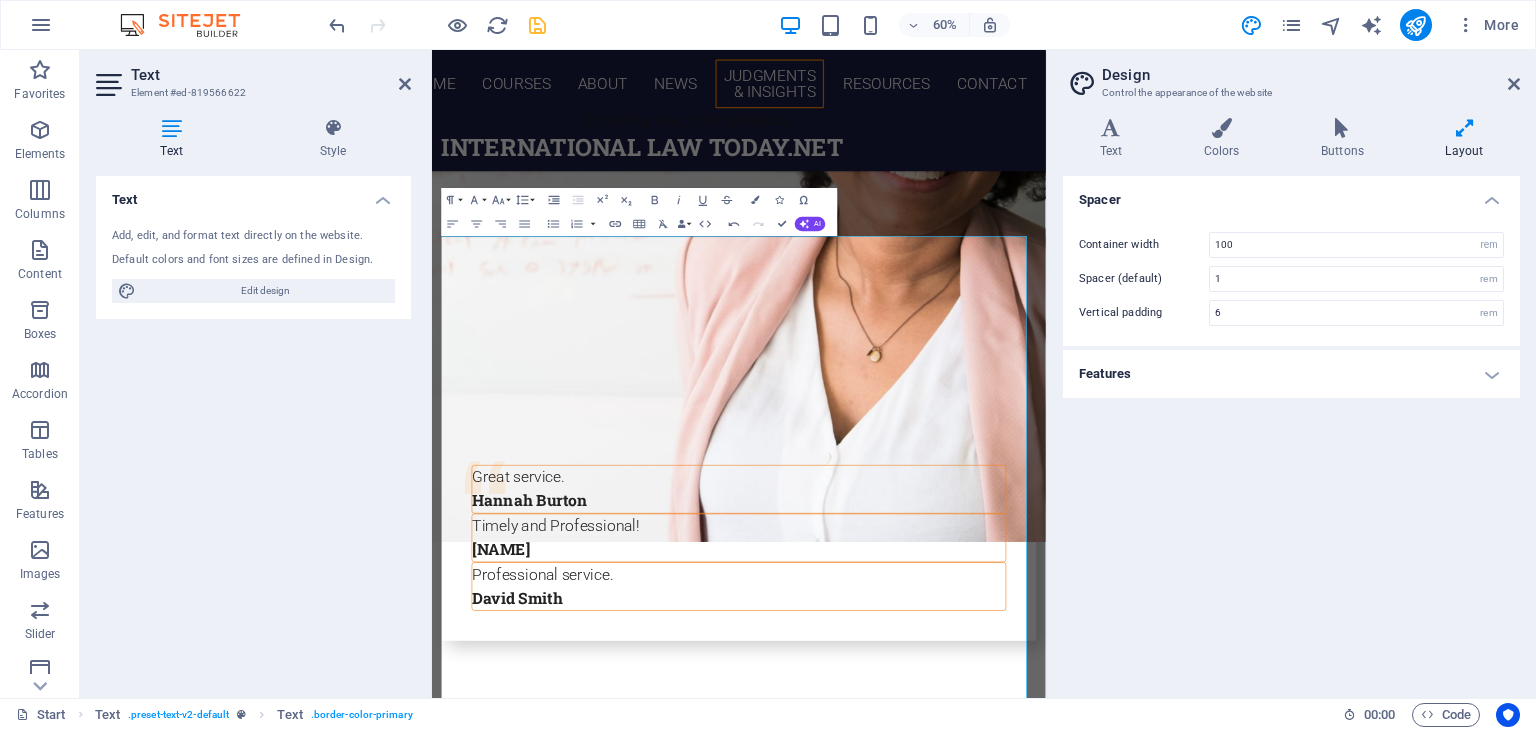 click on "Features" at bounding box center (1291, 374) 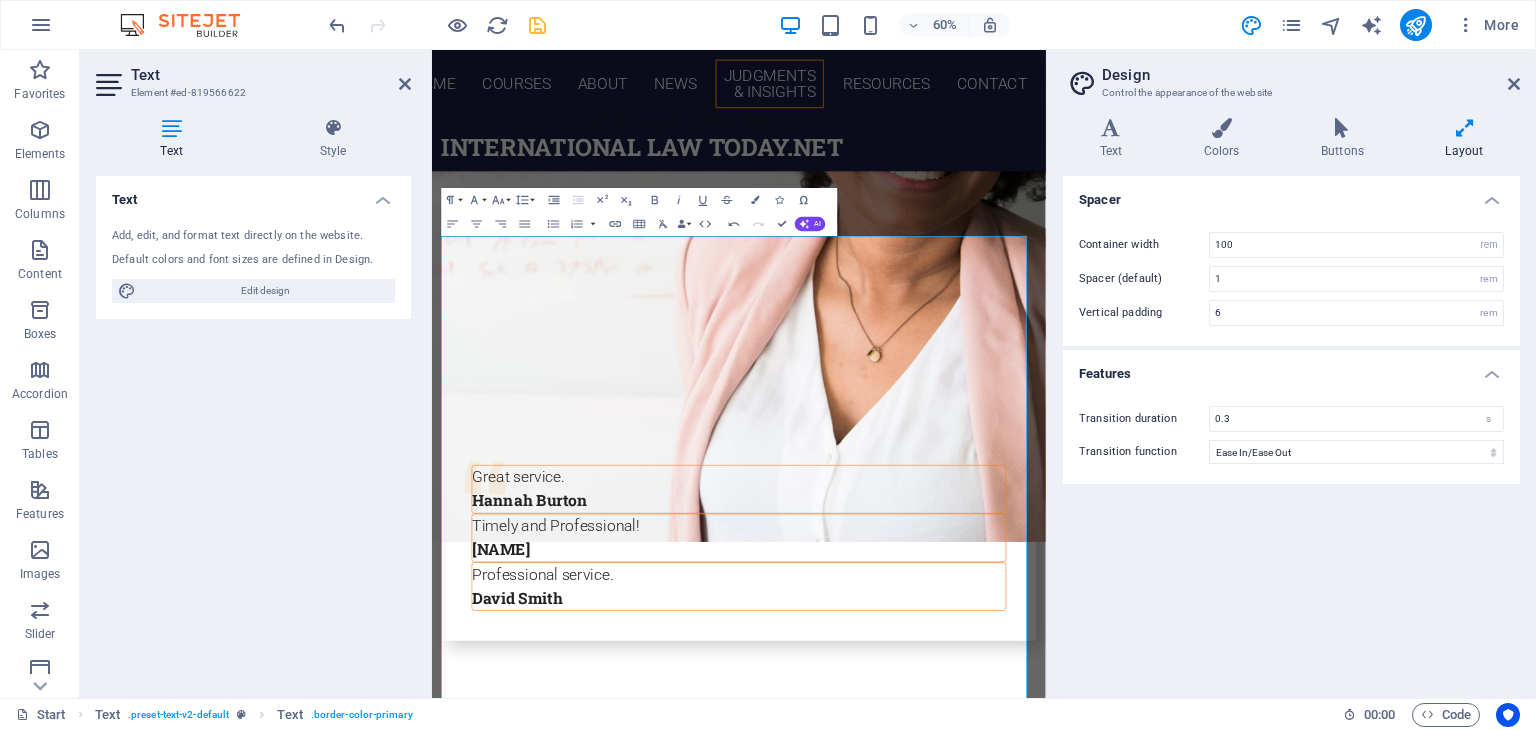click on "Spacer Container width 100 rem px Spacer (default) 1 rem Vertical padding 6 rem Features Transition duration 0.3 s Transition function Ease Ease In Ease Out Ease In/Ease Out Linear" at bounding box center (1291, 429) 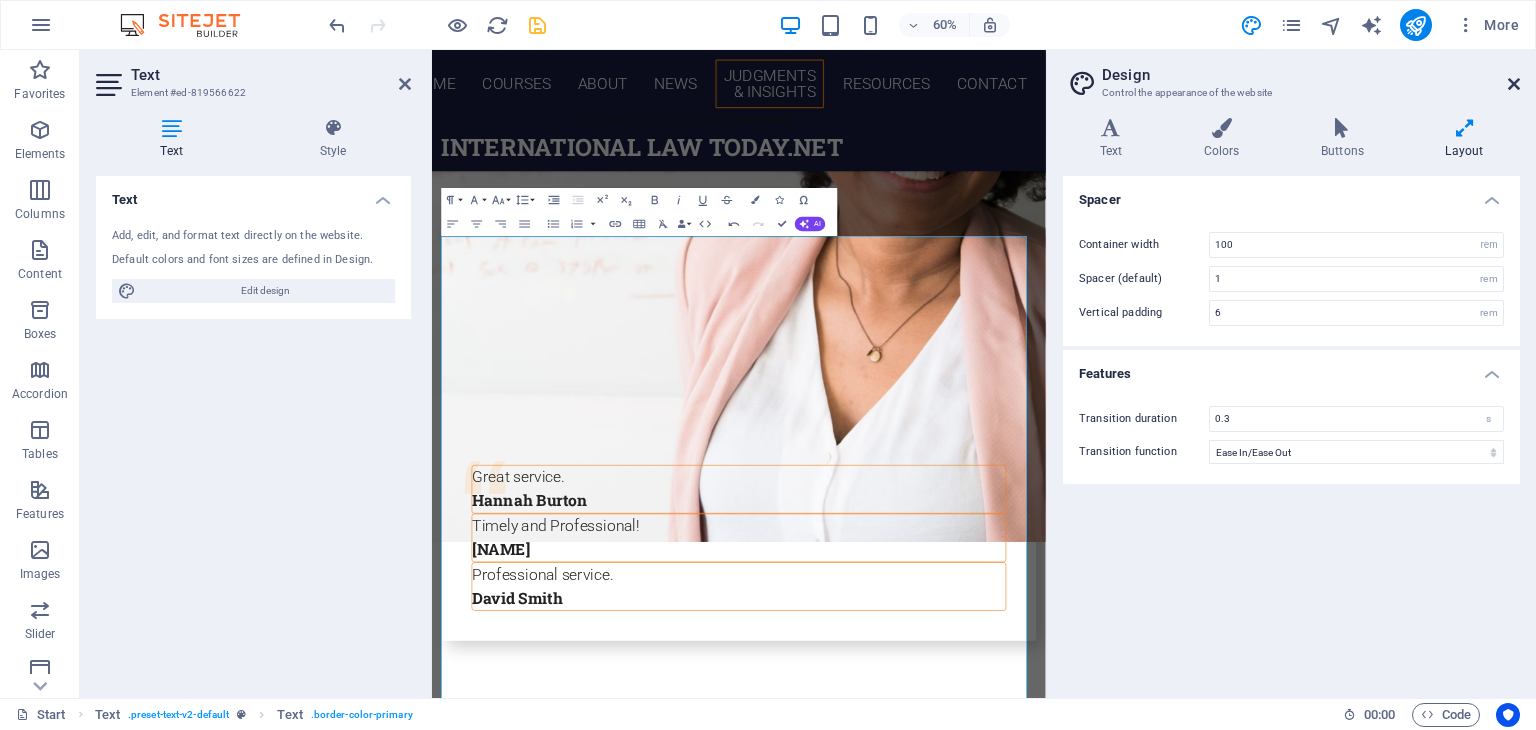 click at bounding box center [1514, 84] 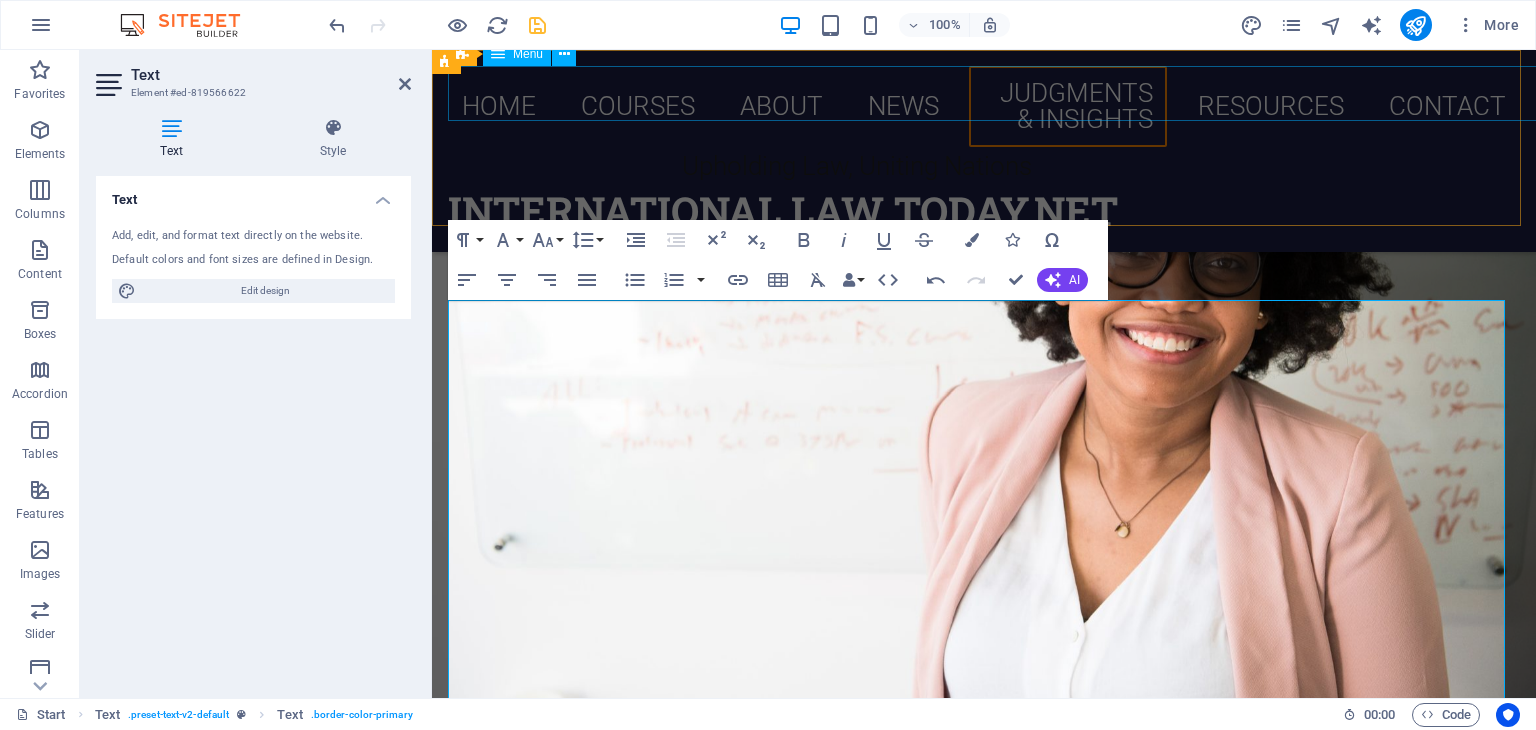 scroll, scrollTop: 8455, scrollLeft: 0, axis: vertical 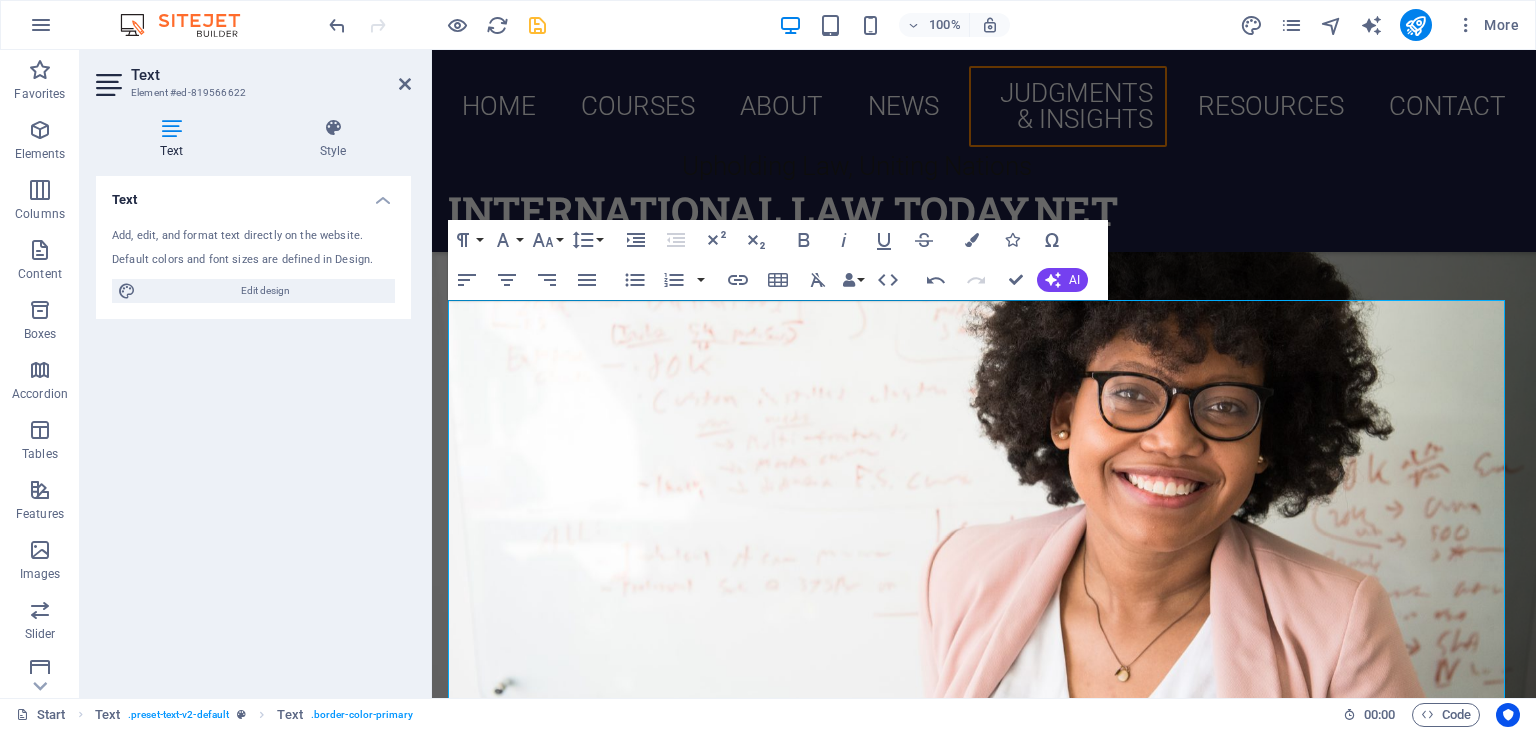 click on "Text Element #ed-819566622 Text Style Text Add, edit, and format text directly on the website. Default colors and font sizes are defined in Design. Edit design Alignment Left aligned Centered Right aligned Text Element Layout How this element expands within the layout (Flexbox). Size Default auto px % 1/1 1/2 1/3 1/4 1/5 1/6 1/7 1/8 1/9 1/10 Grow Shrink Order Container layout Visible Visible Opacity 100 % Overflow Spacing Margin Default auto px % rem vw vh Custom Custom auto px % rem vw vh auto px % rem vw vh auto px % rem vw vh auto px % rem vw vh Padding Default px rem % vh vw Custom Custom px rem % vh vw px rem % vh vw px rem % vh vw px rem % vh vw Border Style              - Width 1 auto px rem % vh vw Custom Custom 1 auto px rem % vh vw 1 auto px rem % vh vw 1 auto px rem % vh vw 1 auto px rem % vh vw  - Color Round corners Default px rem % vh vw Custom Custom px rem % vh vw px rem % vh vw px rem % vh vw px rem % vh vw Shadow Default None Outside Inside Color X offset 0 px rem vh vw Y offset 0" at bounding box center [256, 374] 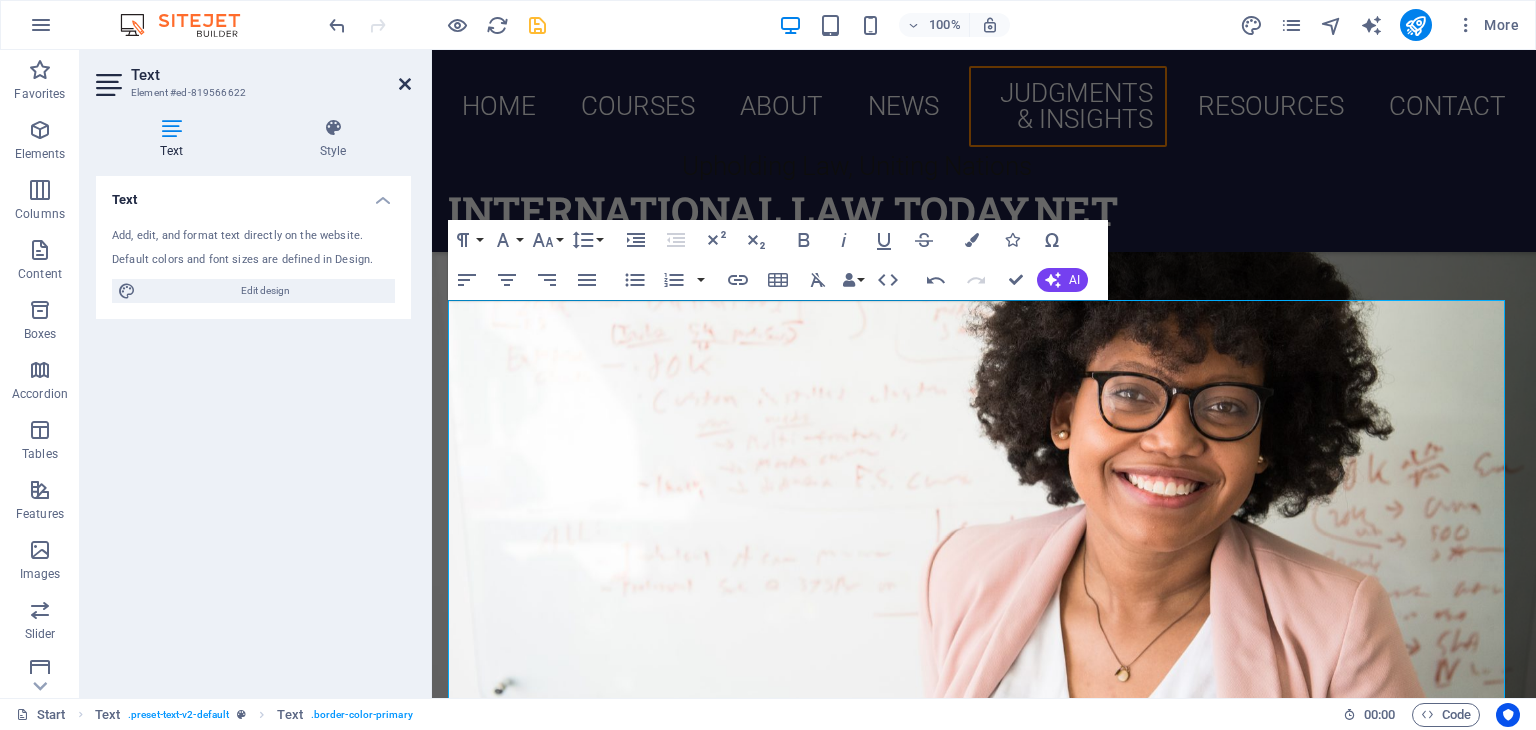 click at bounding box center (405, 84) 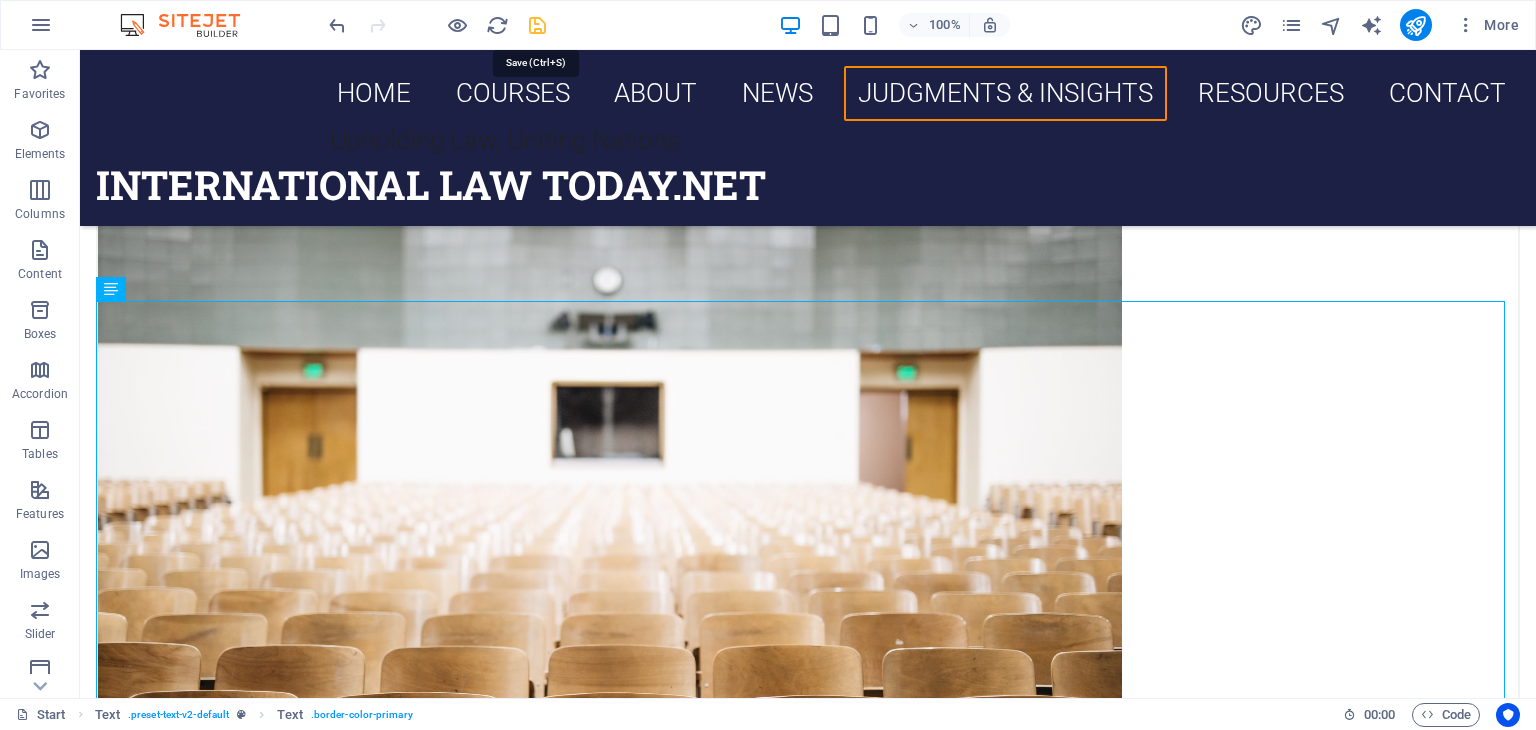click at bounding box center [537, 25] 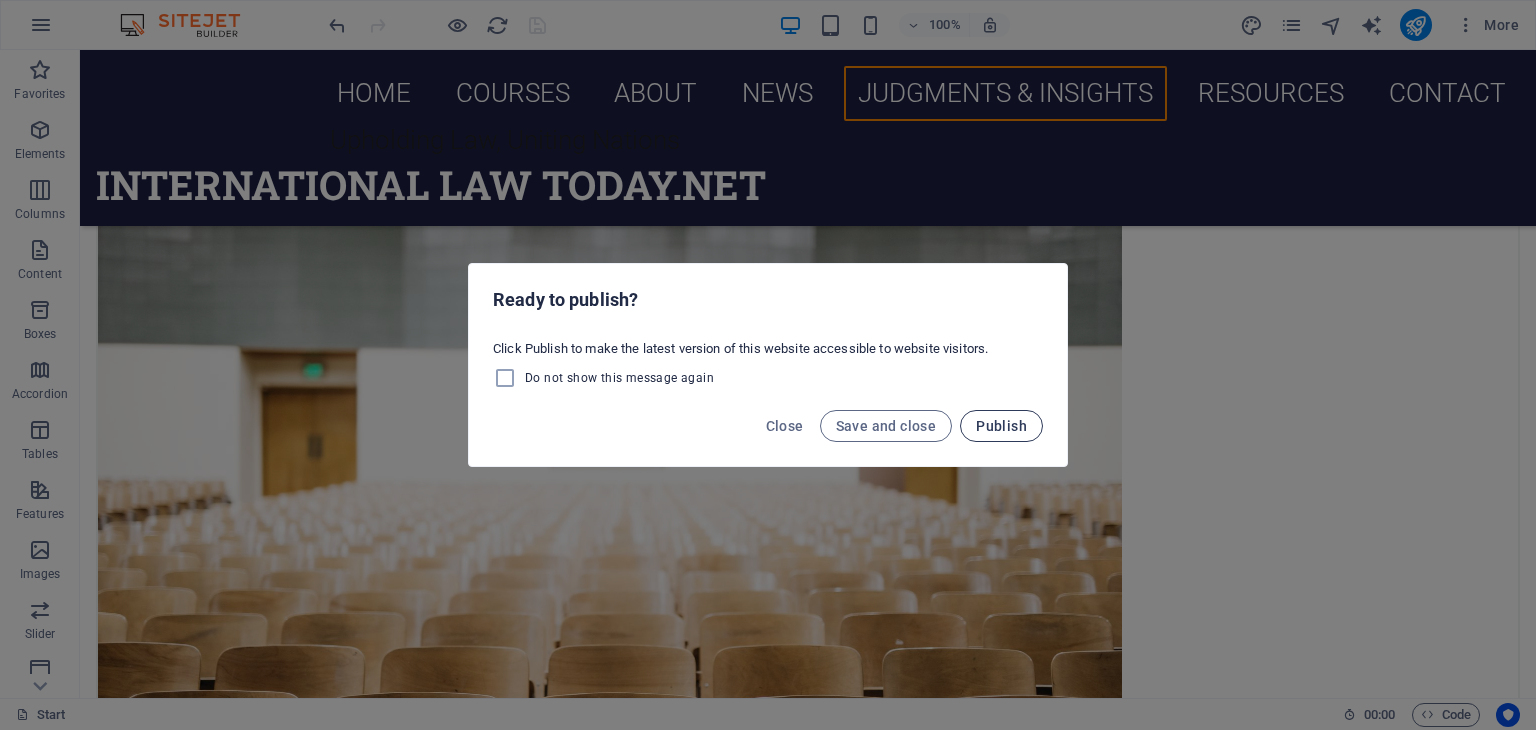 click on "Publish" at bounding box center [1001, 426] 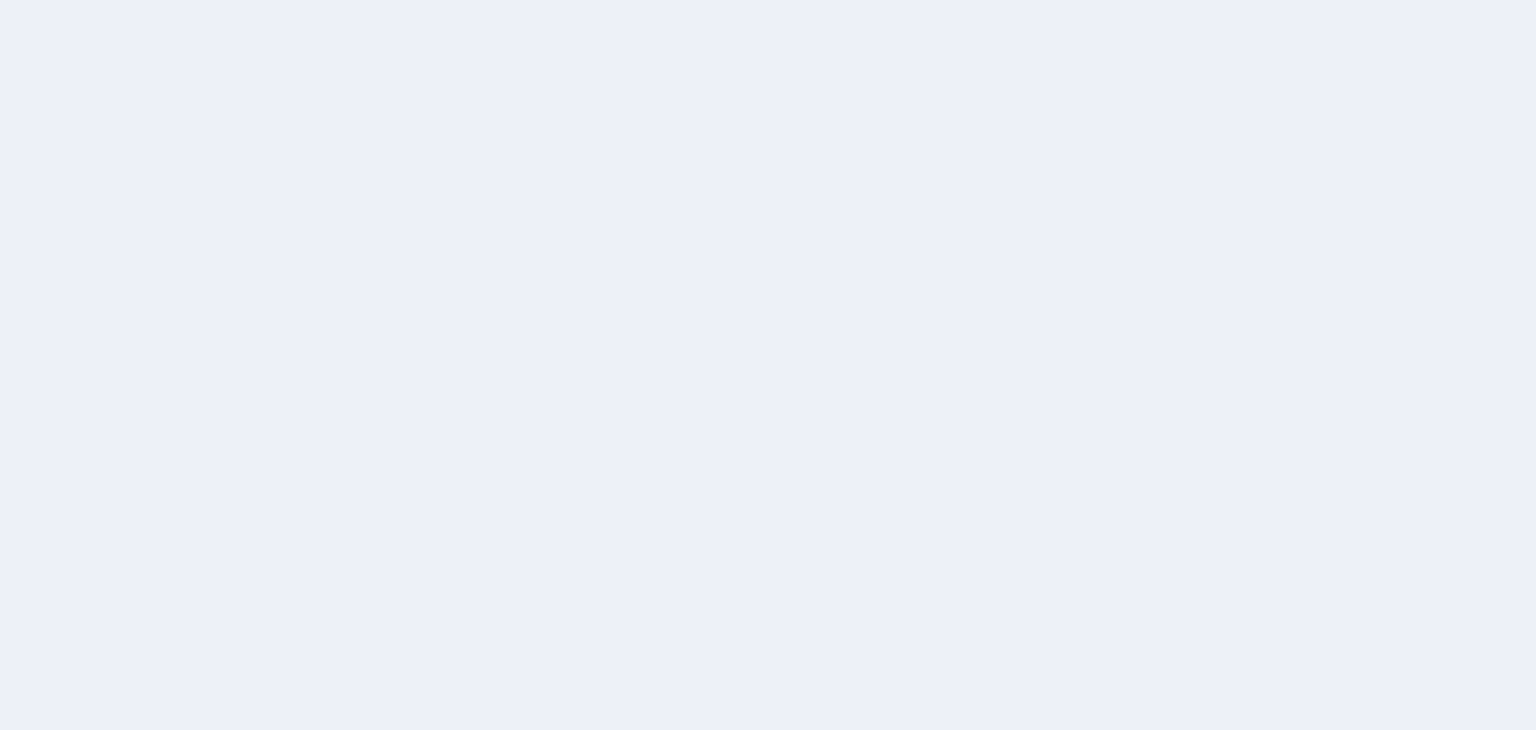 scroll, scrollTop: 0, scrollLeft: 0, axis: both 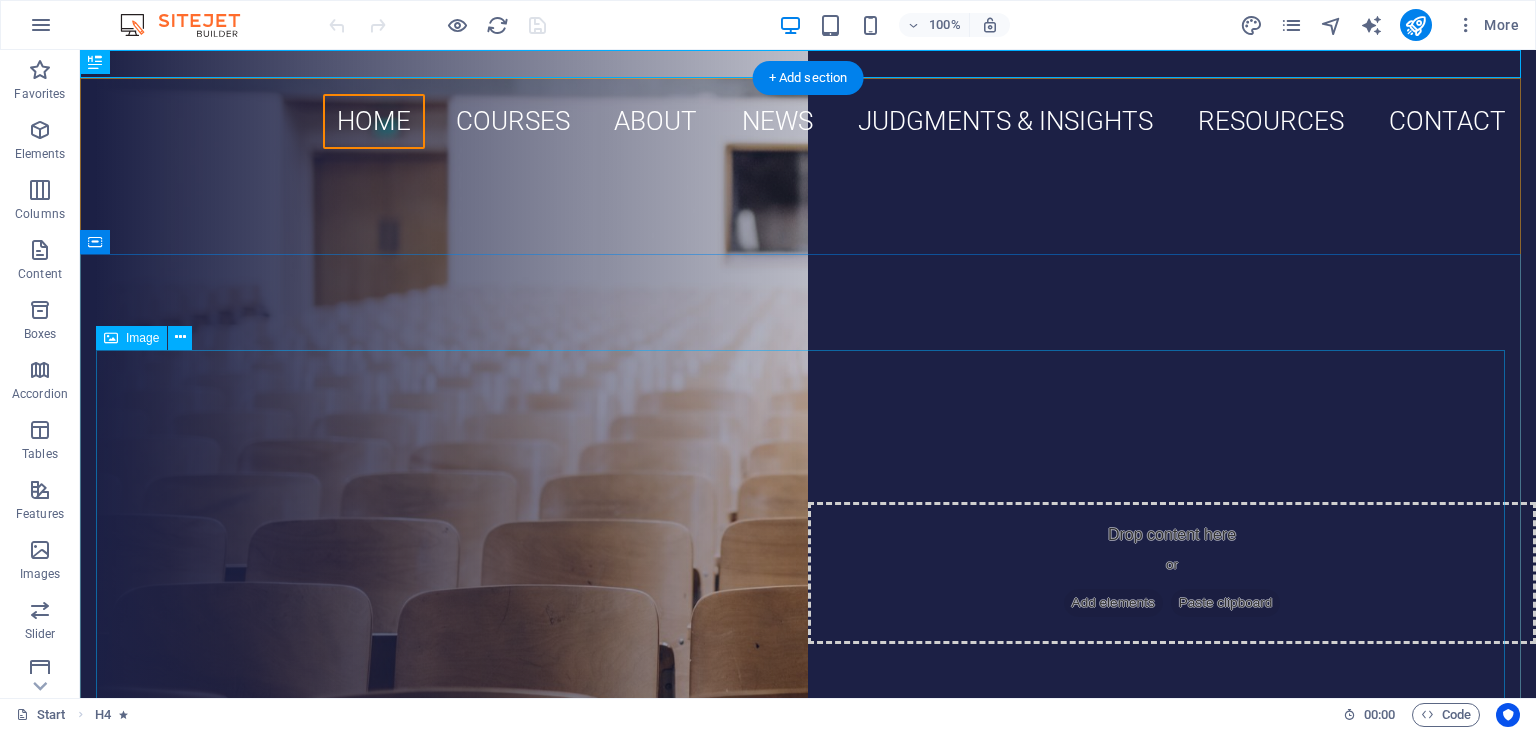 click at bounding box center (808, 1052) 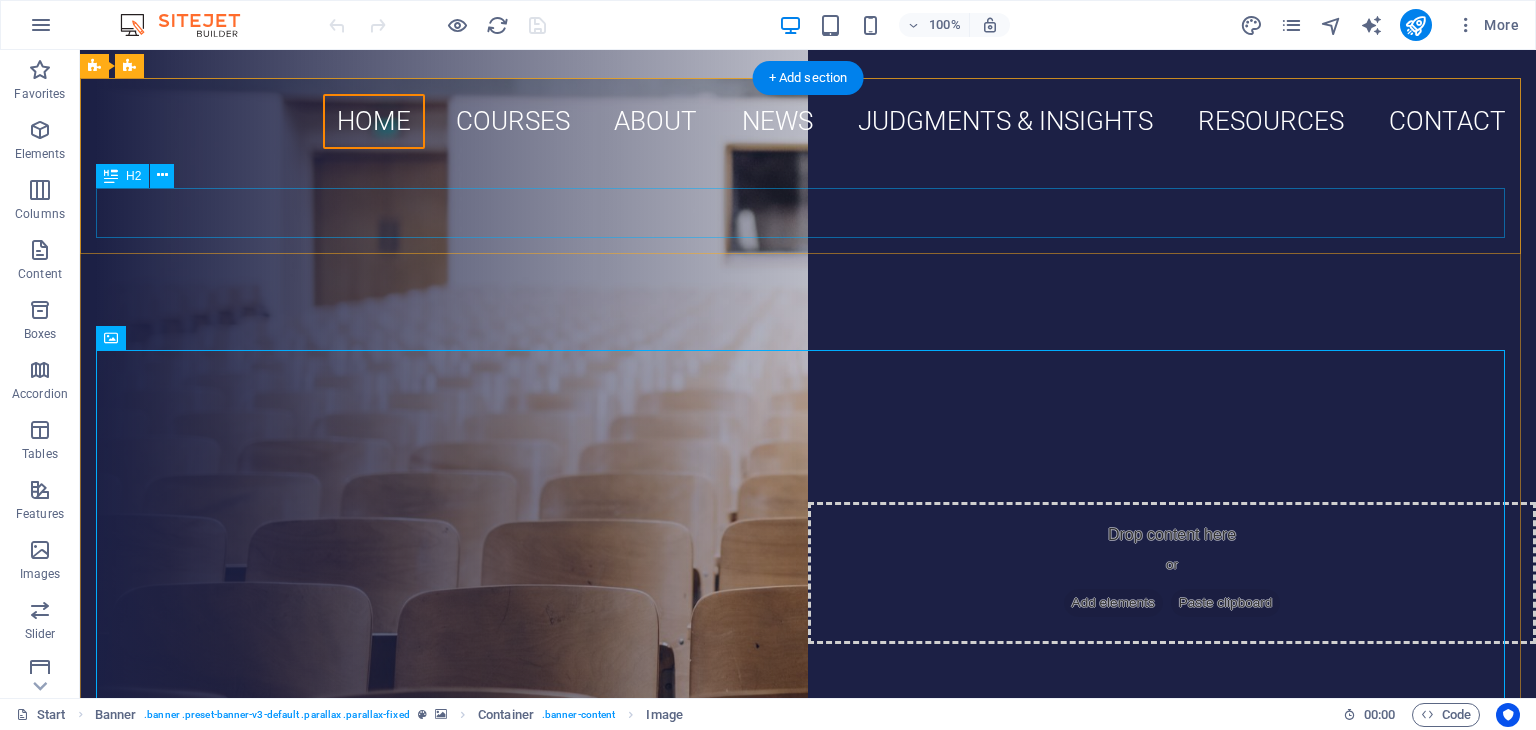 click on "international Law today.Net" at bounding box center [808, 213] 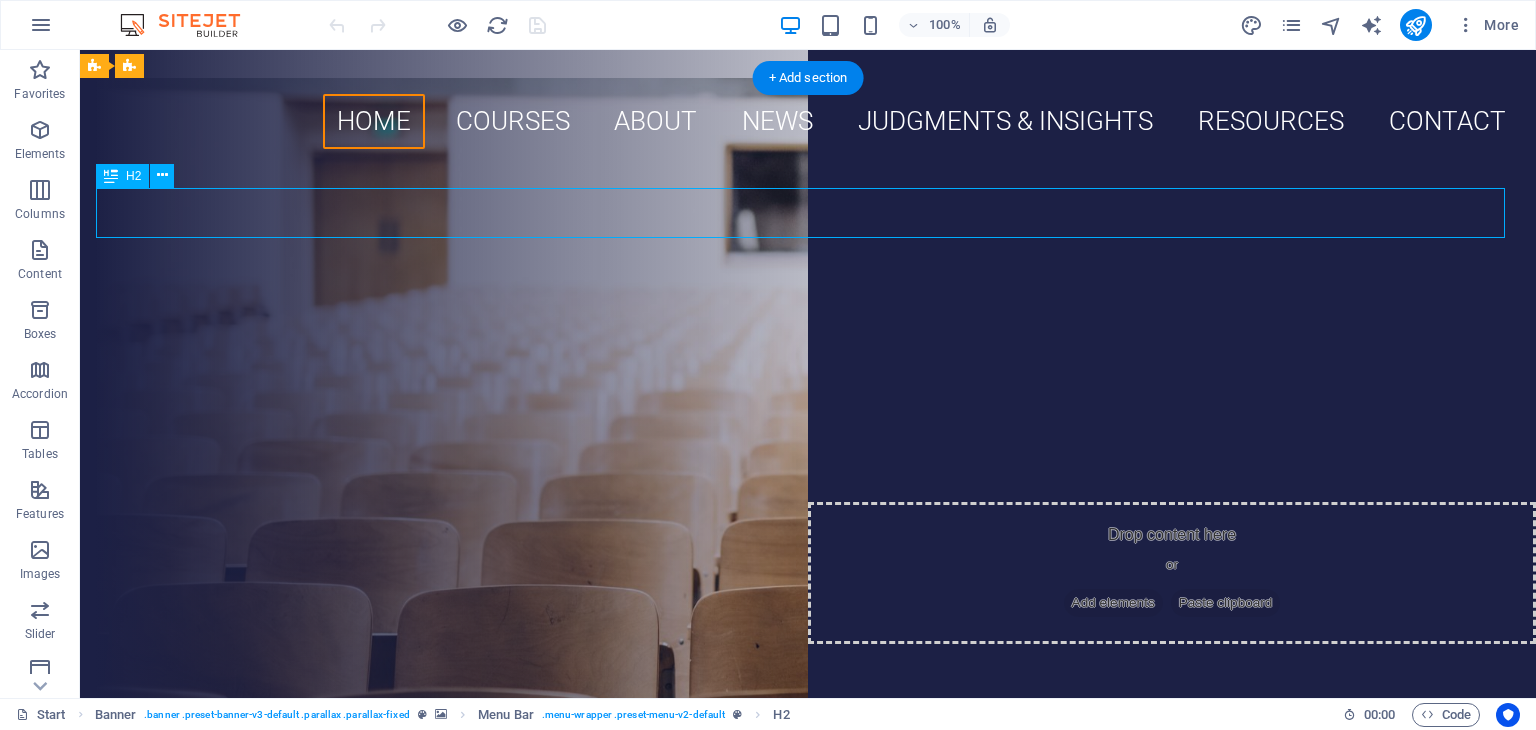 click on "international Law today.Net" at bounding box center (808, 213) 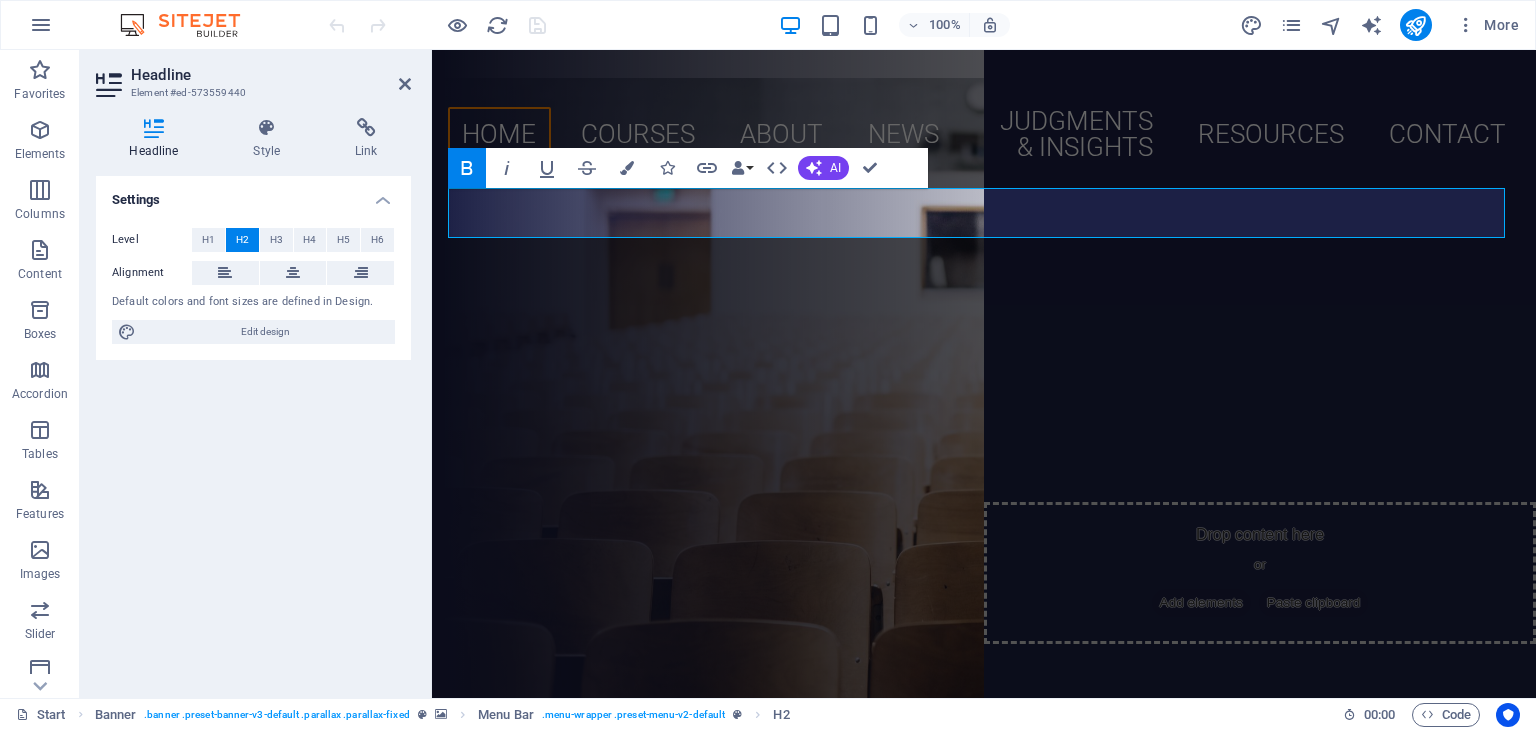 click on "Headline Style Link Settings Level H1 H2 H3 H4 H5 H6 Alignment Default colors and font sizes are defined in Design. Edit design Menu Bar Element Layout How this element expands within the layout (Flexbox). Size Default auto px % 1/1 1/2 1/3 1/4 1/5 1/6 1/7 1/8 1/9 1/10 Grow Shrink Order Container layout Visible Visible Opacity 100 % Overflow Spacing Margin Default auto px % rem vw vh Custom Custom auto px % rem vw vh auto px % rem vw vh auto px % rem vw vh auto px % rem vw vh Padding Default px rem % vh vw Custom Custom px rem % vh vw px rem % vh vw px rem % vh vw px rem % vh vw Border Style              - Width 1 auto px rem % vh vw Custom Custom 1 auto px rem % vh vw 1 auto px rem % vh vw 1 auto px rem % vh vw 1 auto px rem % vh vw  - Color Round corners Default px rem % vh vw Custom Custom px rem % vh vw px rem % vh vw px rem % vh vw px rem % vh vw Shadow Default None Outside Inside Color X offset 0 px rem vh vw Y offset 0 px rem vh vw Blur 0 px rem % vh vw Spread 0 px rem vh vw Text Shadow None" at bounding box center (253, 400) 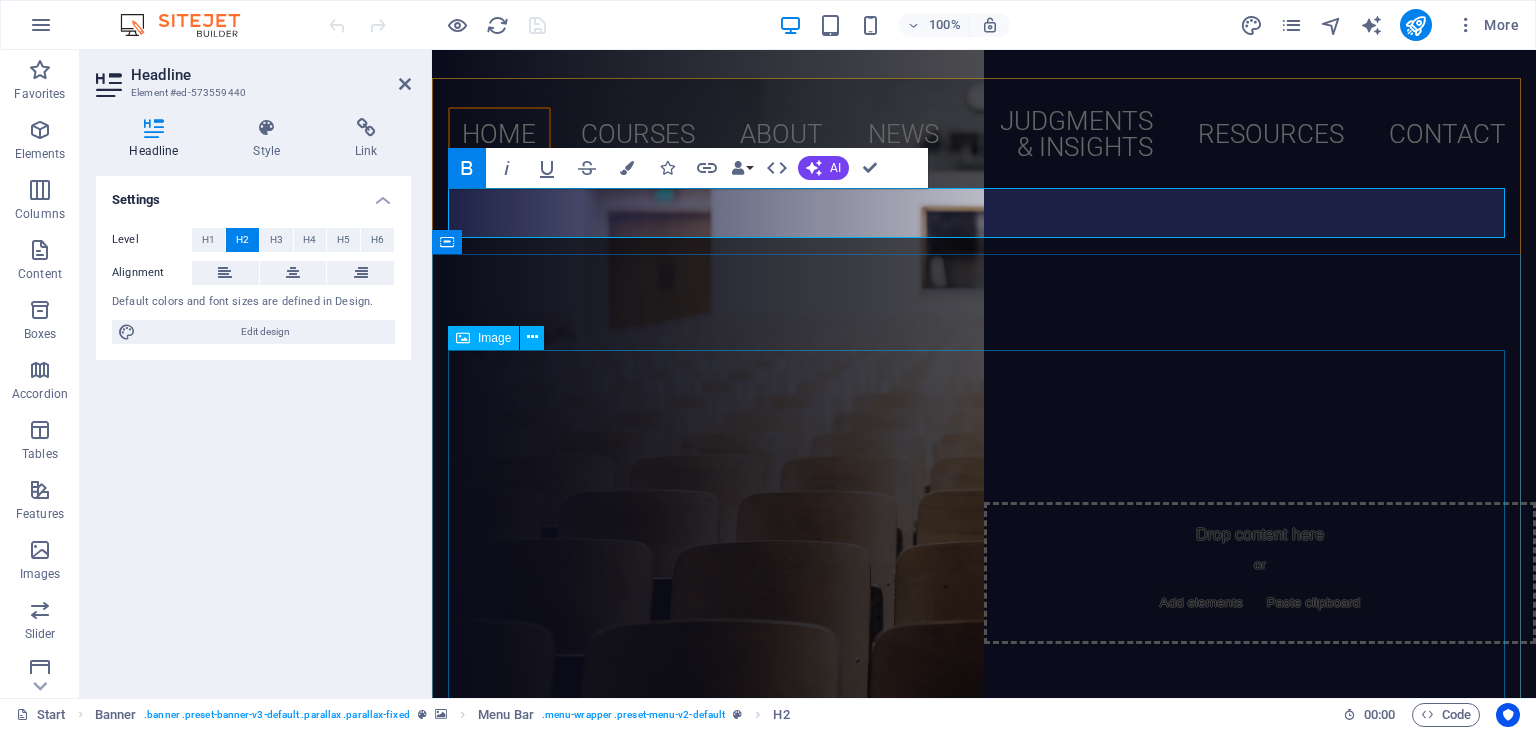 click at bounding box center (984, 1078) 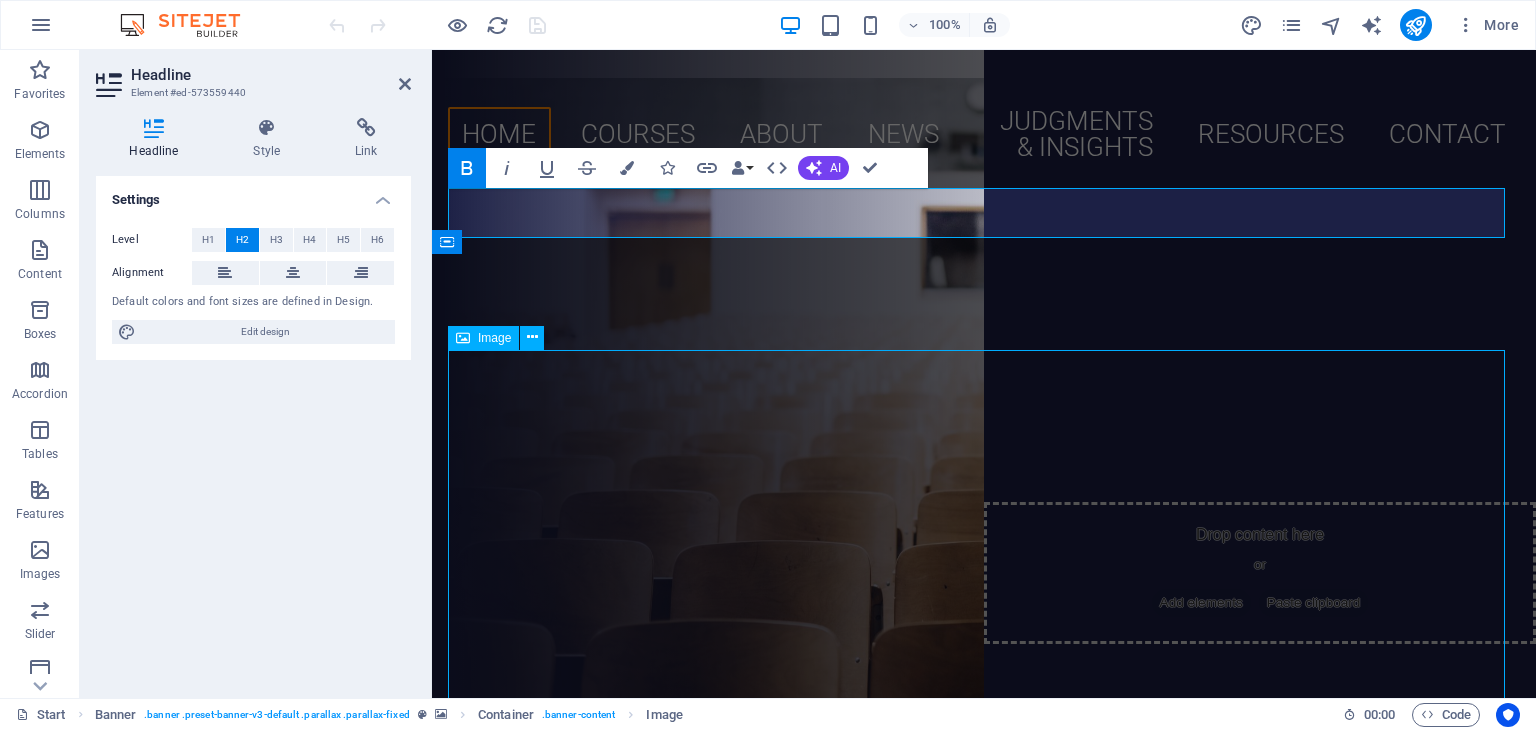 click at bounding box center [984, 1078] 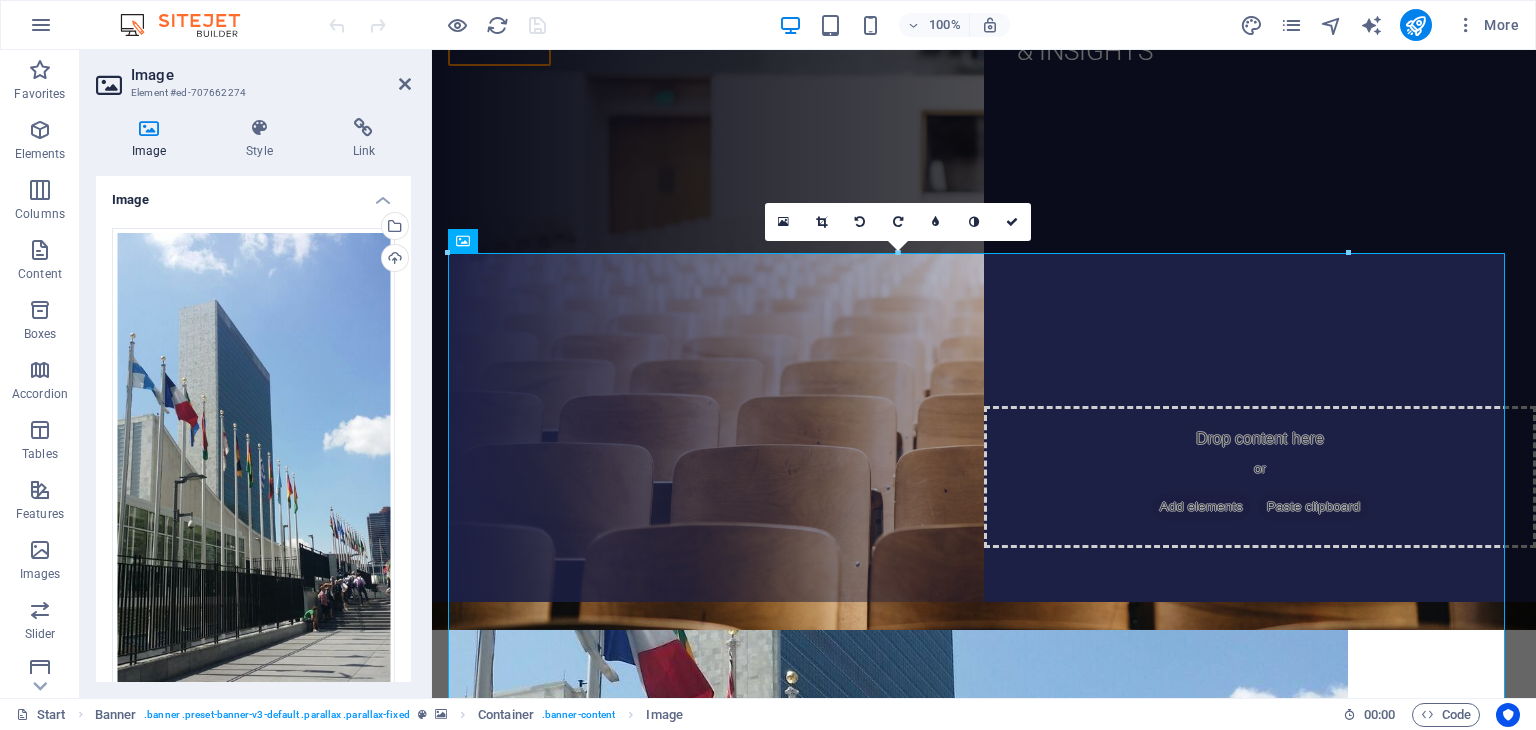 scroll, scrollTop: 0, scrollLeft: 0, axis: both 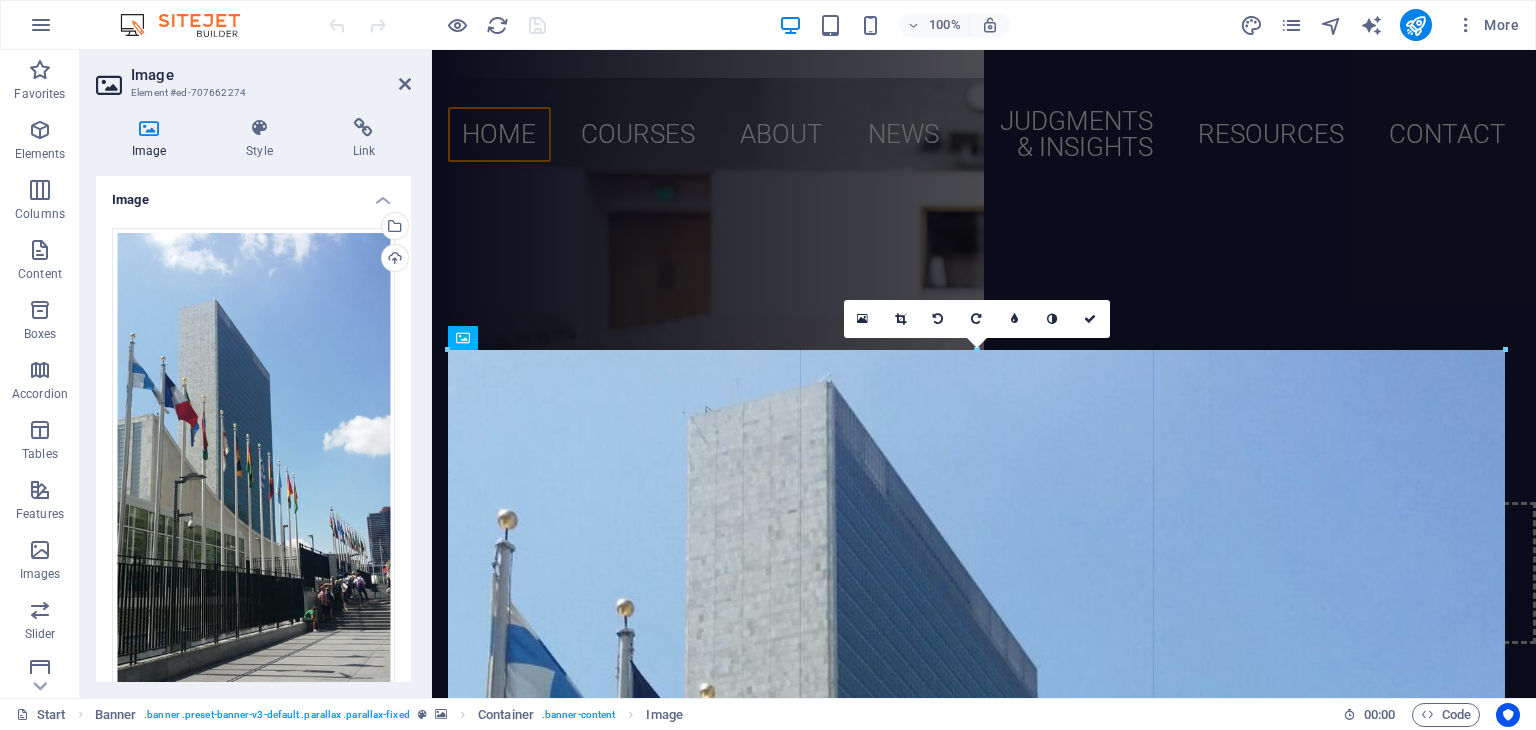 drag, startPoint x: 1347, startPoint y: 377, endPoint x: 1535, endPoint y: 333, distance: 193.08029 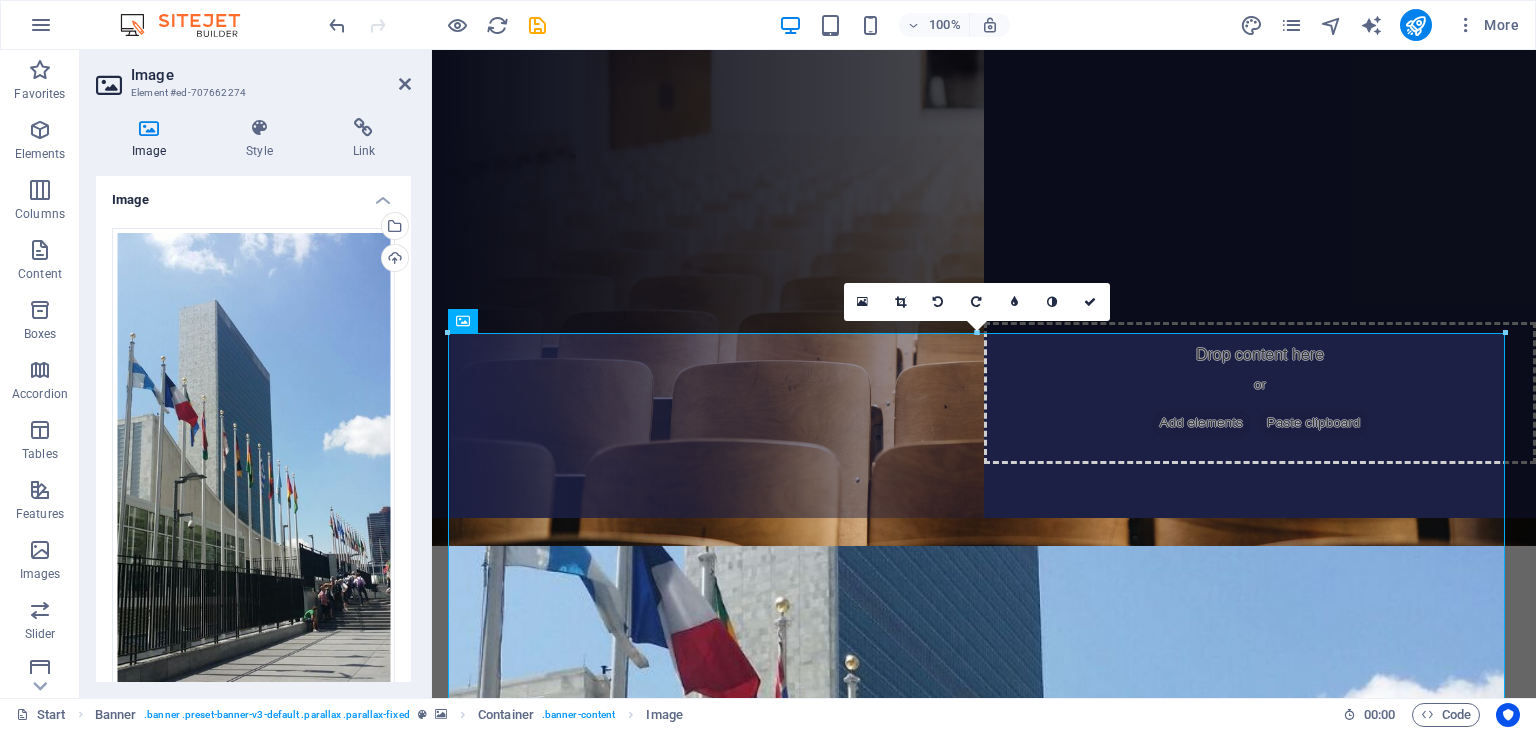 scroll, scrollTop: 0, scrollLeft: 0, axis: both 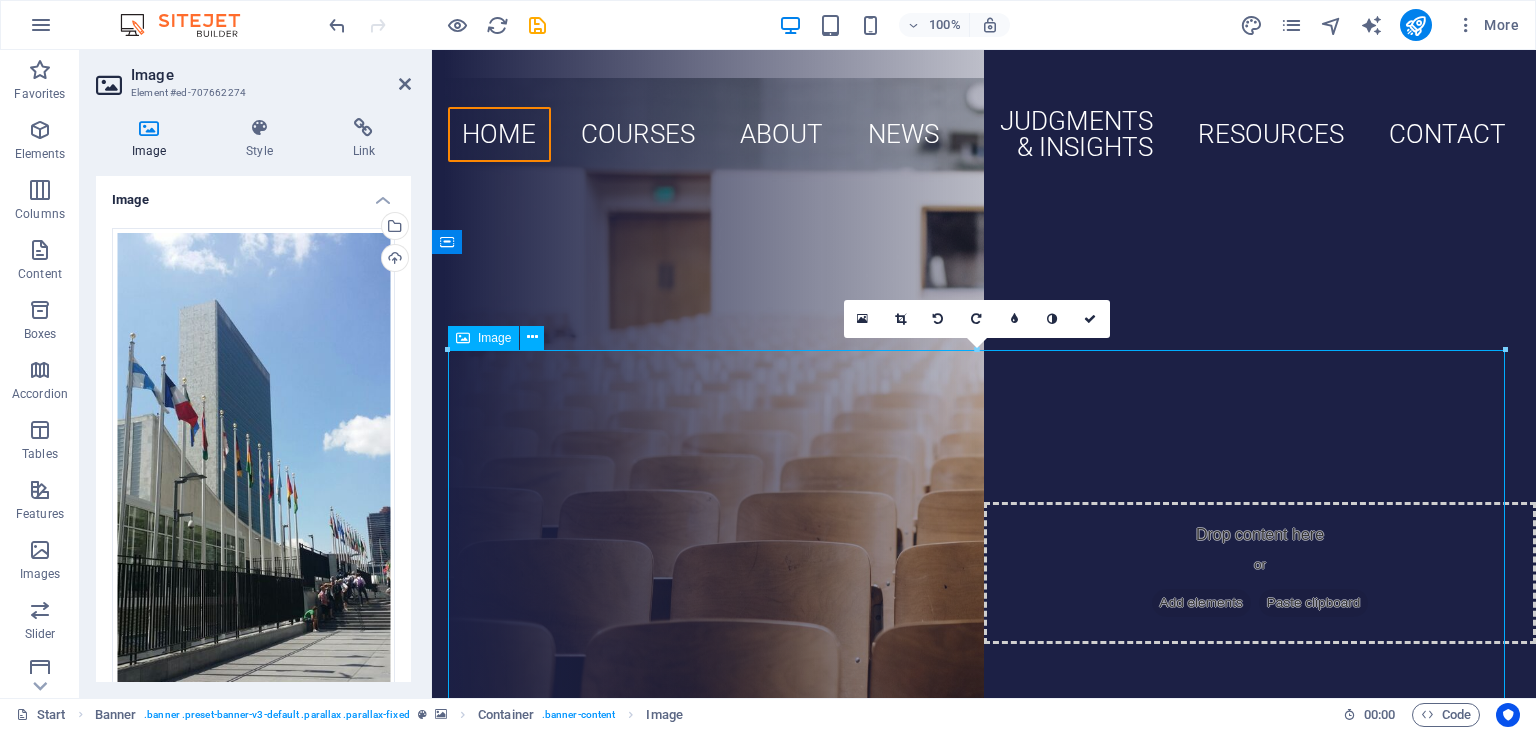 drag, startPoint x: 1075, startPoint y: 559, endPoint x: 1242, endPoint y: 516, distance: 172.4471 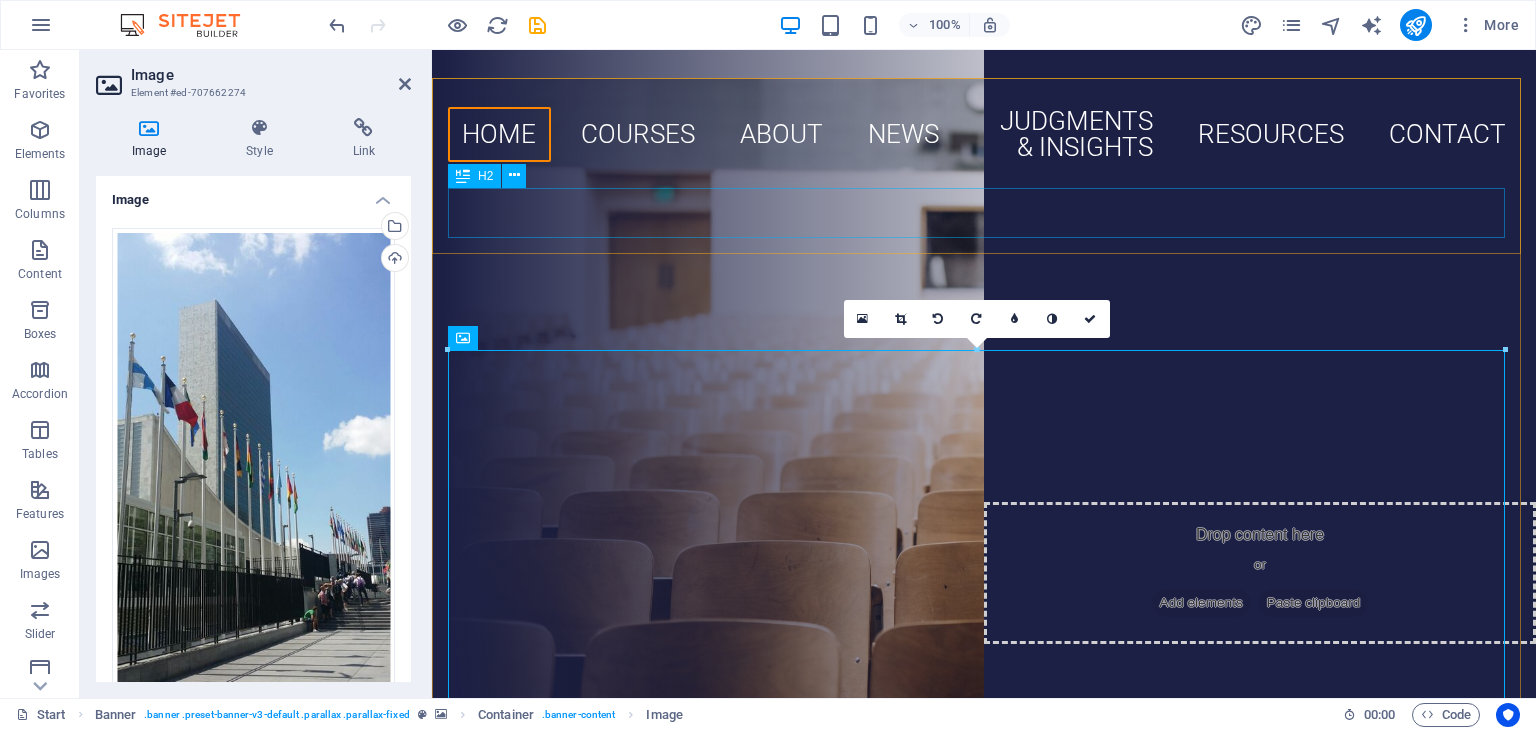 click on "international Law today.Net" at bounding box center [984, 239] 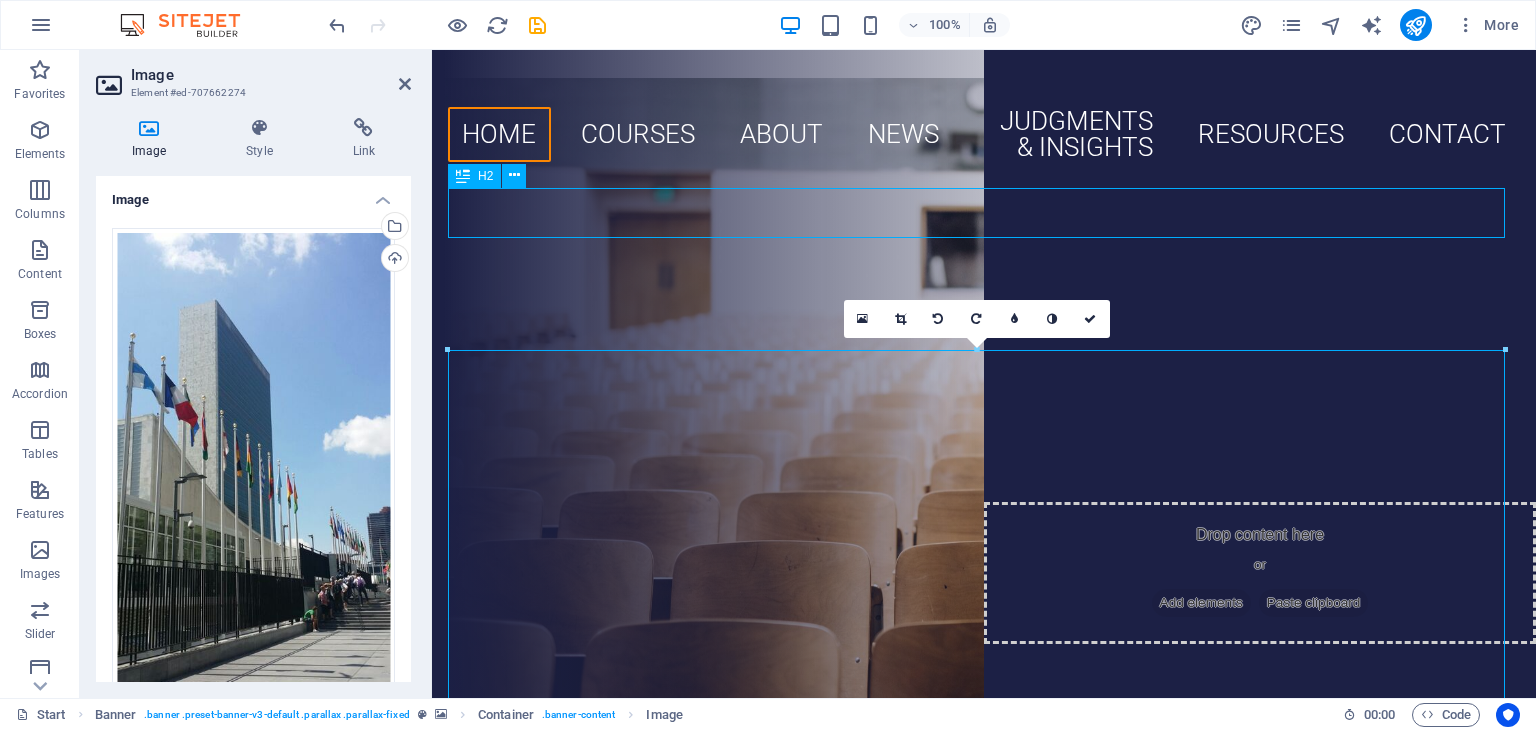 click on "international Law today.Net" at bounding box center (984, 239) 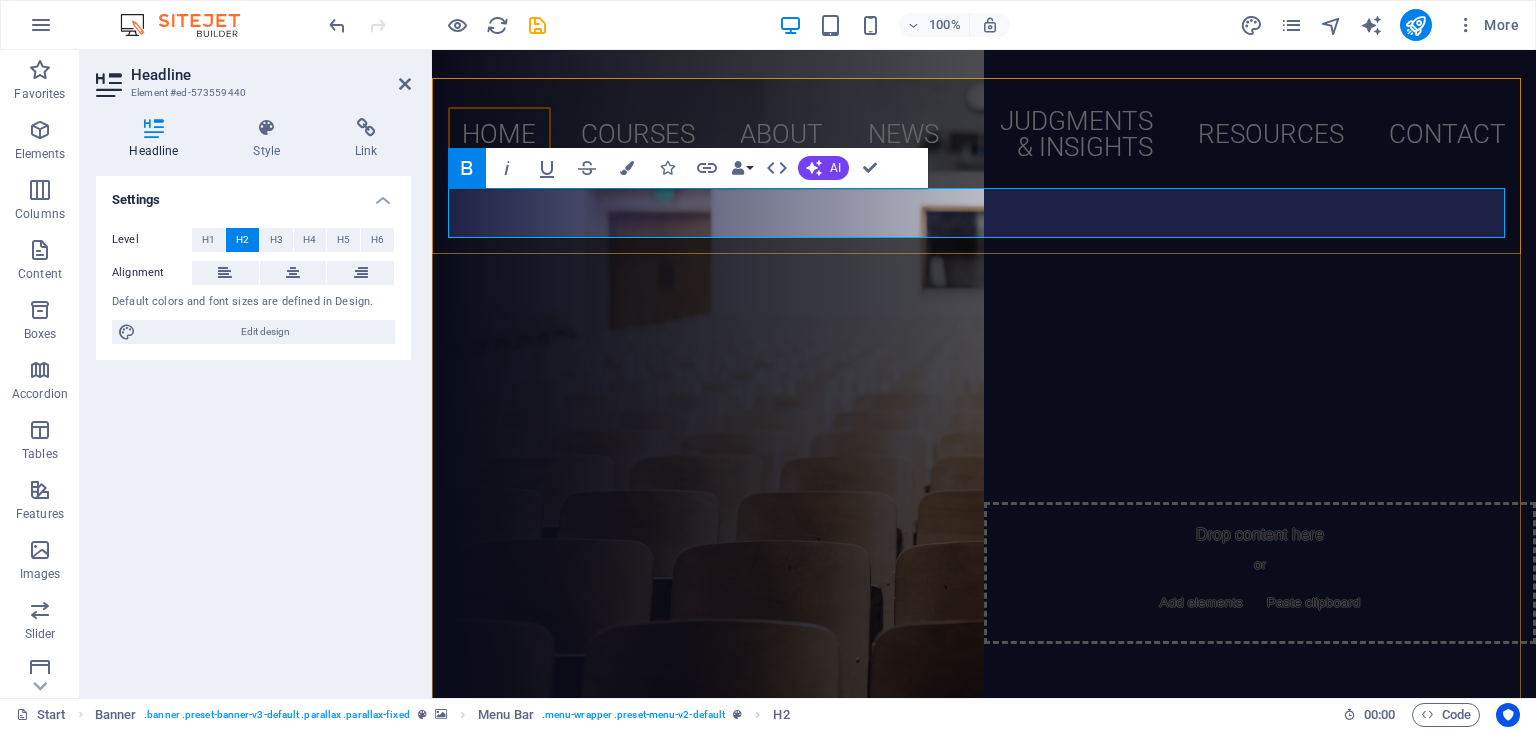 click on "international Law today.Net" at bounding box center [783, 238] 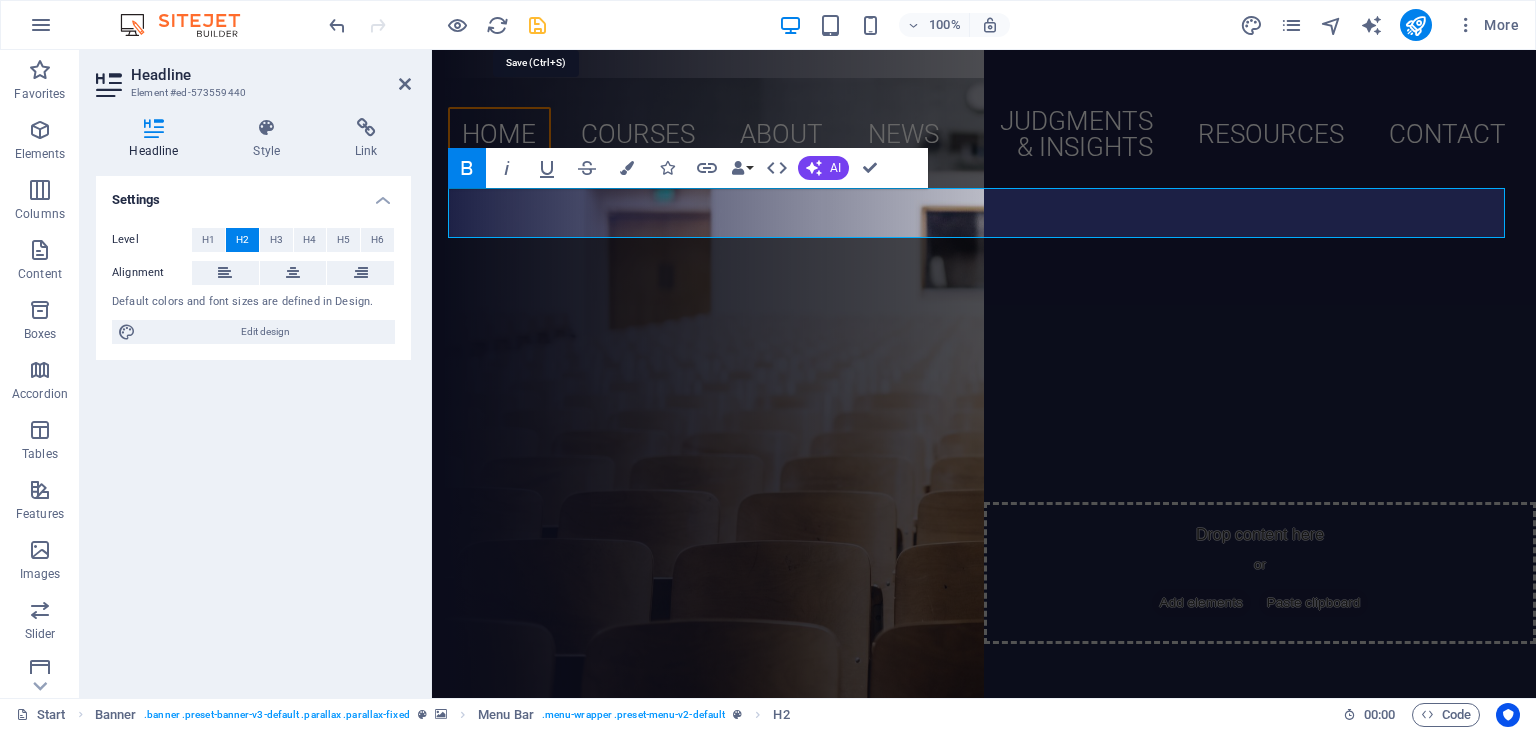 click at bounding box center [537, 25] 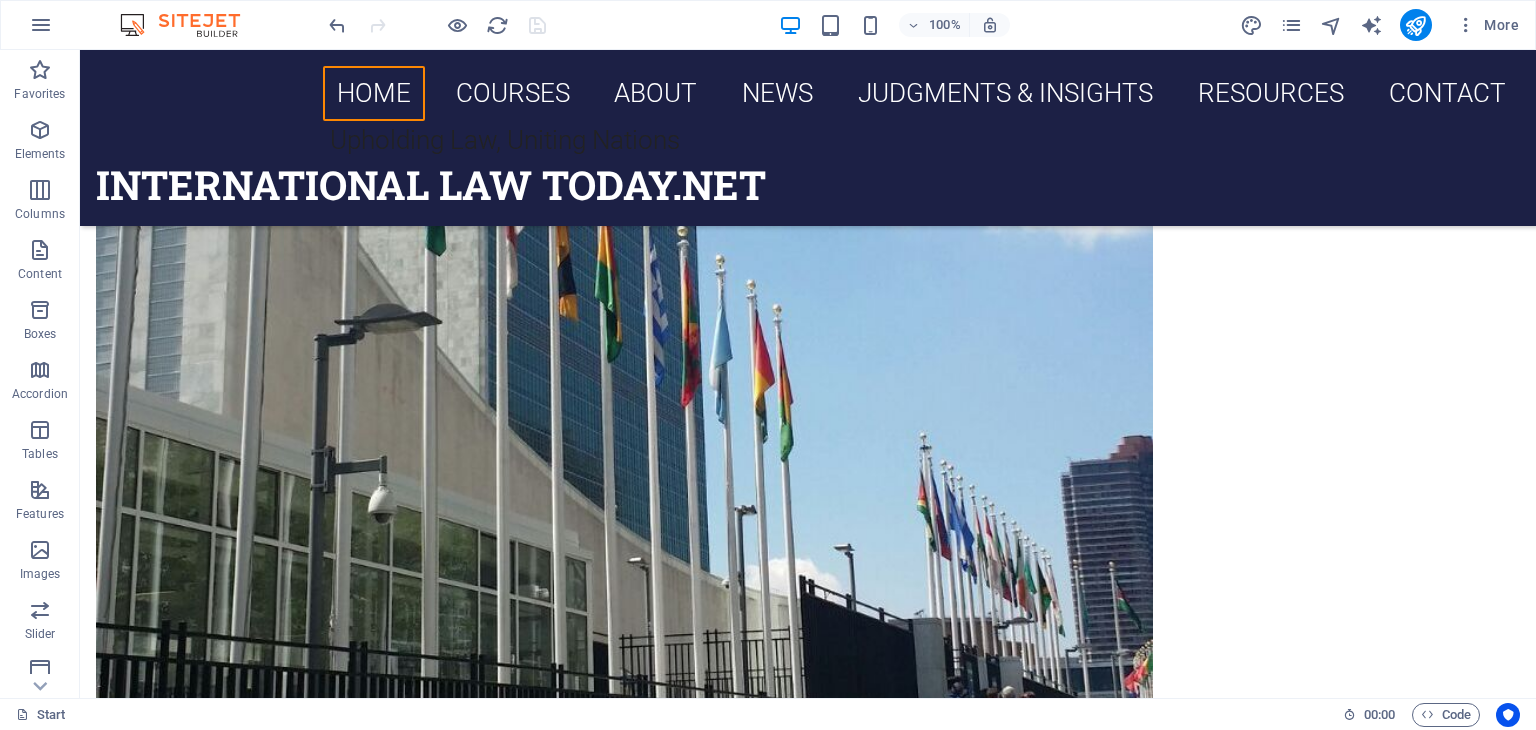 scroll, scrollTop: 0, scrollLeft: 0, axis: both 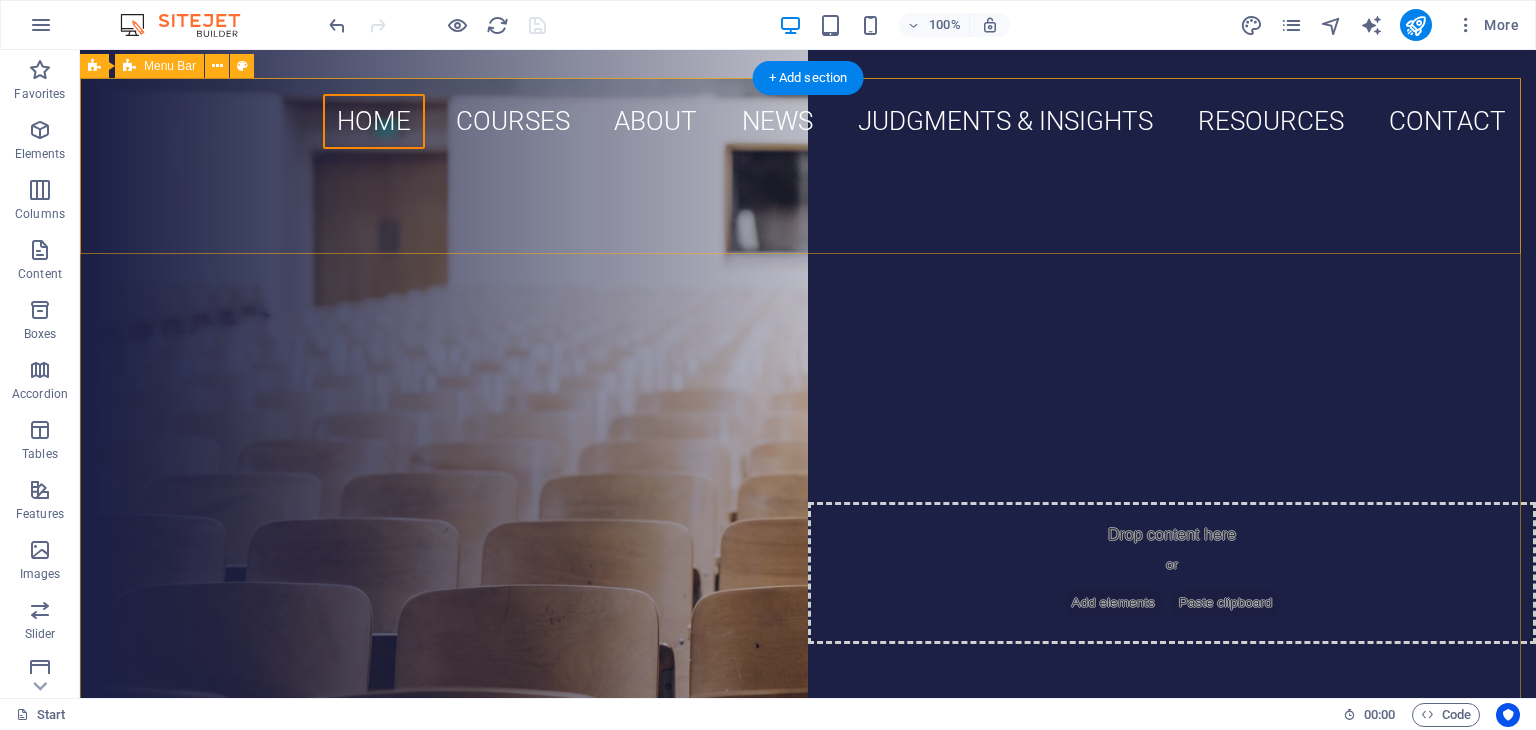 click on "Home Courses About News Judgments & Insights Resources Contact                                         Upholding Law, Uniting Nations                       international Law today.Net" at bounding box center (808, 166) 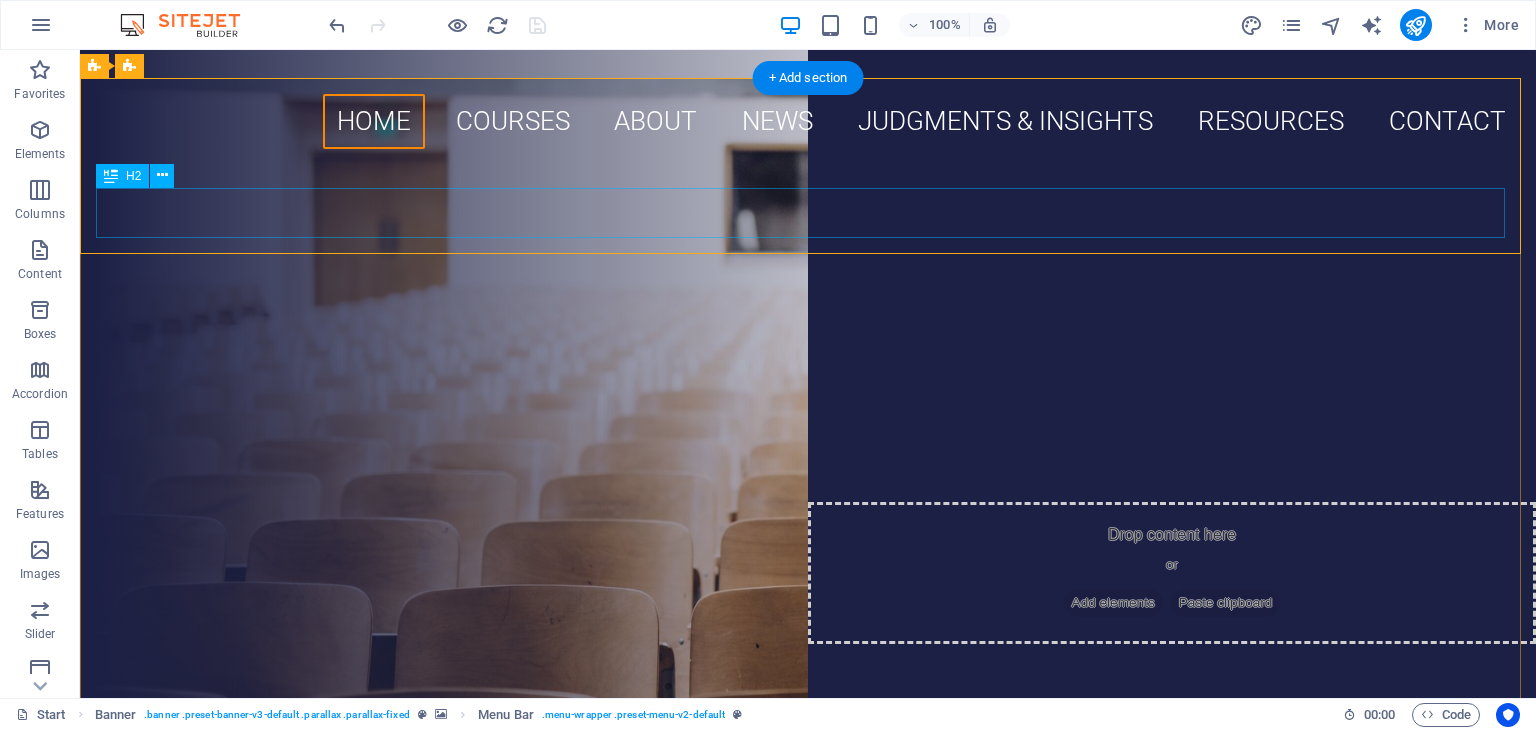 click on "international Law today.Net" at bounding box center (808, 213) 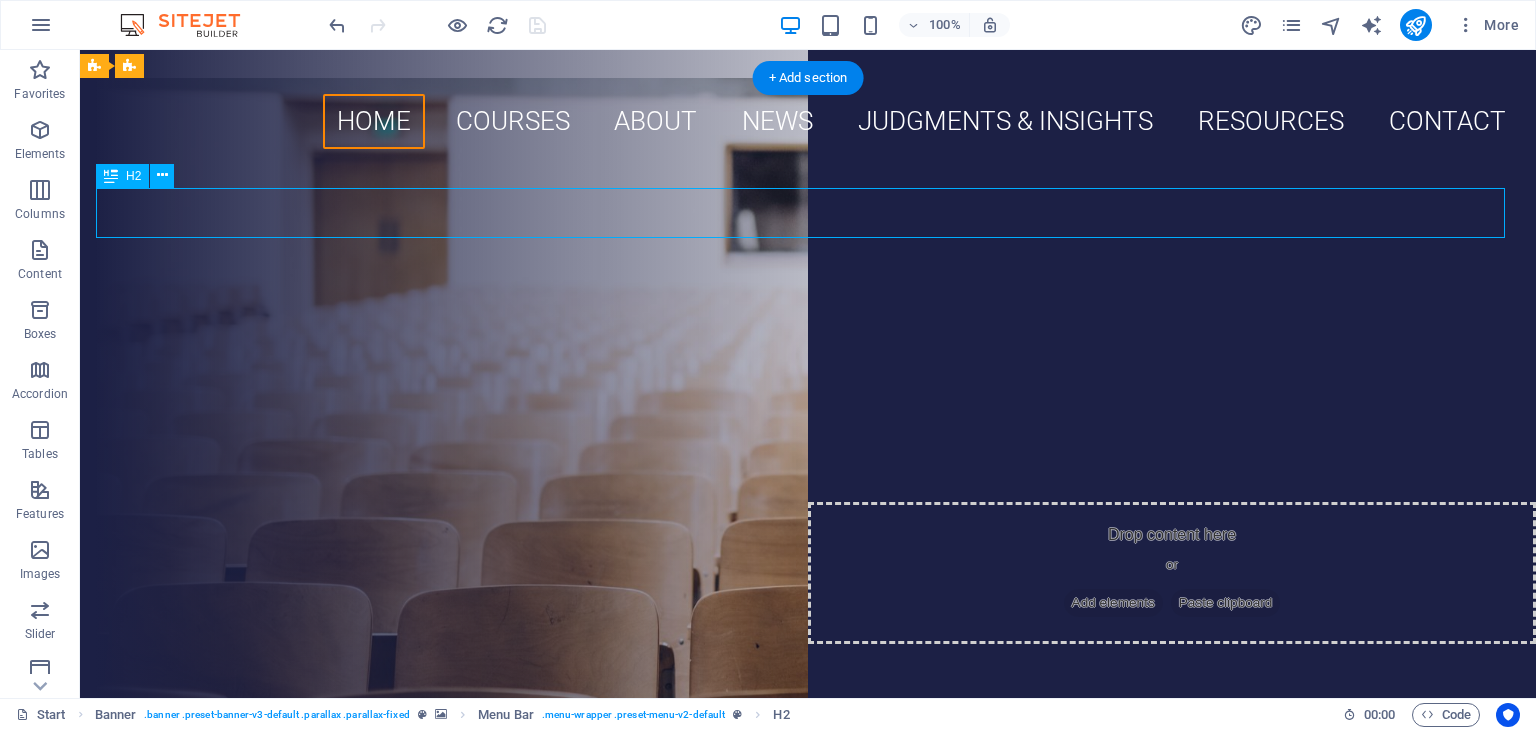 click on "international Law today.Net" at bounding box center (808, 213) 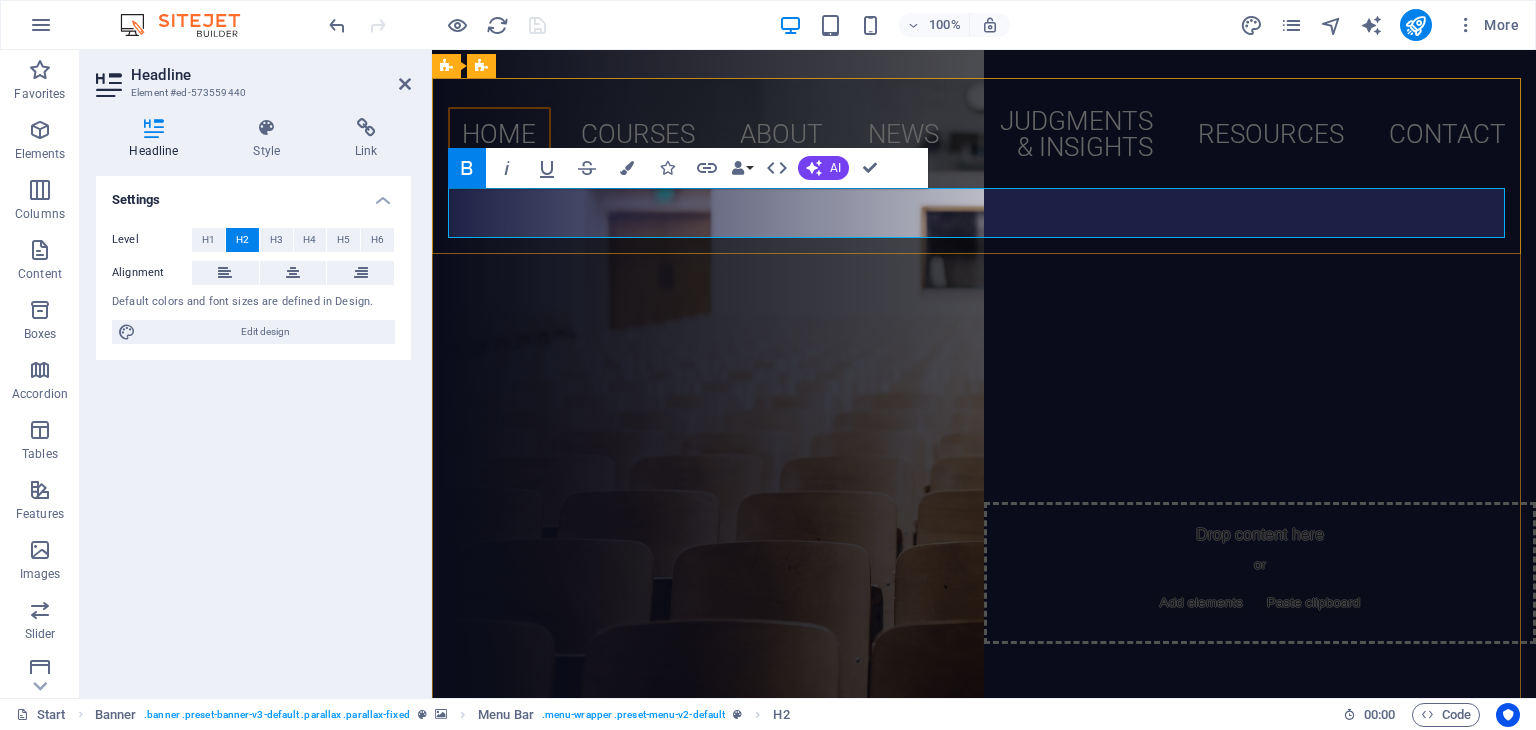 click on "international Law today.Net" at bounding box center (783, 238) 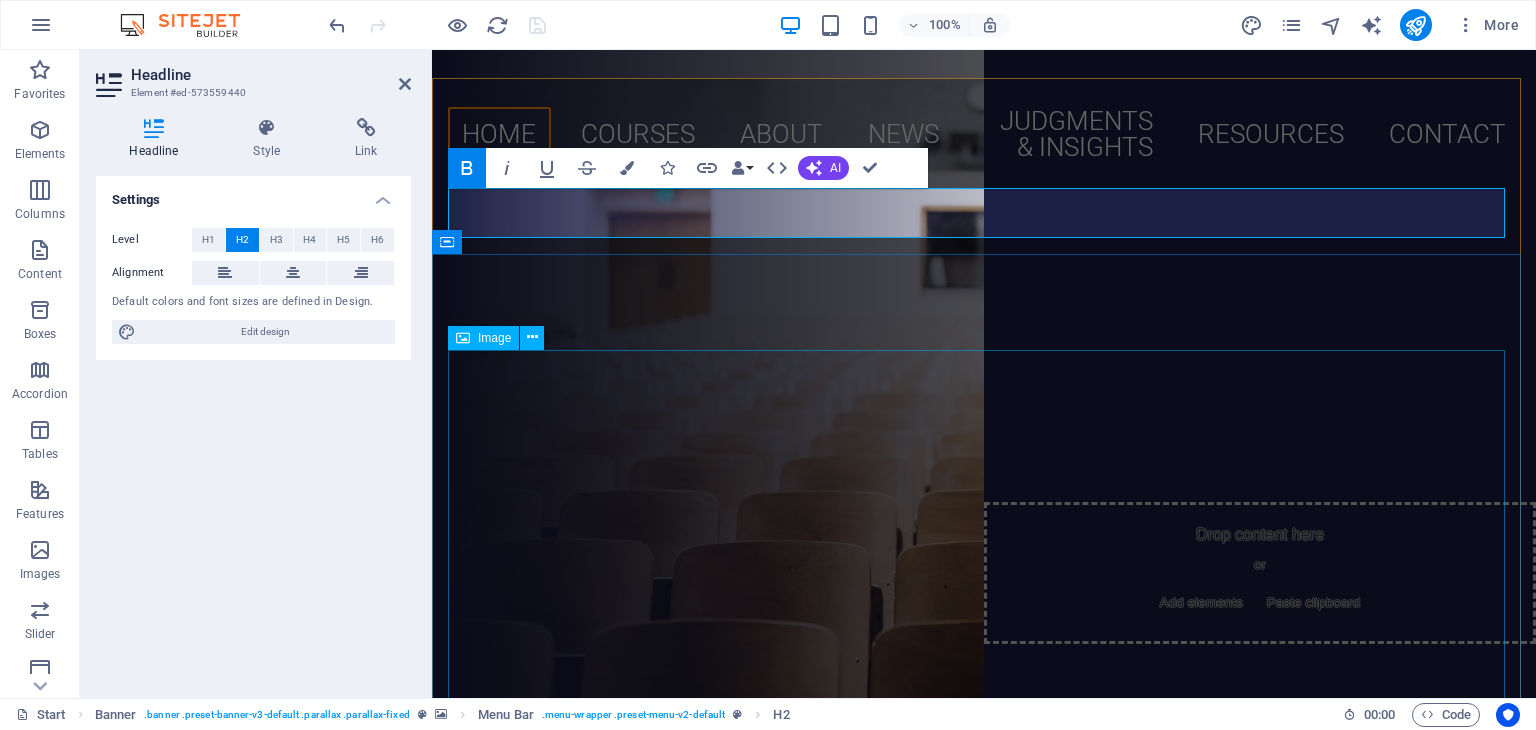 click at bounding box center (984, 1201) 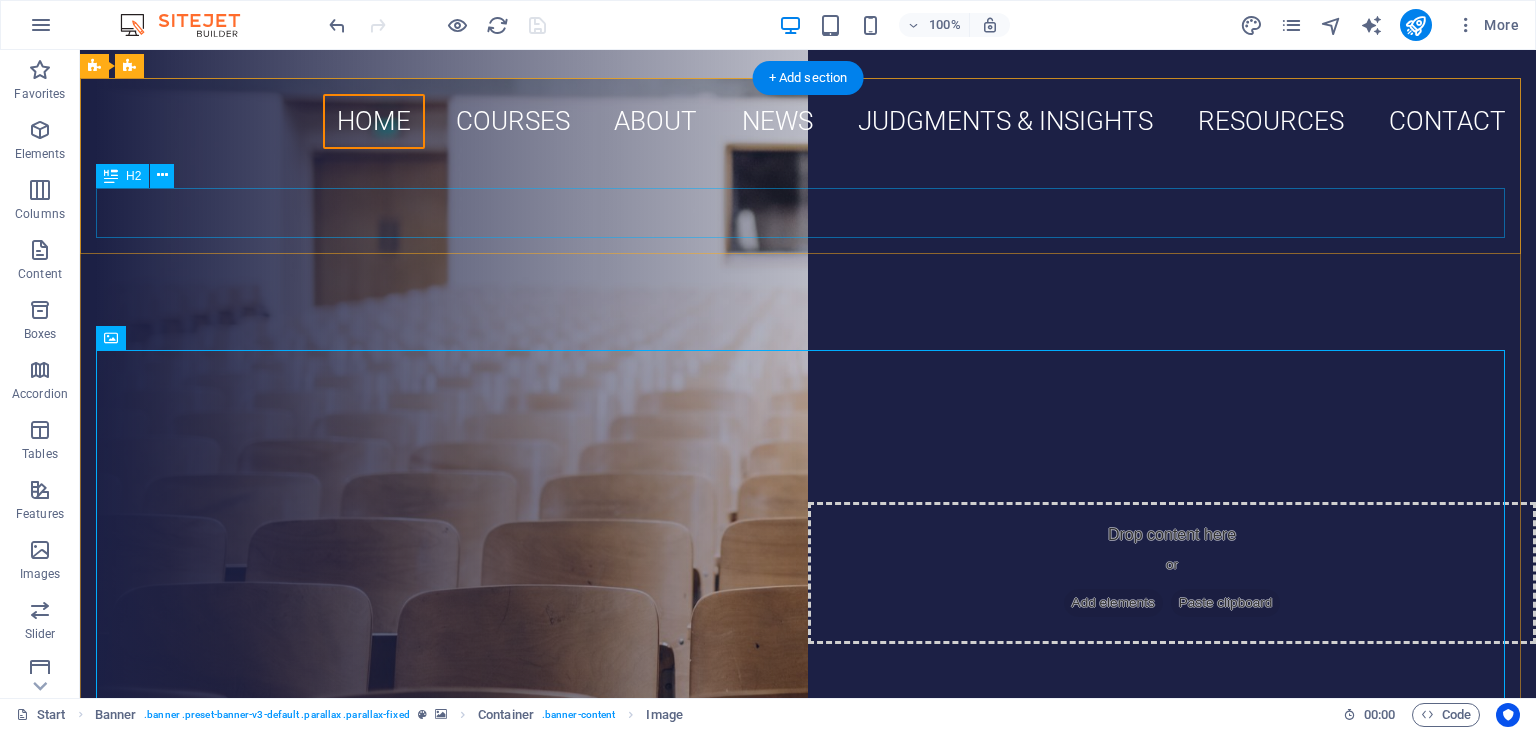 click on "international Law today.Net" at bounding box center (808, 213) 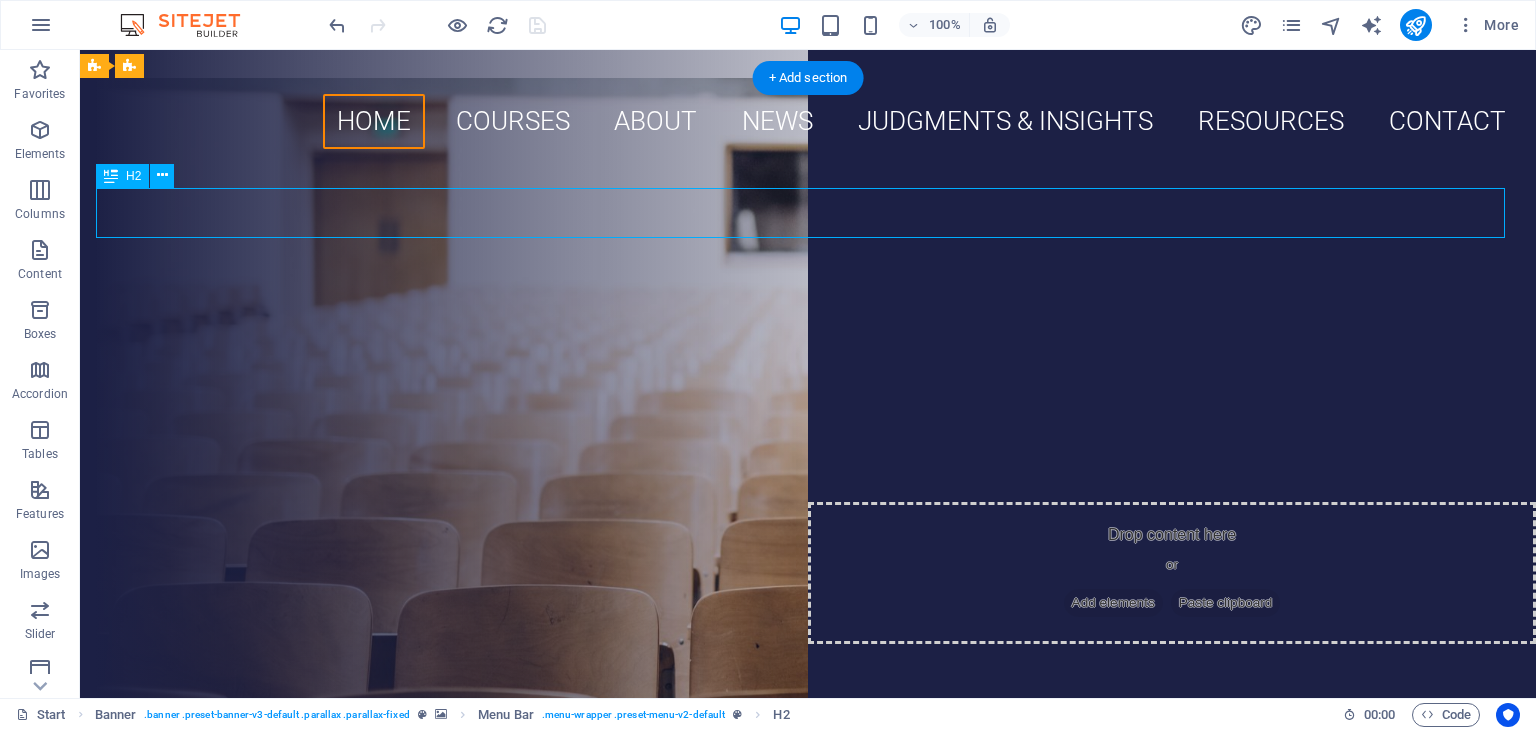 click on "international Law today.Net" at bounding box center [808, 213] 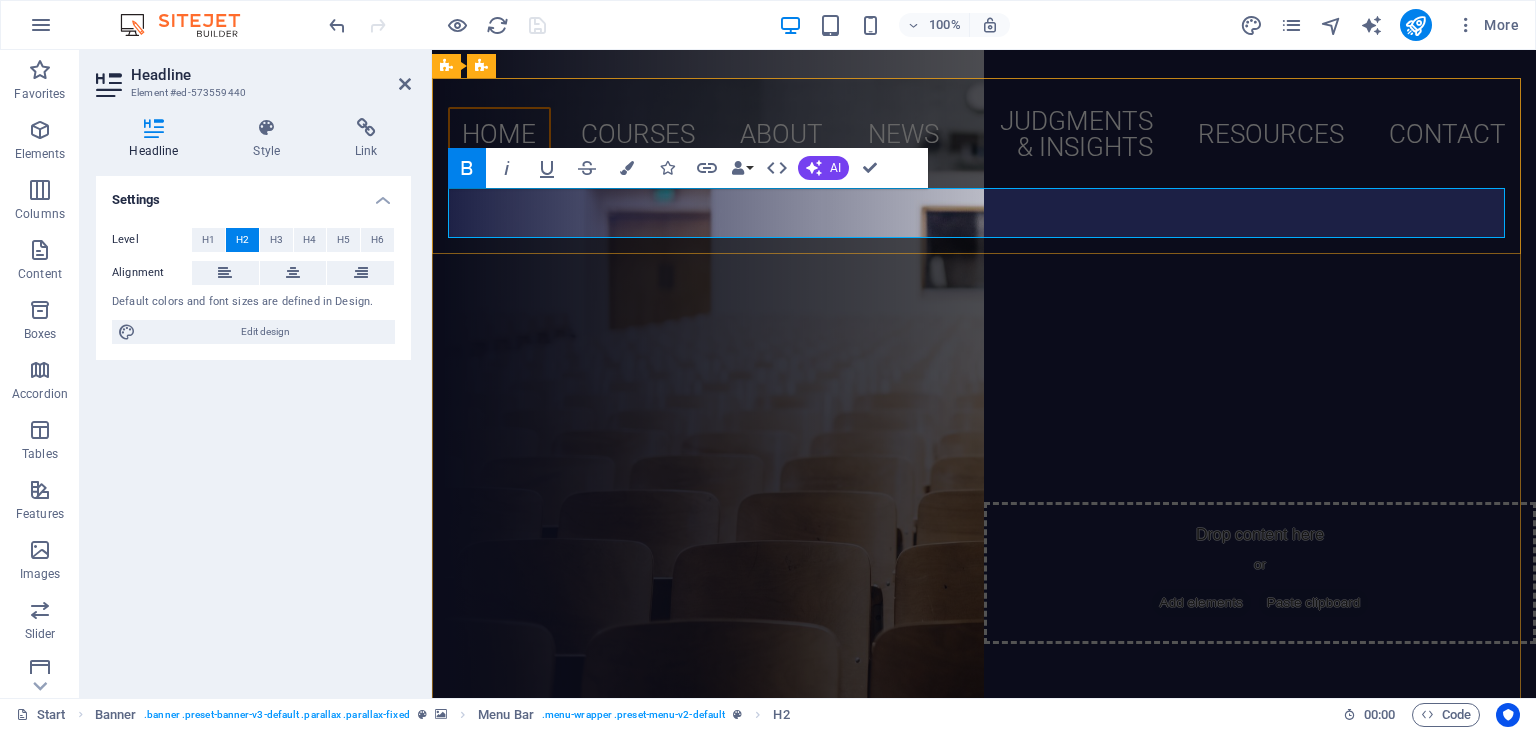 click on "international Law today.Net" at bounding box center (783, 238) 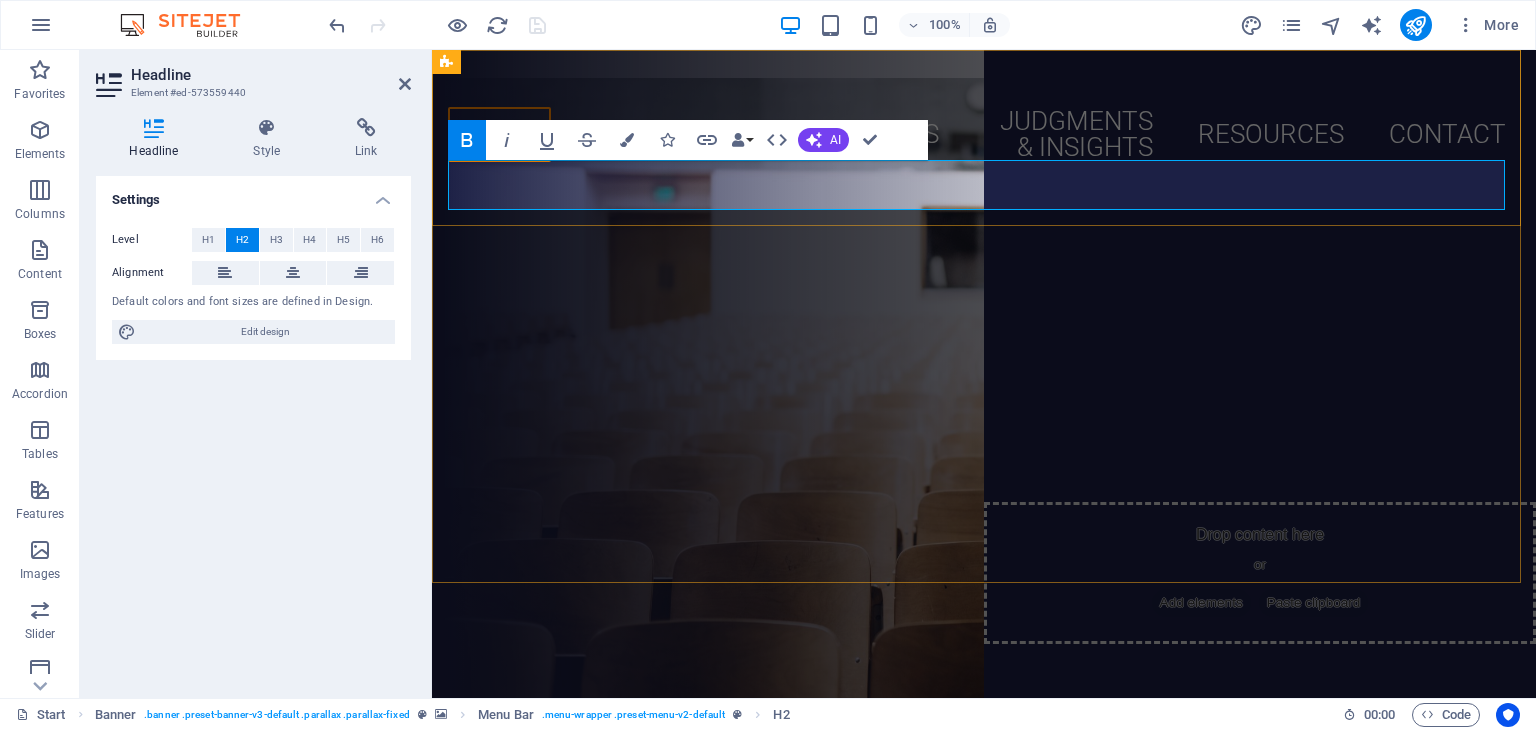 scroll, scrollTop: 1672, scrollLeft: 0, axis: vertical 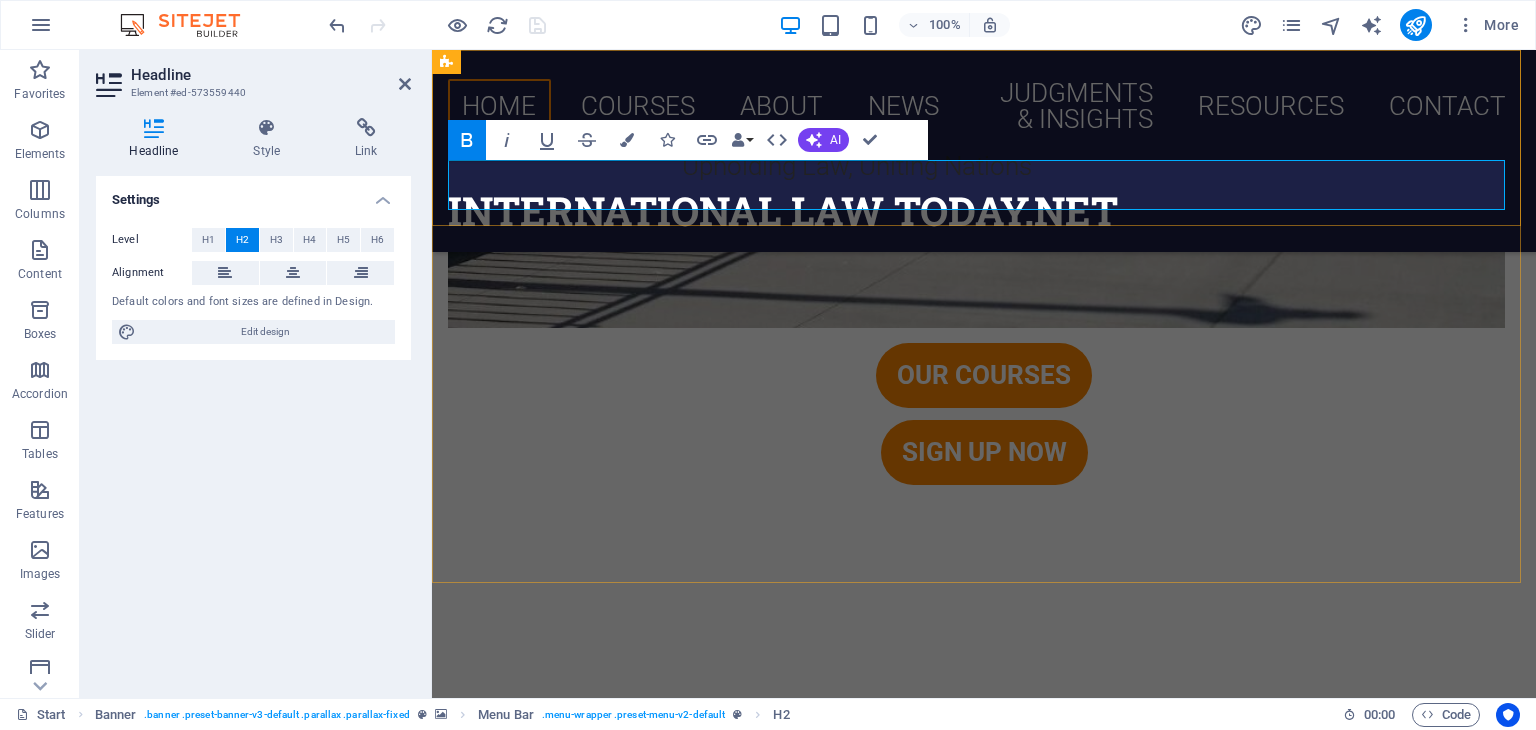 click on "Home Courses About News Judgments & Insights Resources Contact                                         Upholding Law, Uniting Nations                       international Law today.Net" at bounding box center (984, 151) 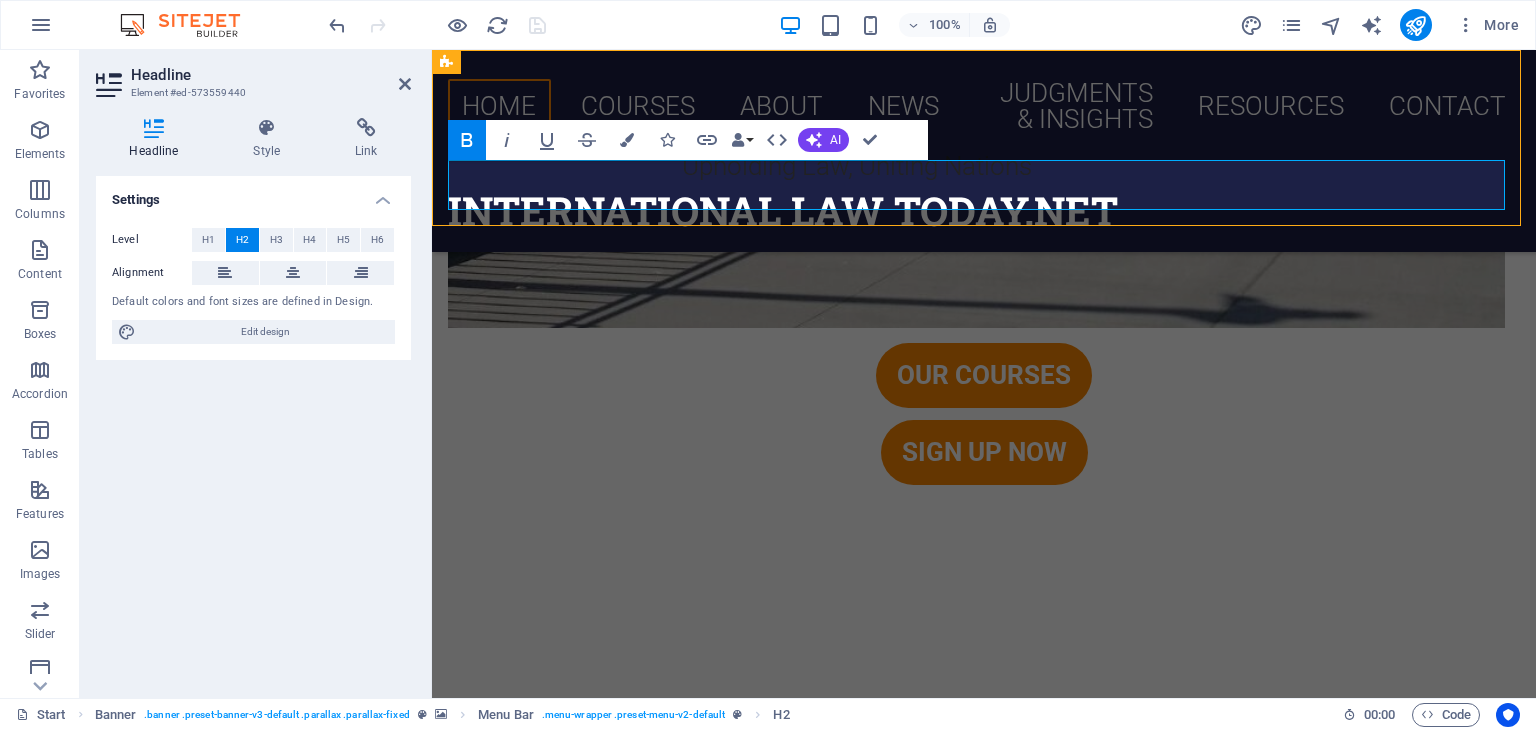 click on "Home Courses About News Judgments & Insights Resources Contact                                         Upholding Law, Uniting Nations                       international Law today.Net" at bounding box center (984, 151) 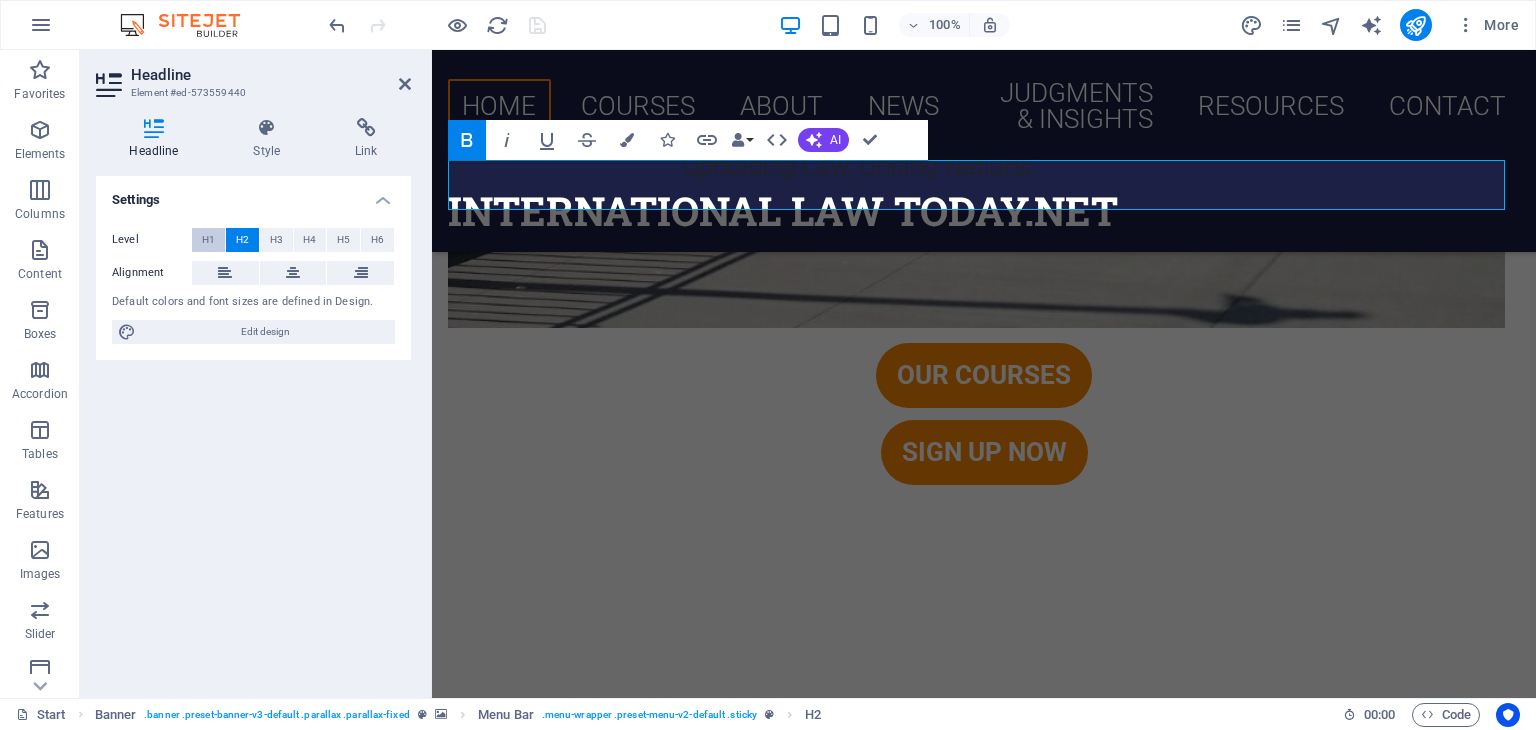 click on "H1" at bounding box center [208, 240] 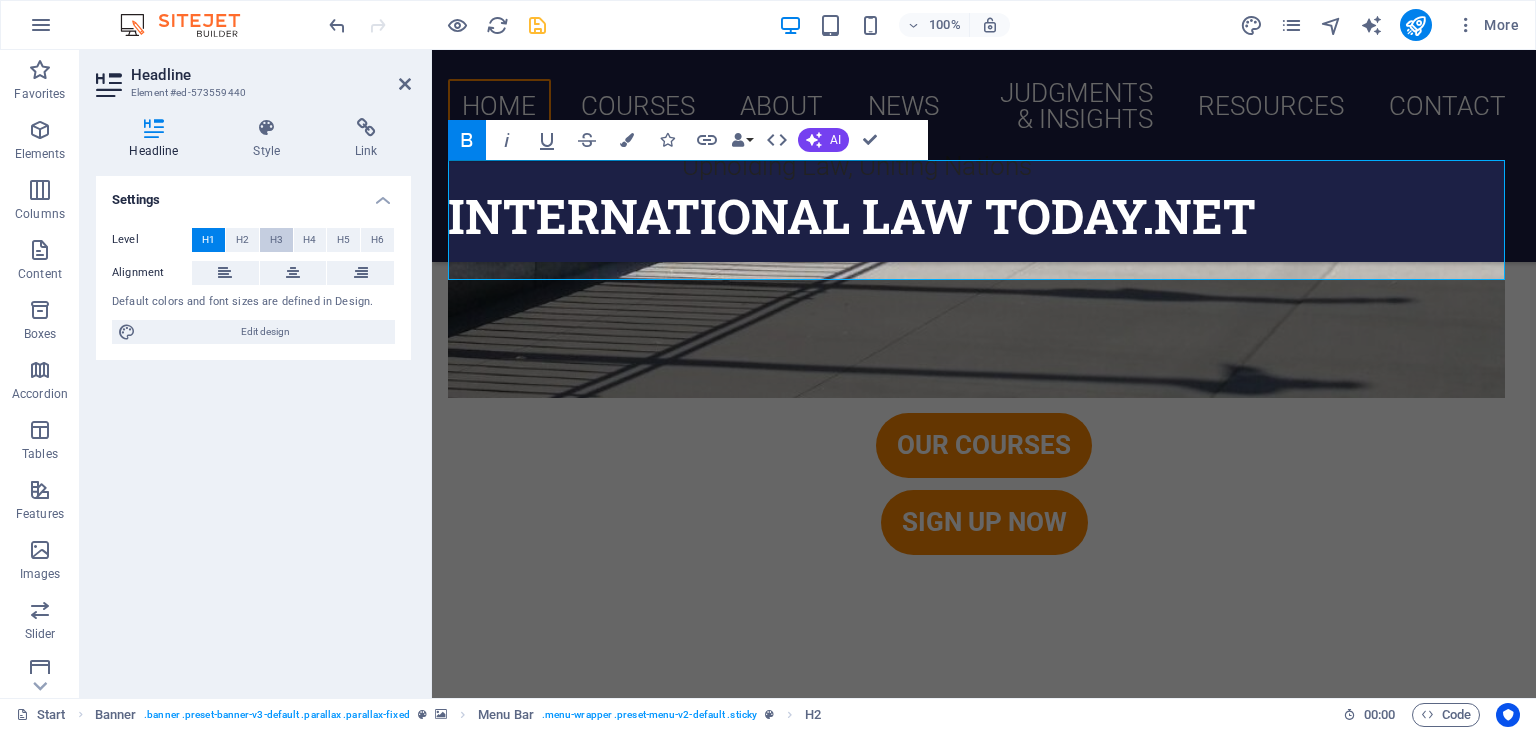 click on "H3" at bounding box center (276, 240) 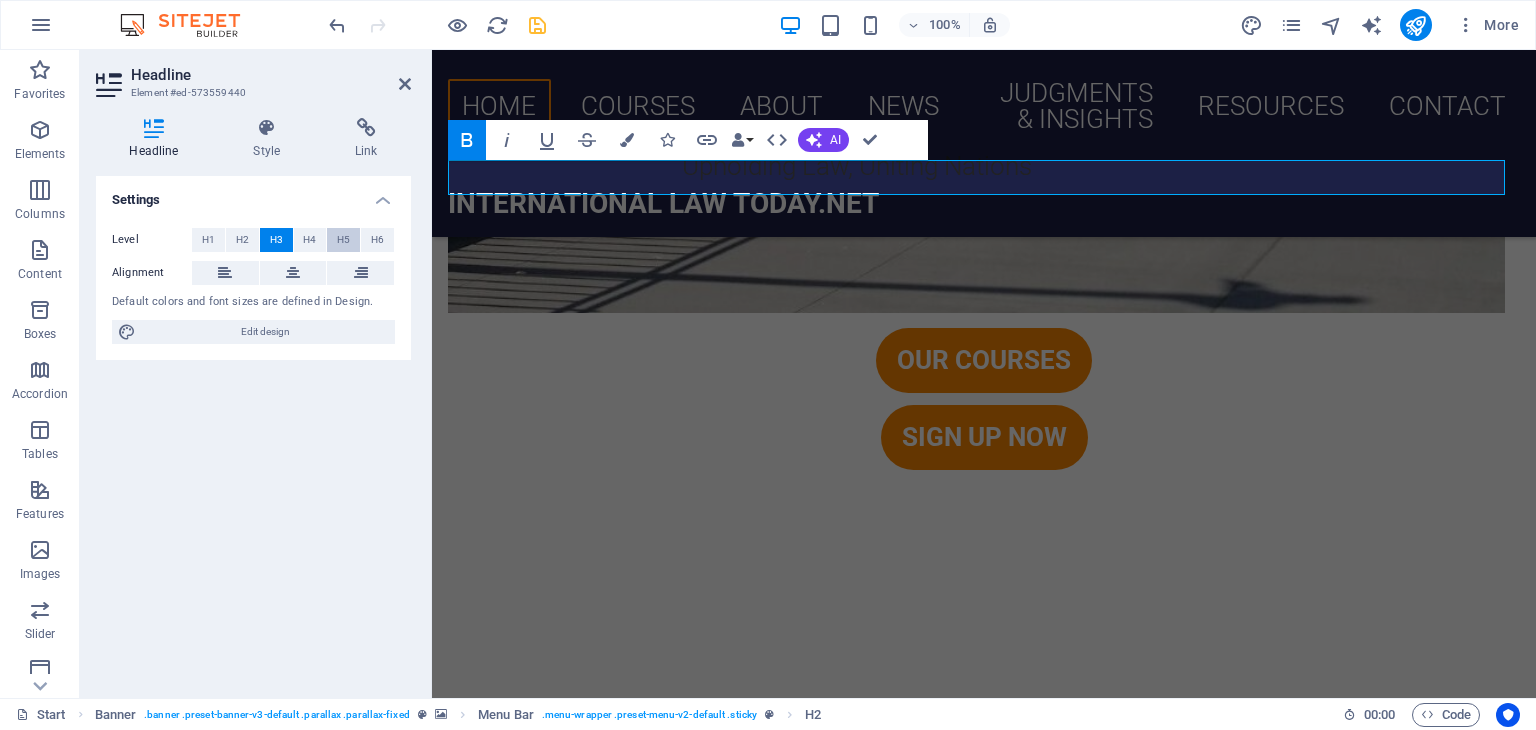 click on "H5" at bounding box center [343, 240] 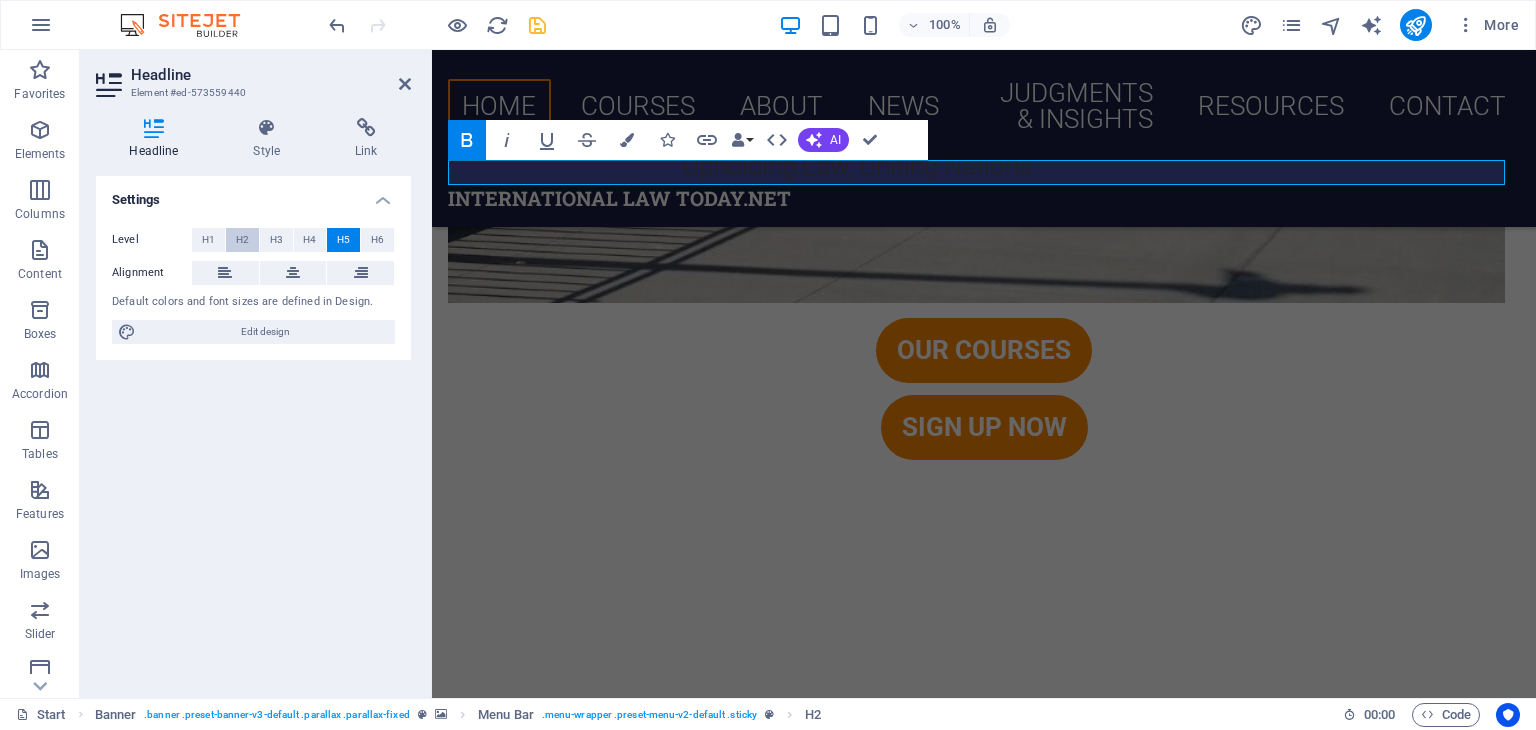 click on "H2" at bounding box center [242, 240] 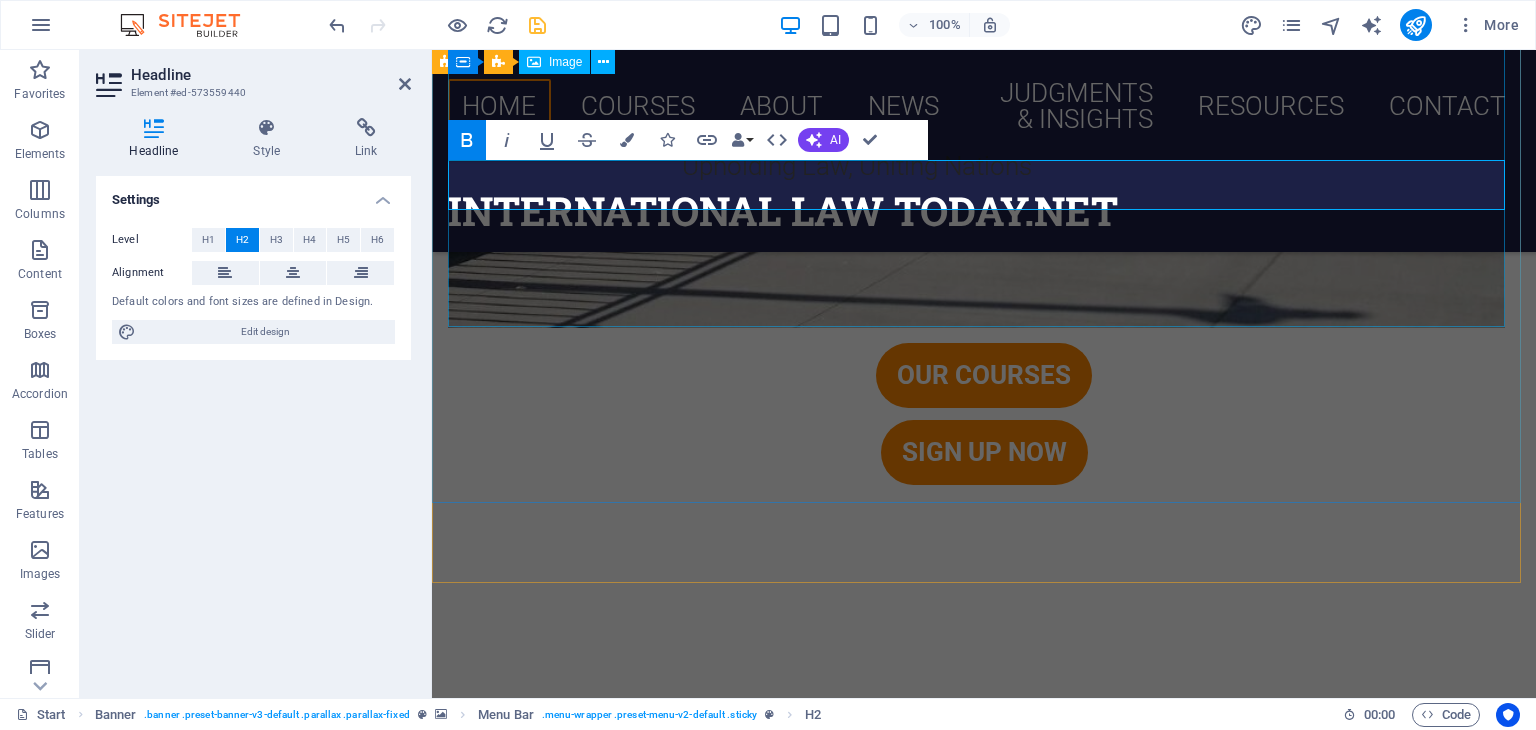 click at bounding box center [984, -497] 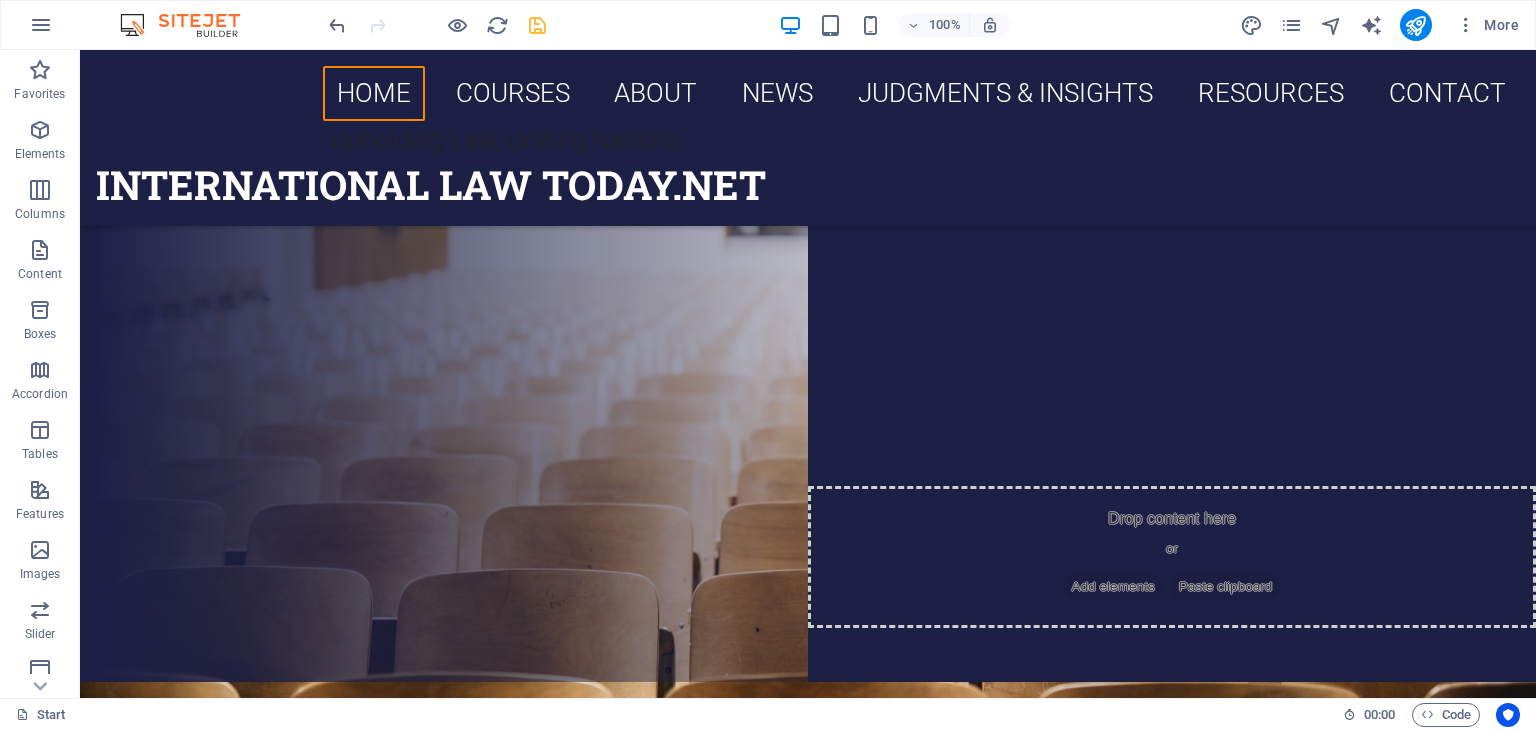 scroll, scrollTop: 0, scrollLeft: 0, axis: both 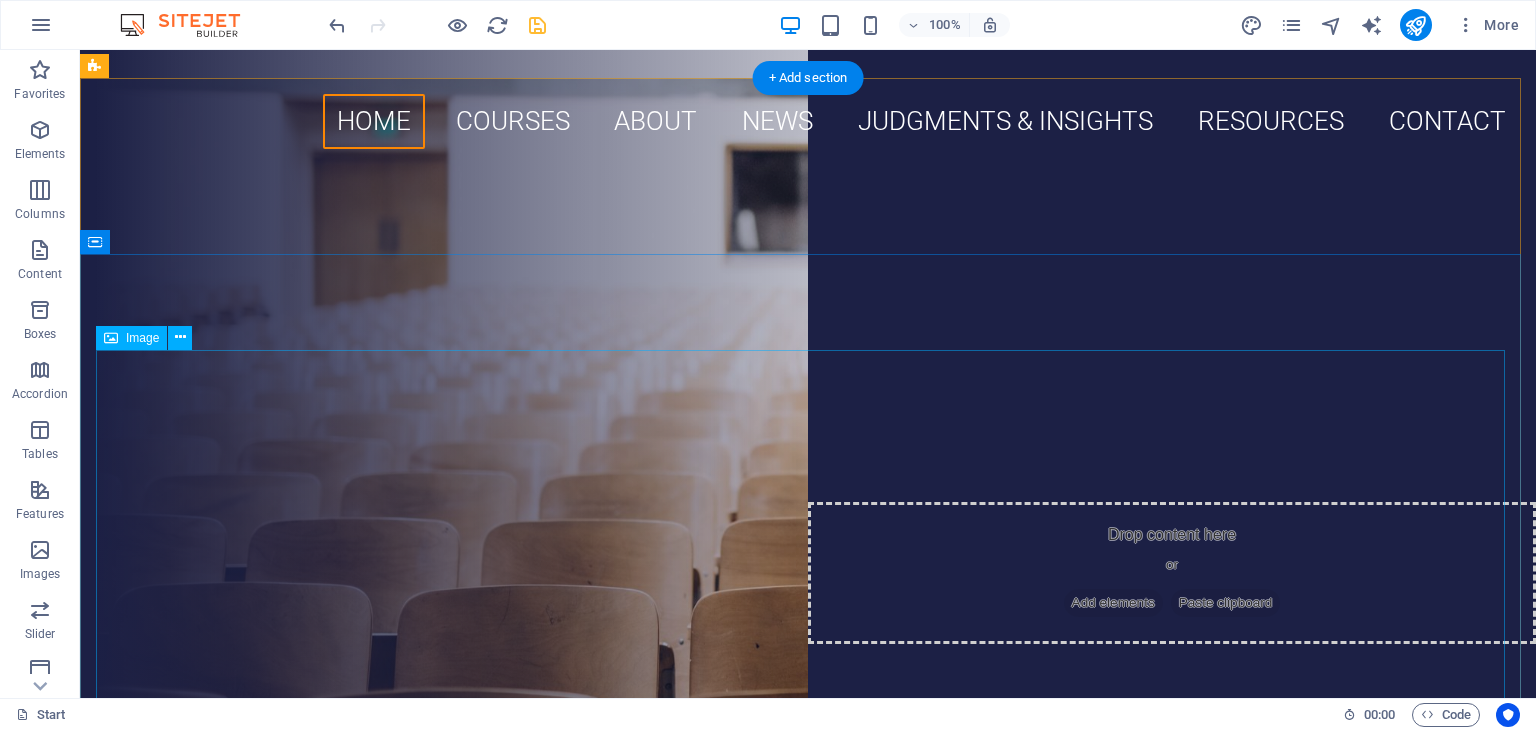 click at bounding box center (808, 1175) 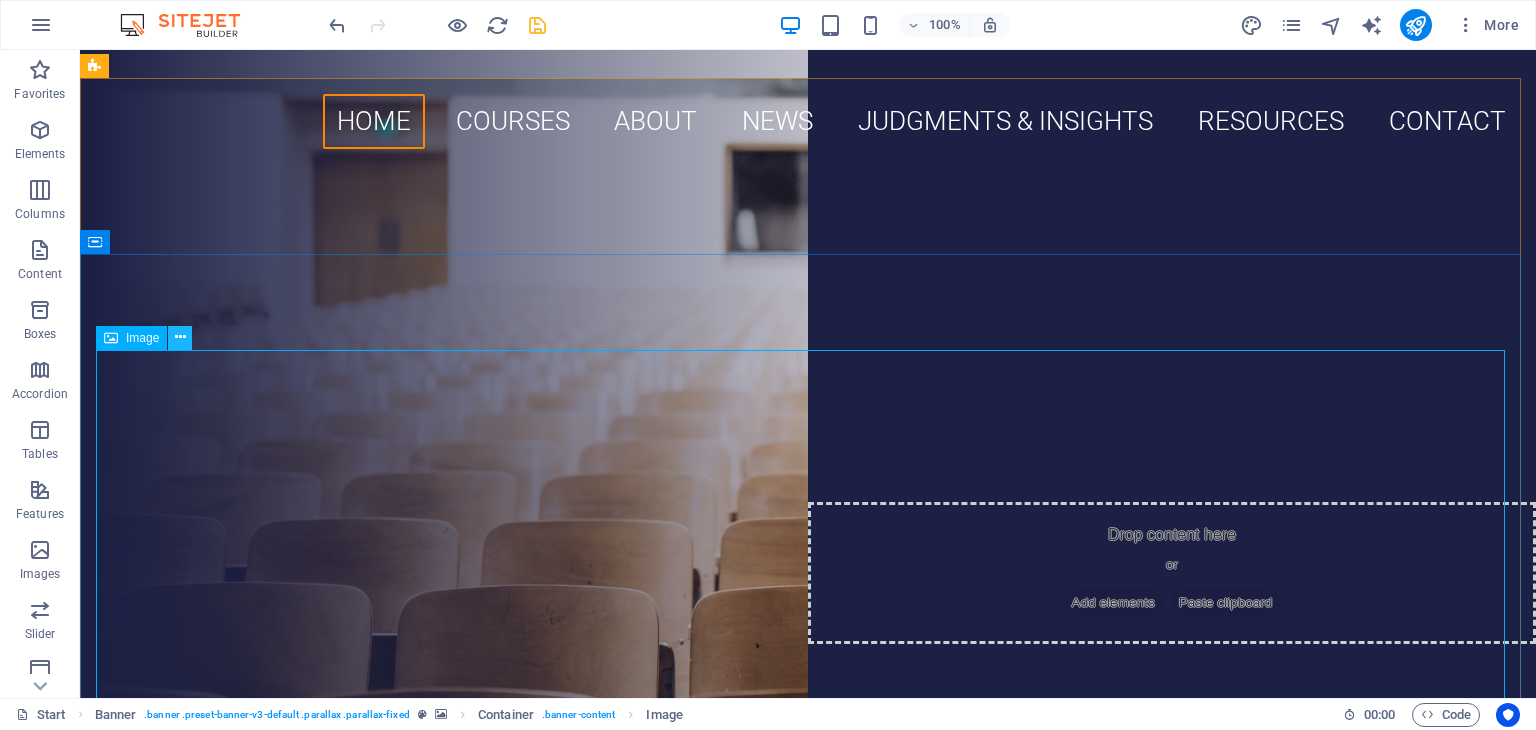 click at bounding box center (180, 338) 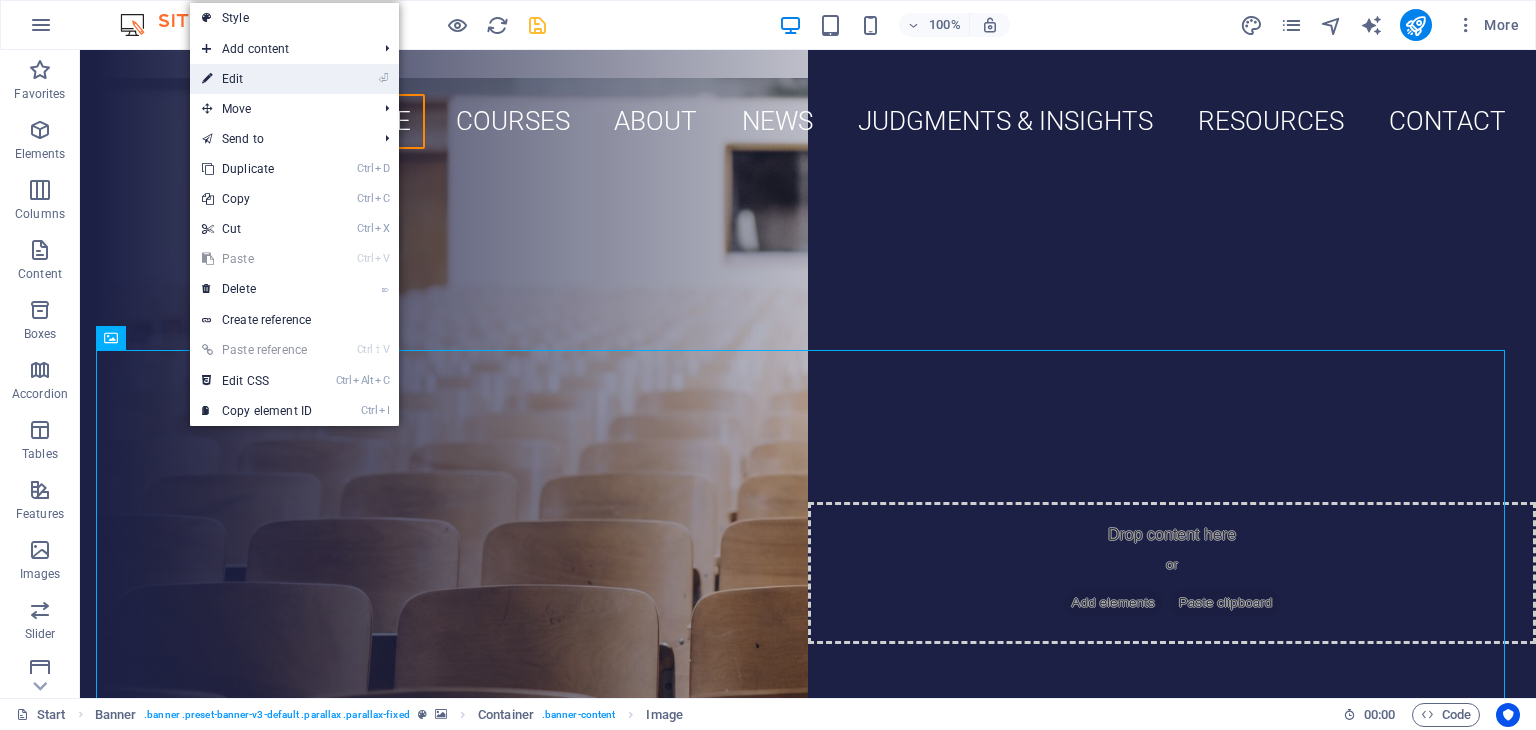 click on "⏎  Edit" at bounding box center [257, 79] 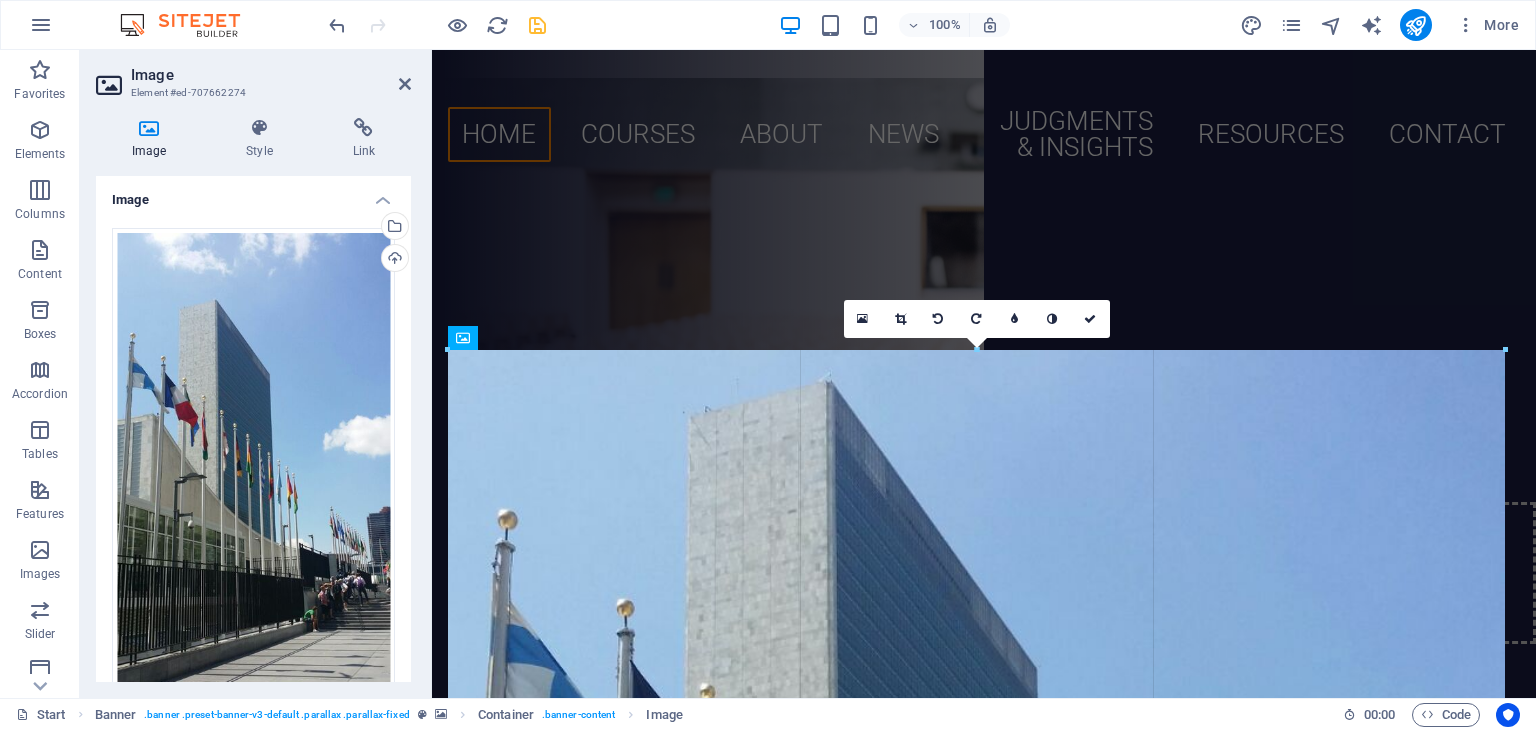 drag, startPoint x: 1504, startPoint y: 363, endPoint x: 1535, endPoint y: 345, distance: 35.846897 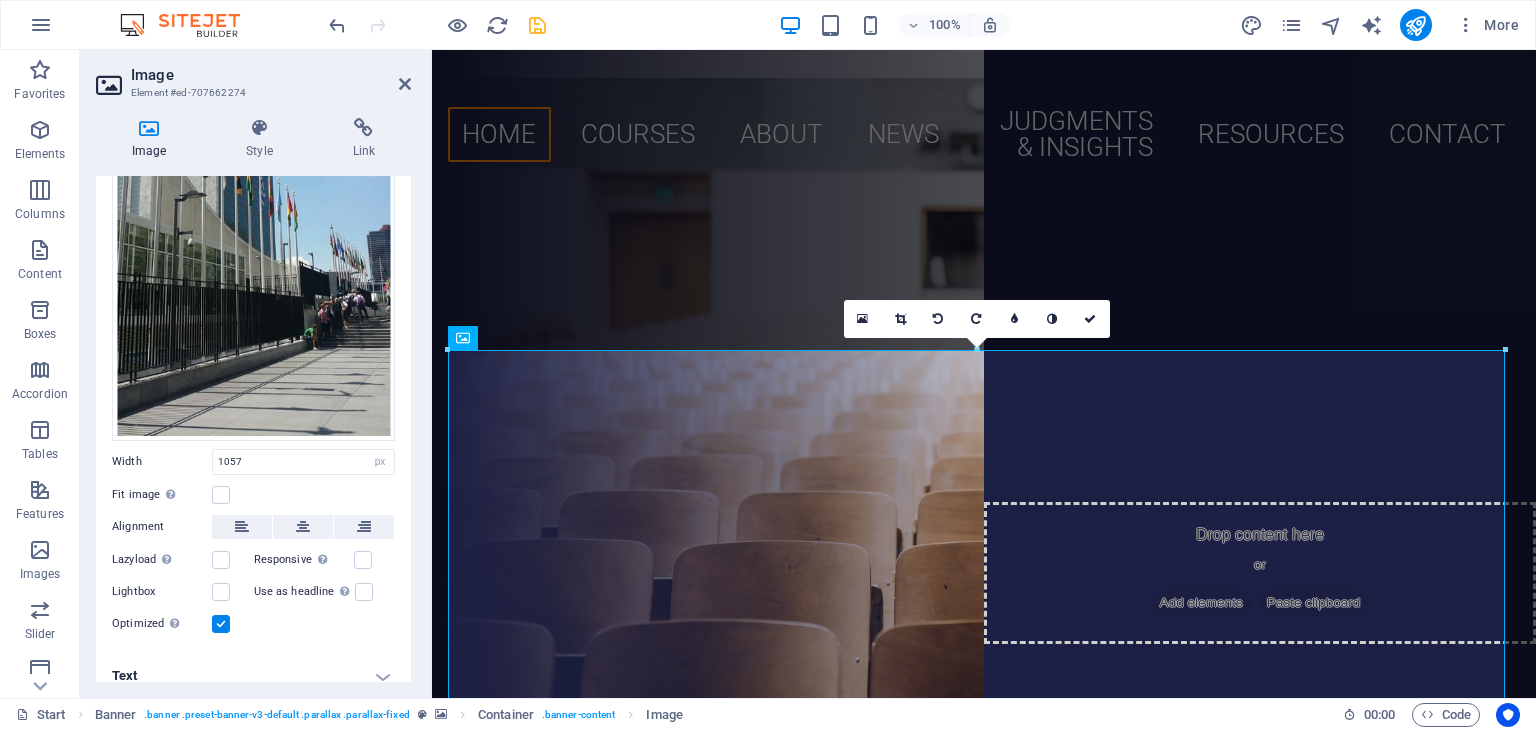 scroll, scrollTop: 292, scrollLeft: 0, axis: vertical 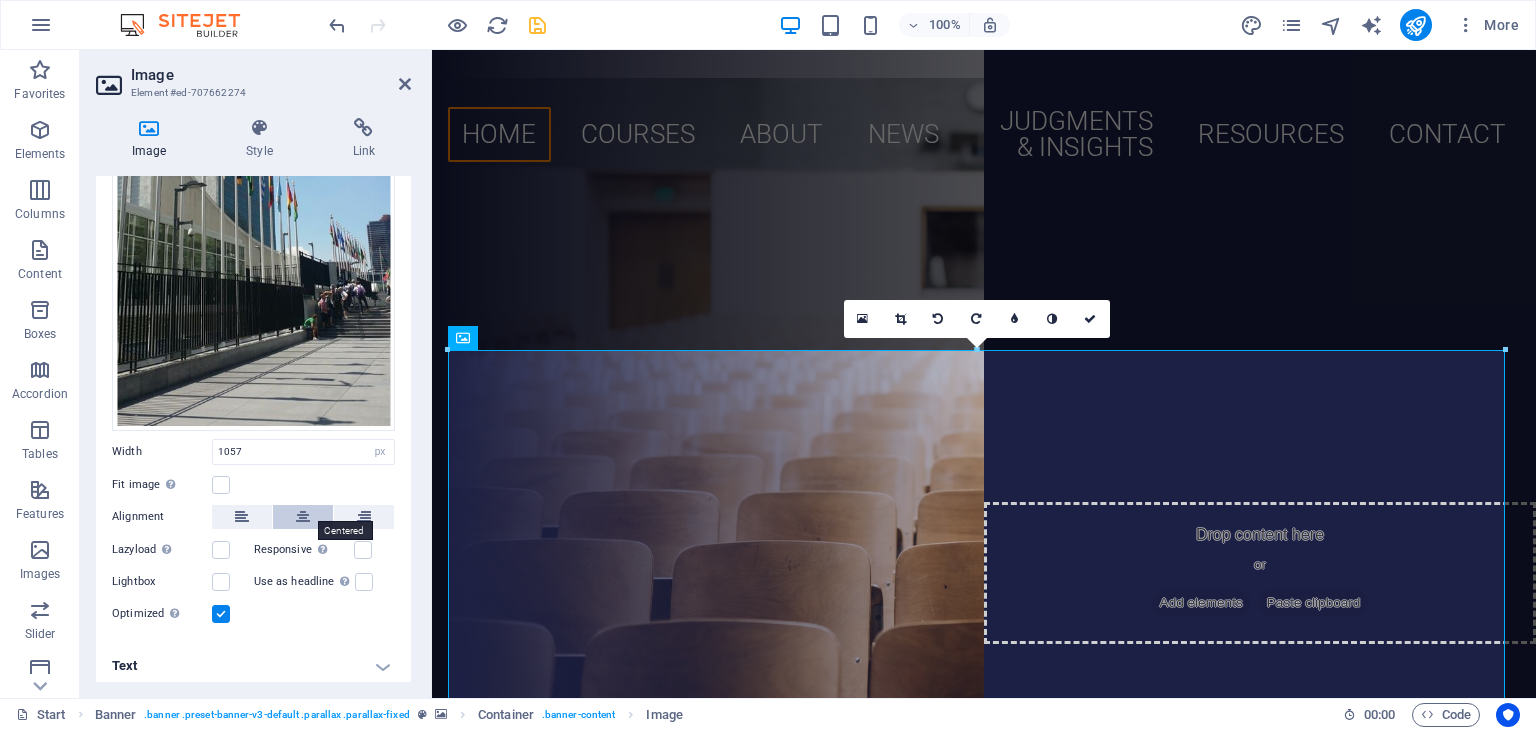 click at bounding box center [303, 517] 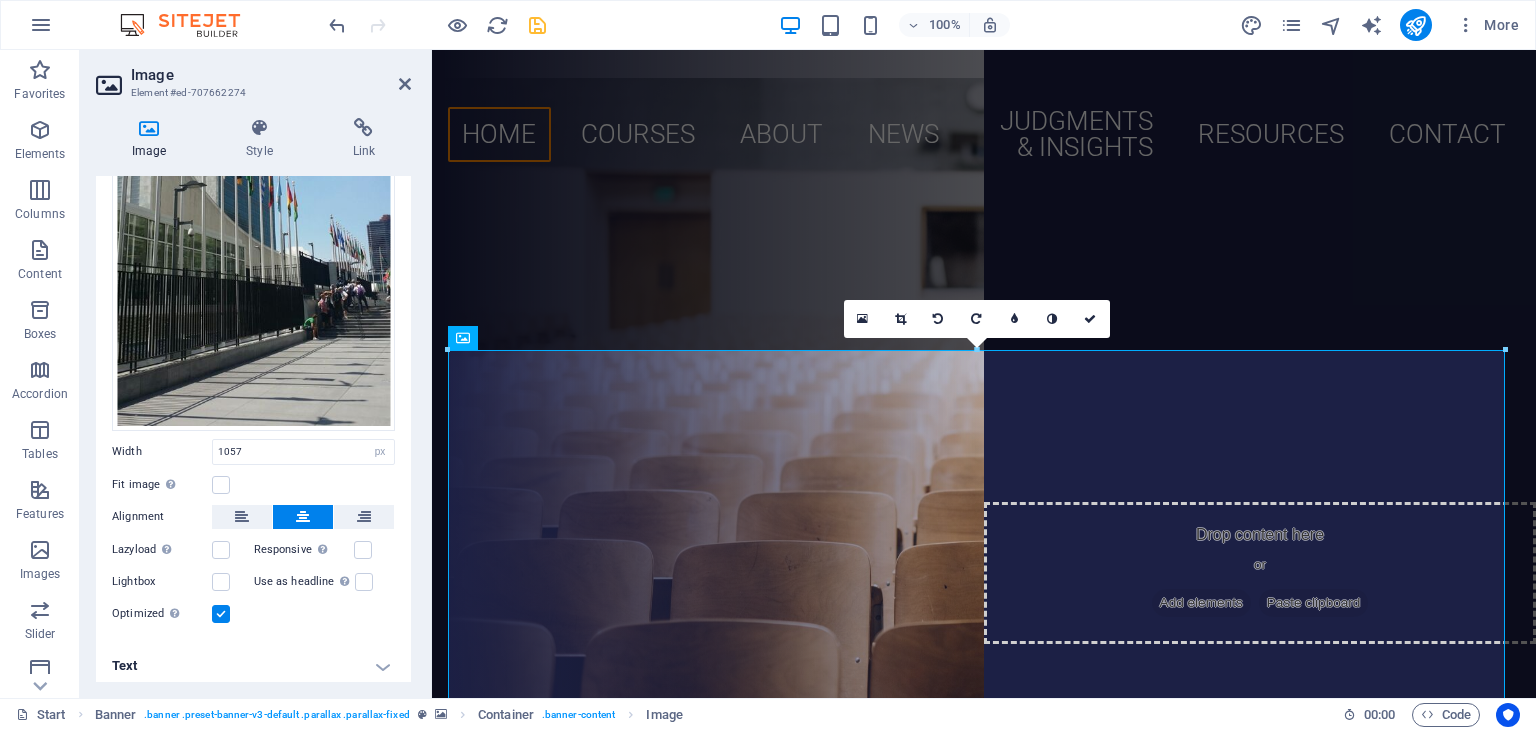 click at bounding box center [303, 517] 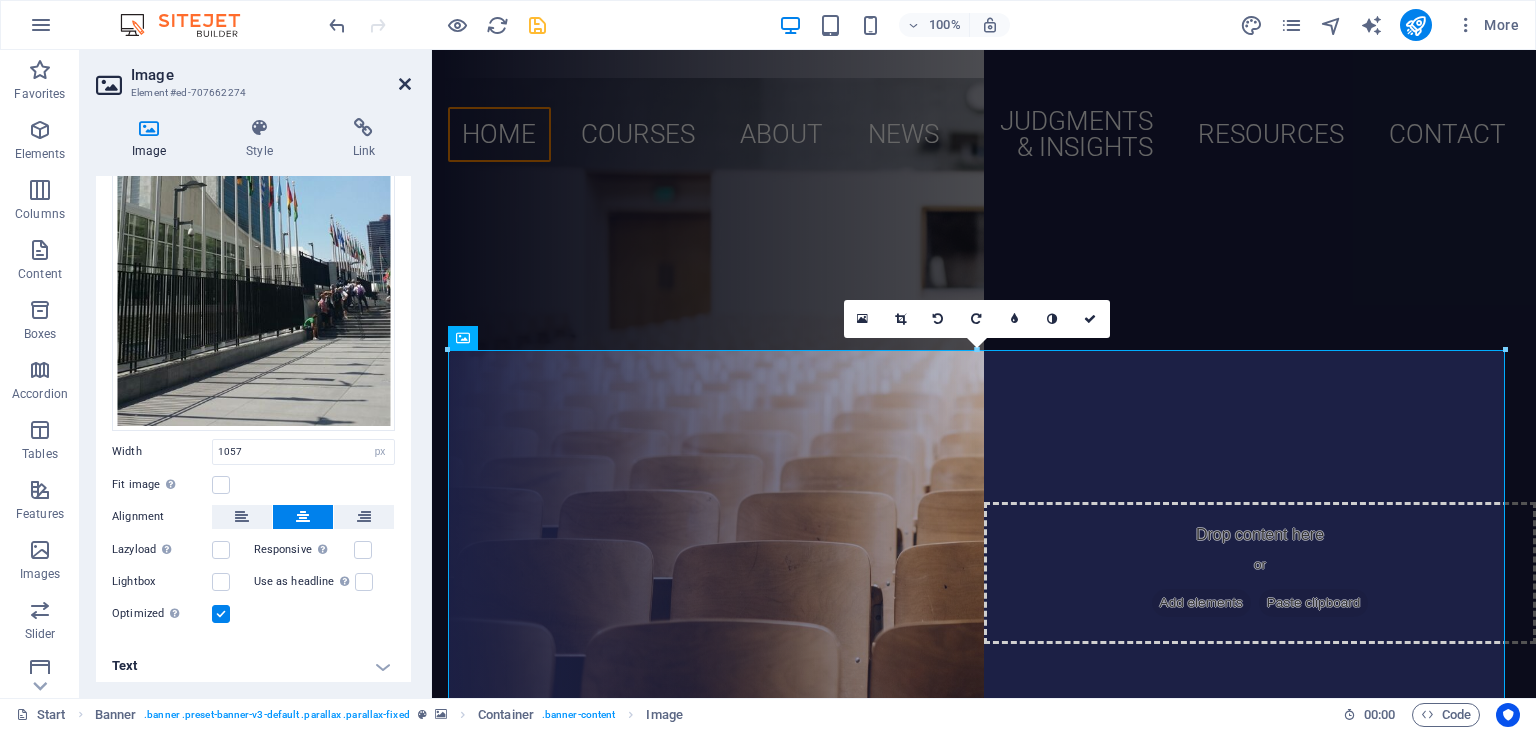 click at bounding box center (405, 84) 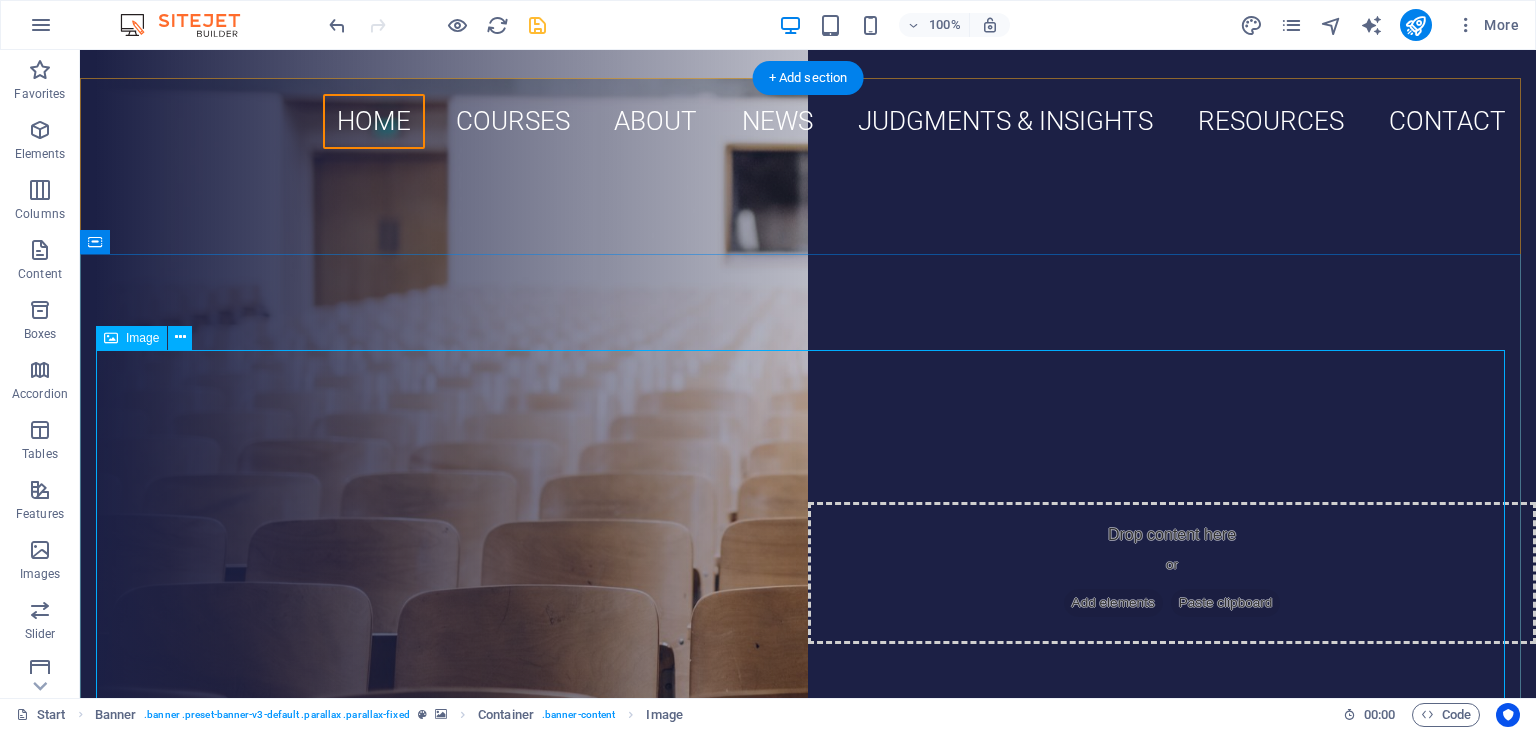 click at bounding box center (808, 1175) 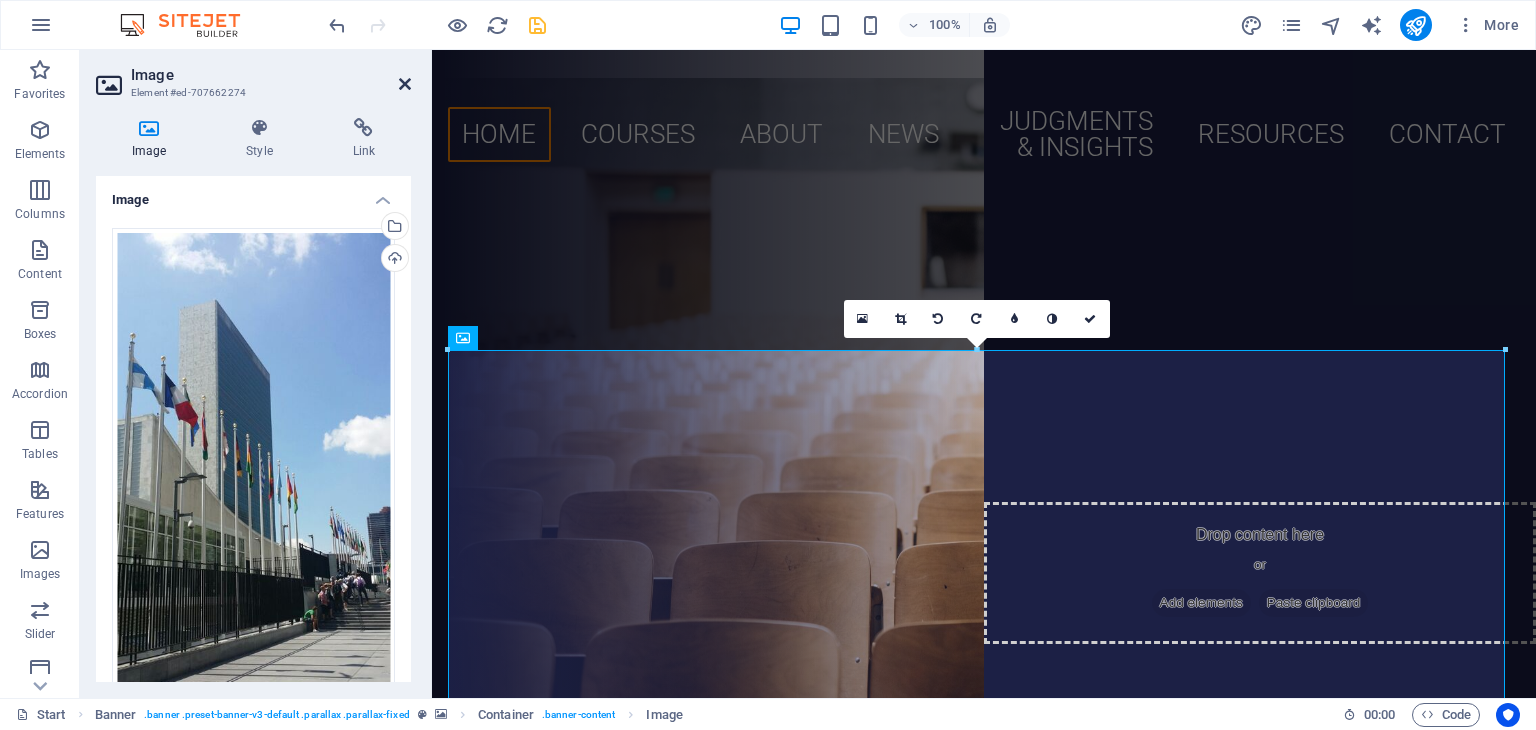 click at bounding box center [405, 84] 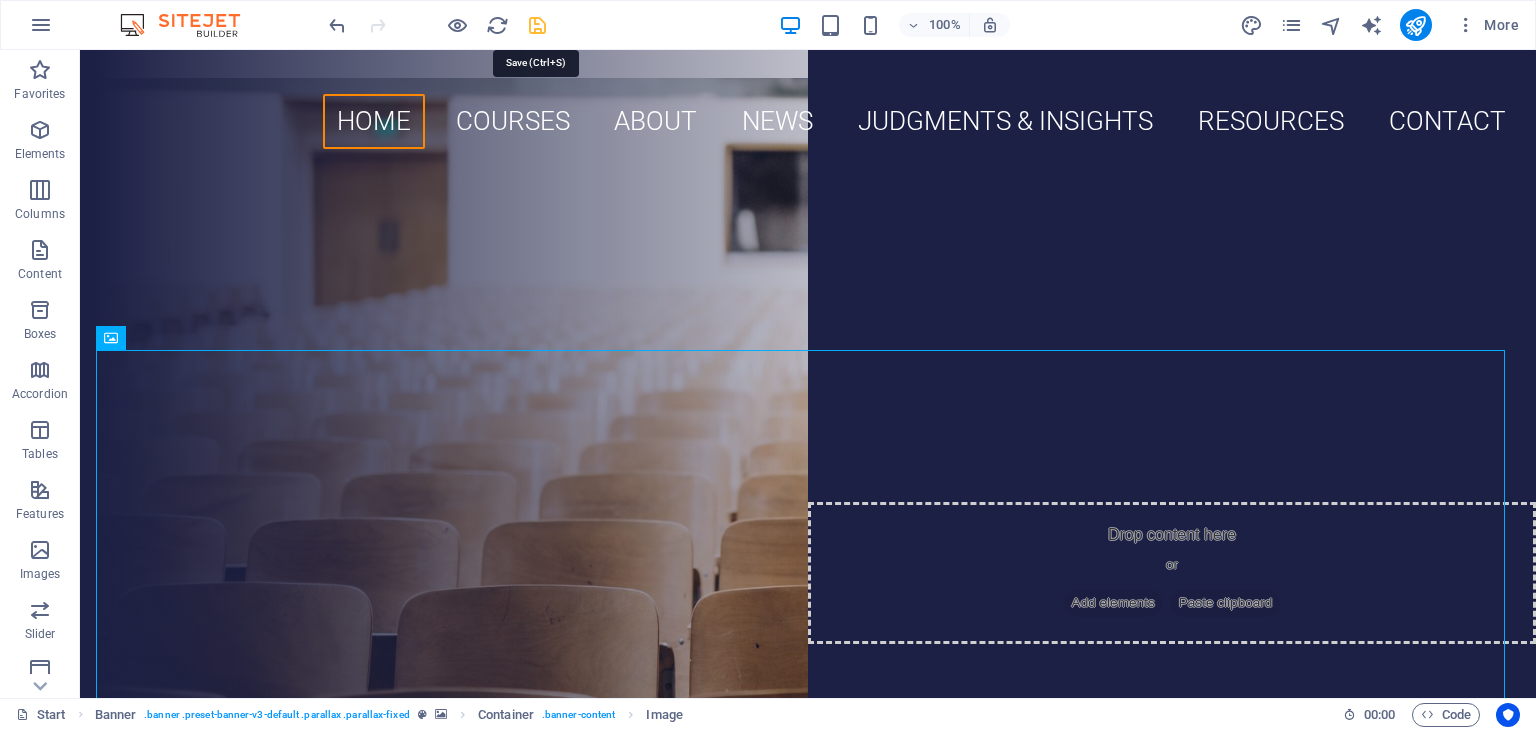click at bounding box center [537, 25] 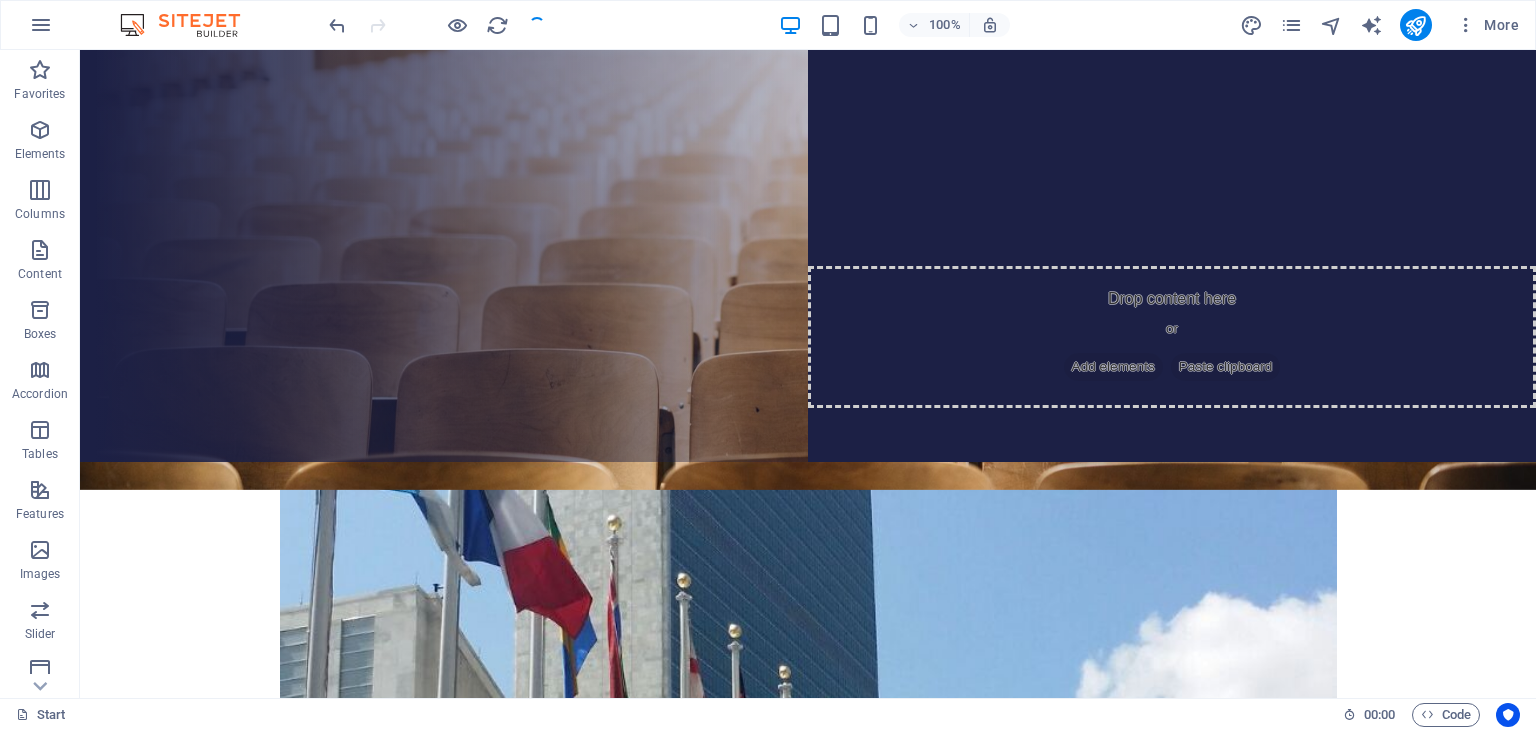 scroll, scrollTop: 0, scrollLeft: 0, axis: both 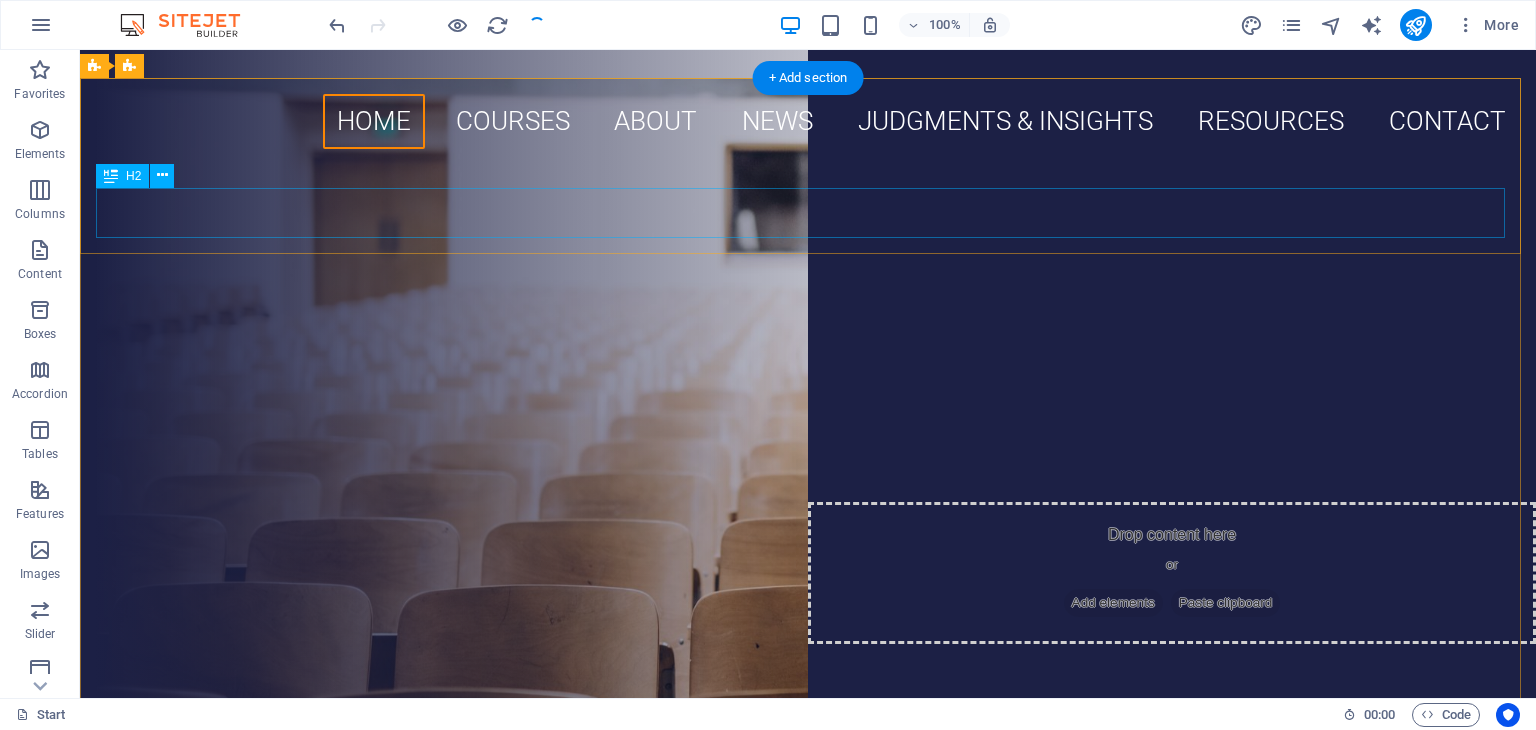 click on "international Law today.Net" at bounding box center (808, 213) 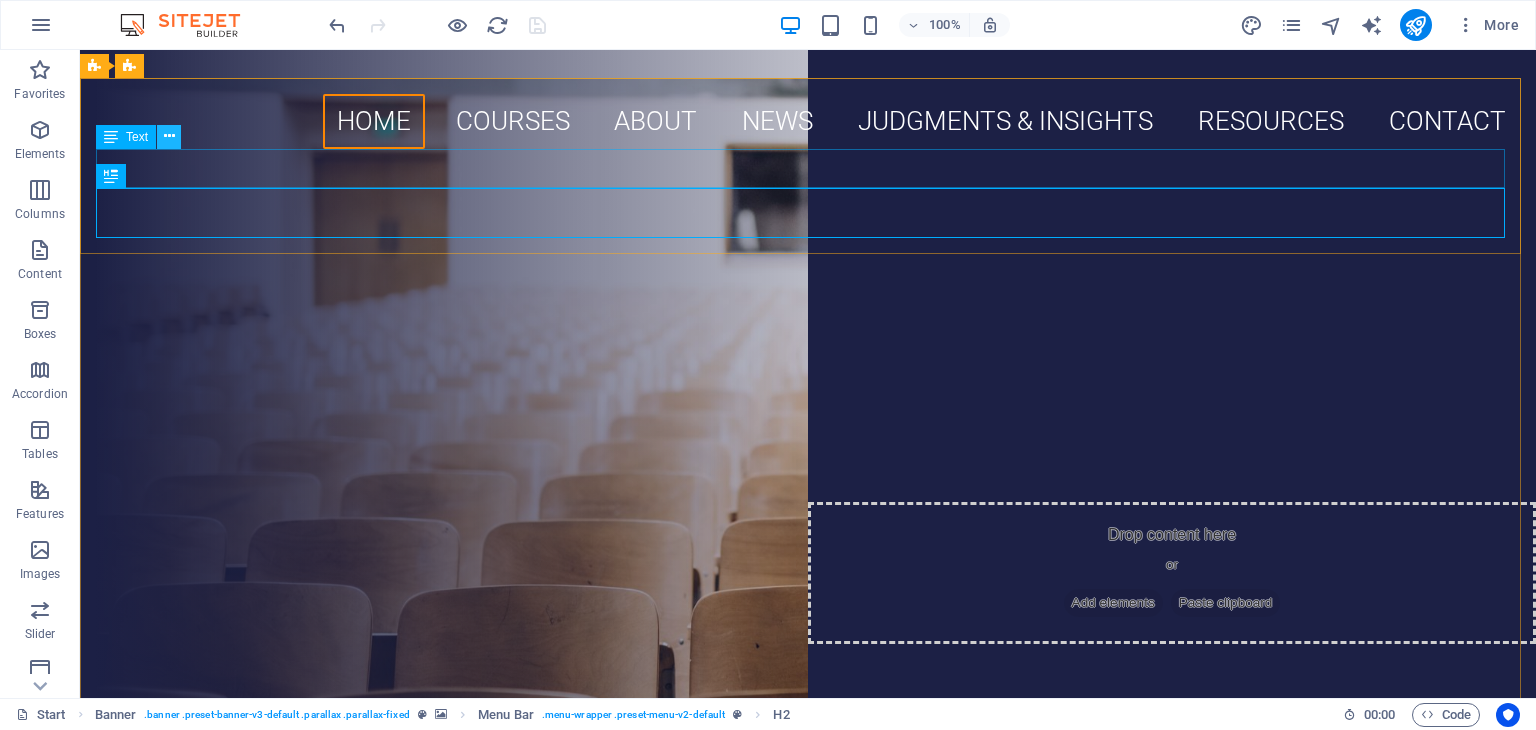click at bounding box center (169, 136) 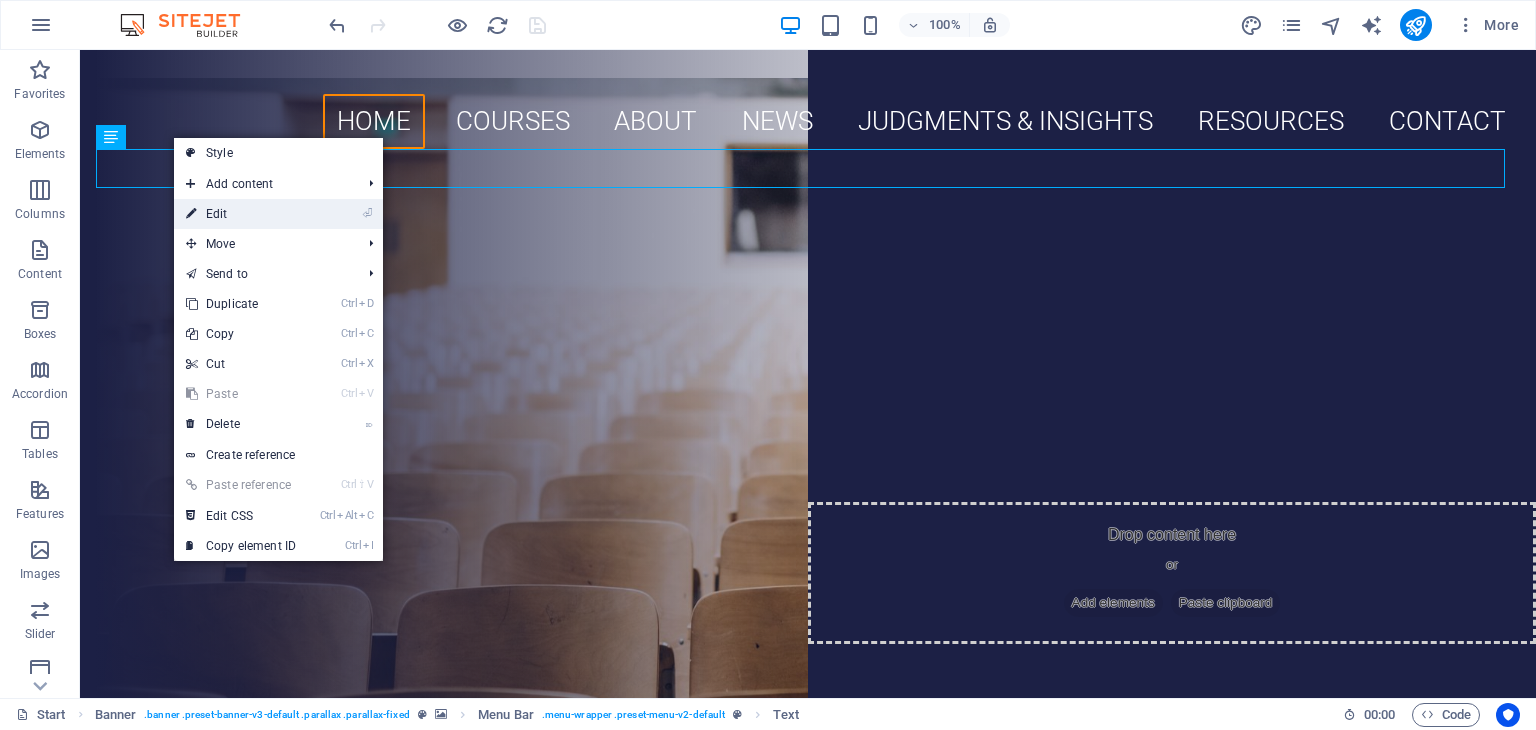 click on "⏎  Edit" at bounding box center [241, 214] 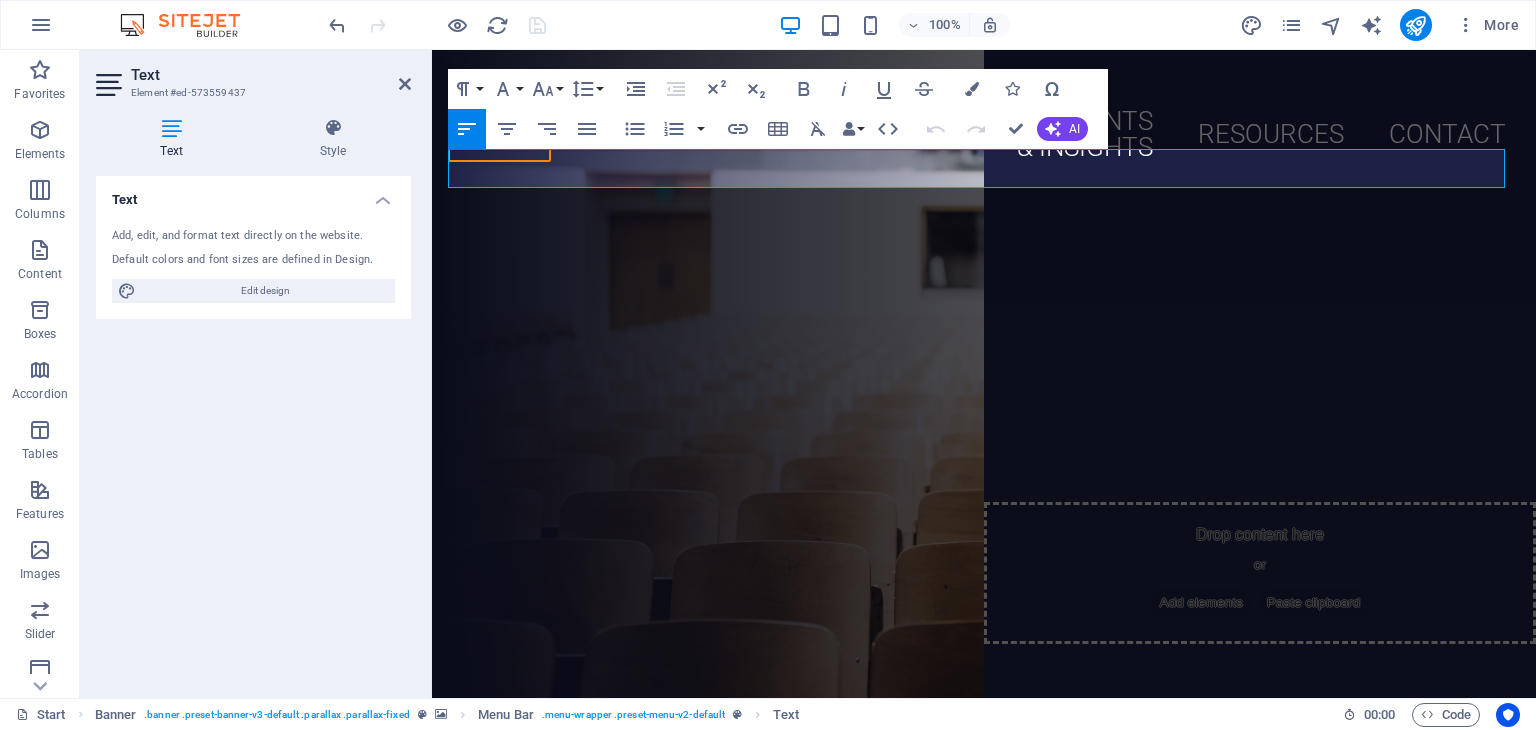 click at bounding box center (171, 128) 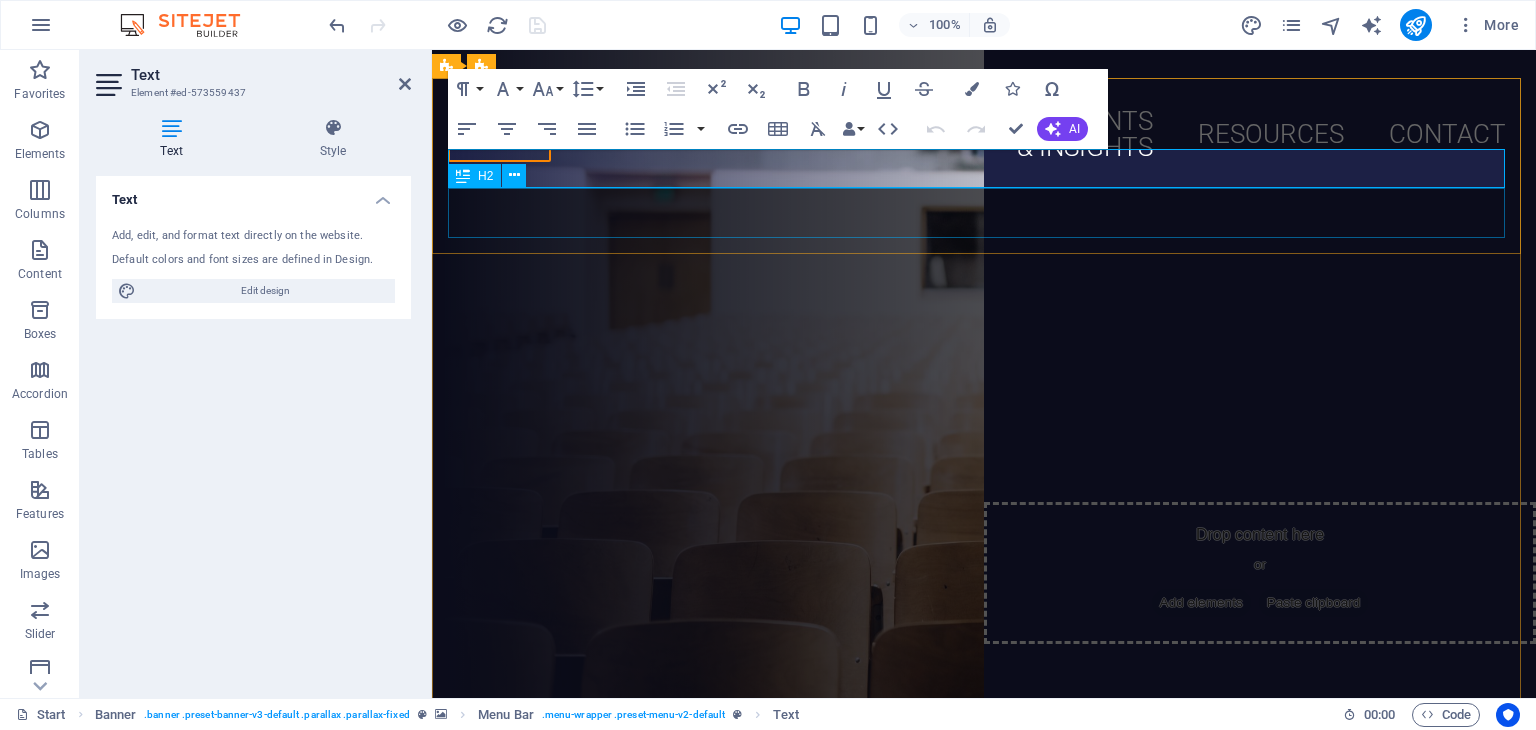 click on "international Law today.Net" at bounding box center (984, 239) 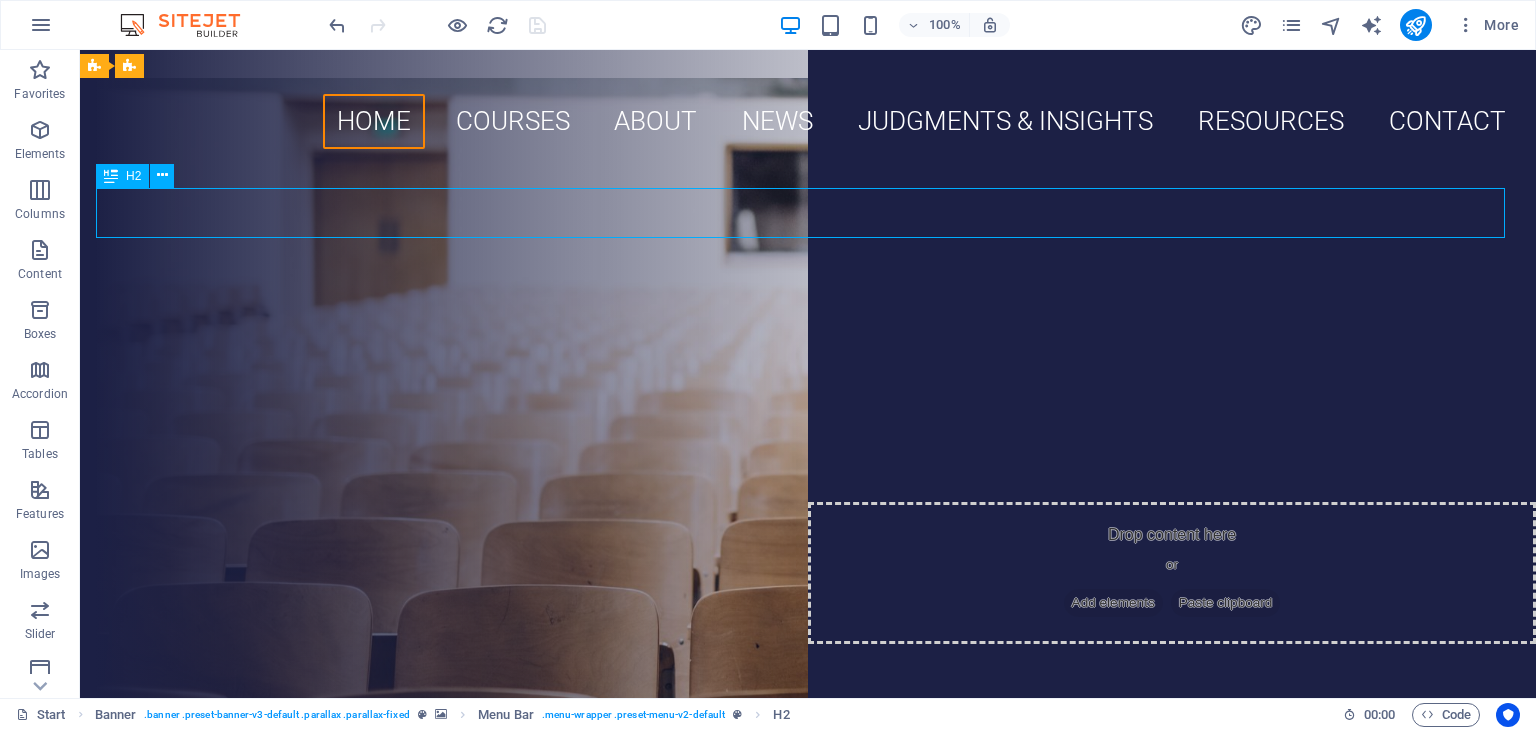 click on "international Law today.Net" at bounding box center (808, 213) 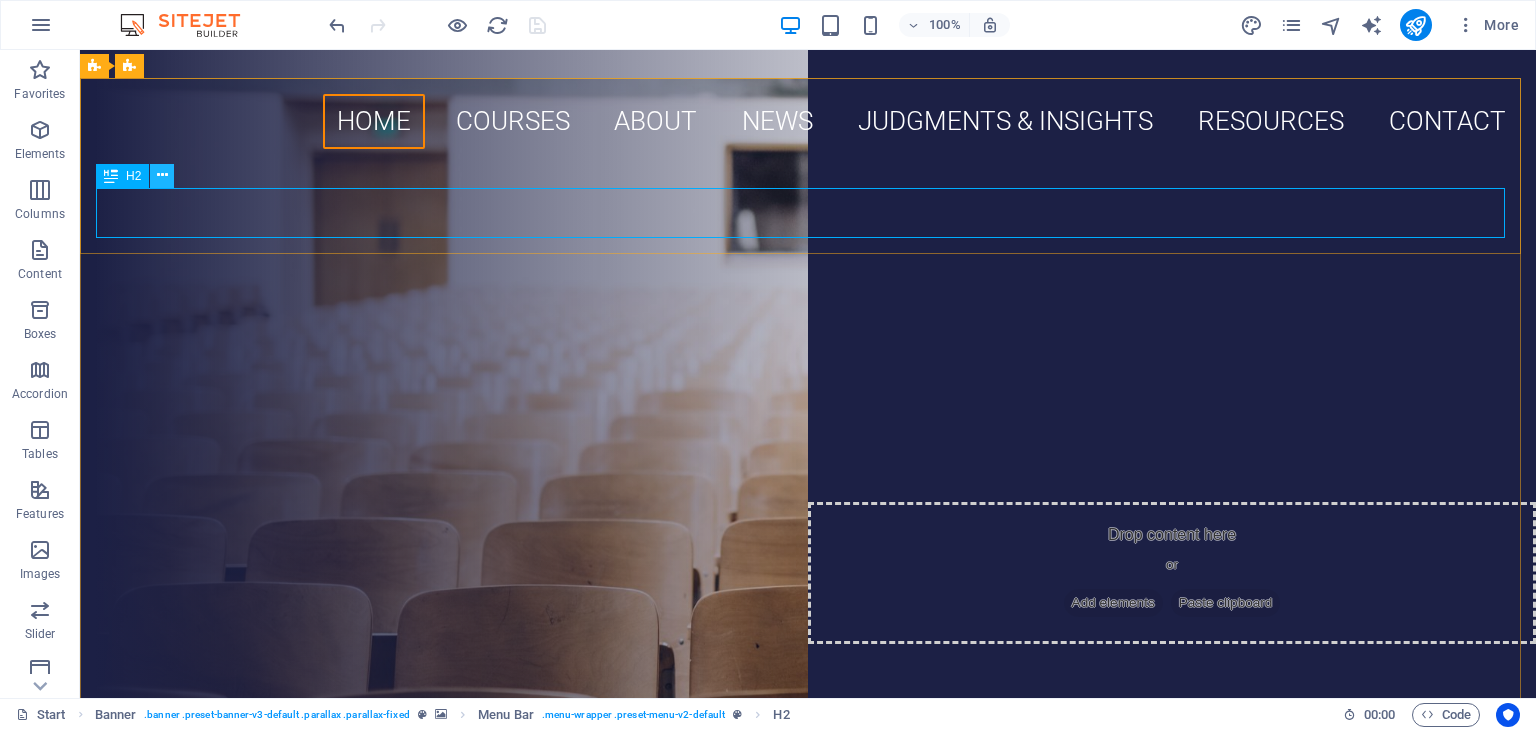 click at bounding box center (162, 175) 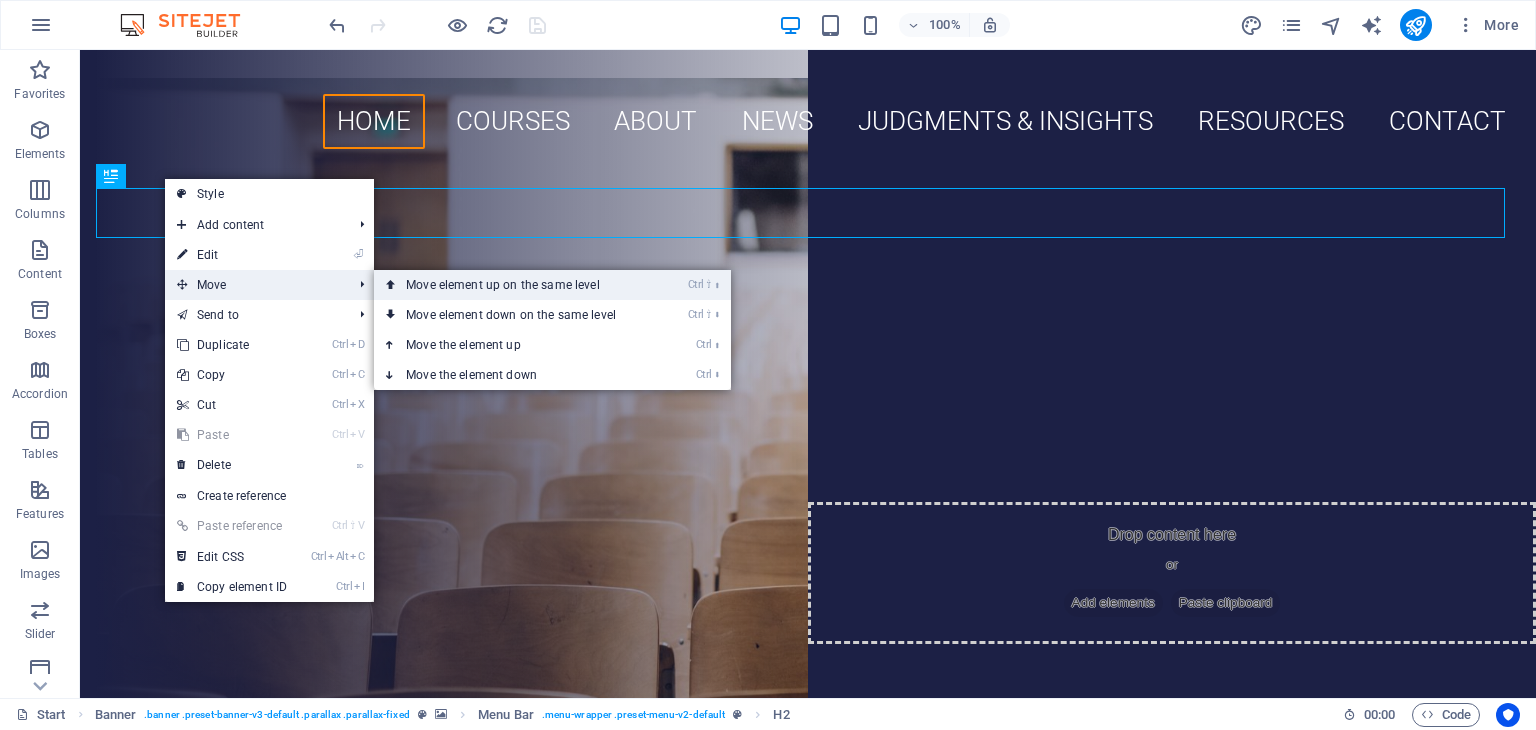 click on "Ctrl ⇧ ⬆  Move element up on the same level" at bounding box center [515, 285] 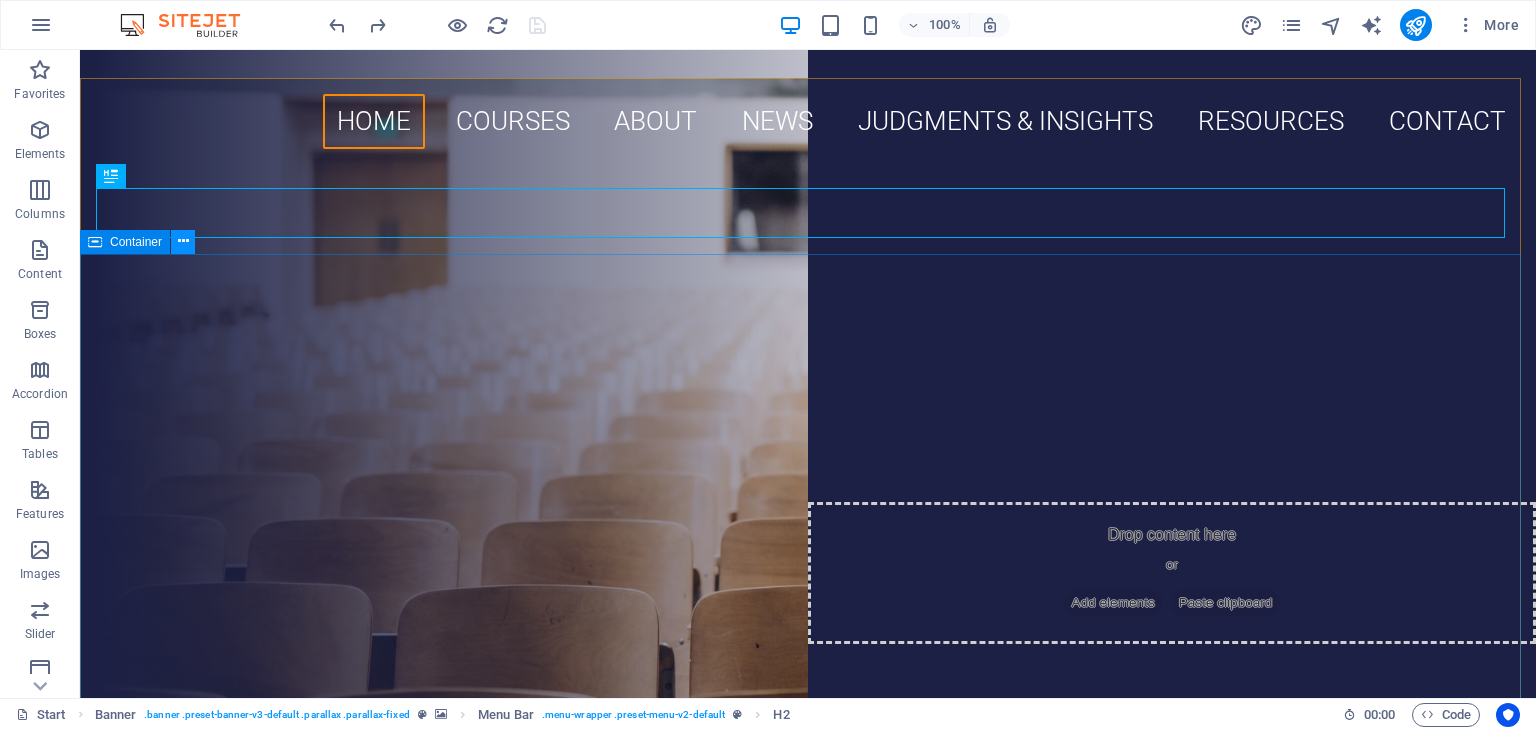 click at bounding box center [183, 241] 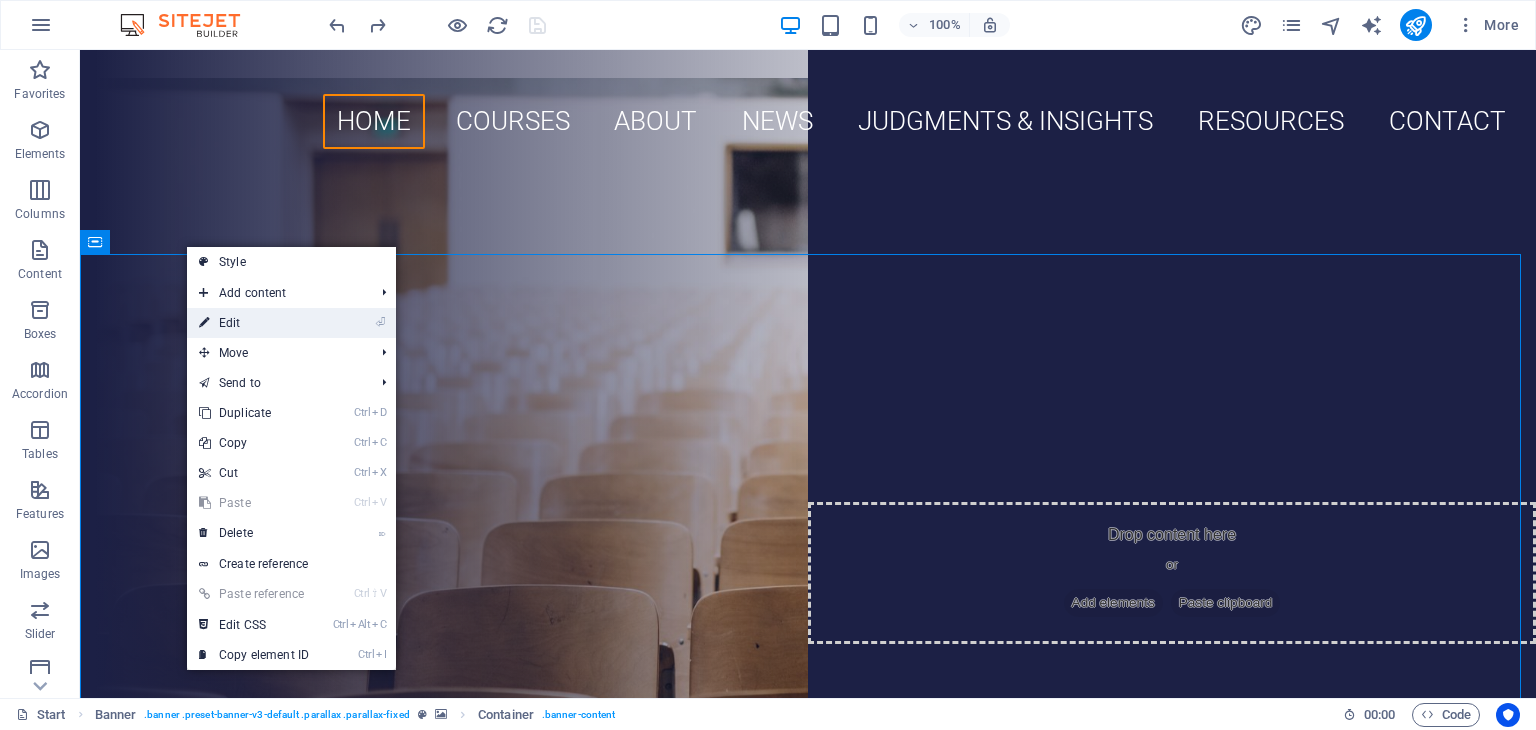 click on "⏎  Edit" at bounding box center [254, 323] 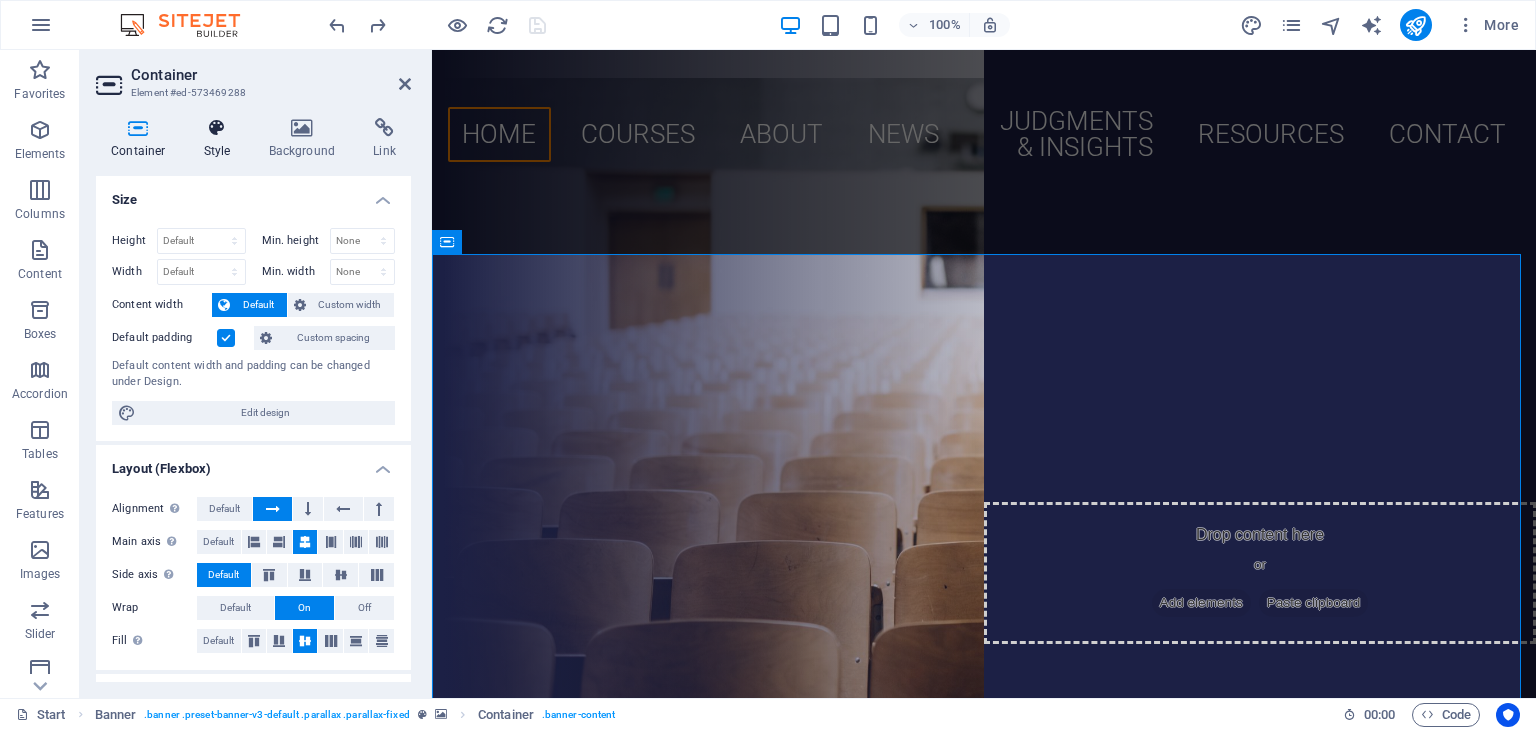 click at bounding box center [217, 128] 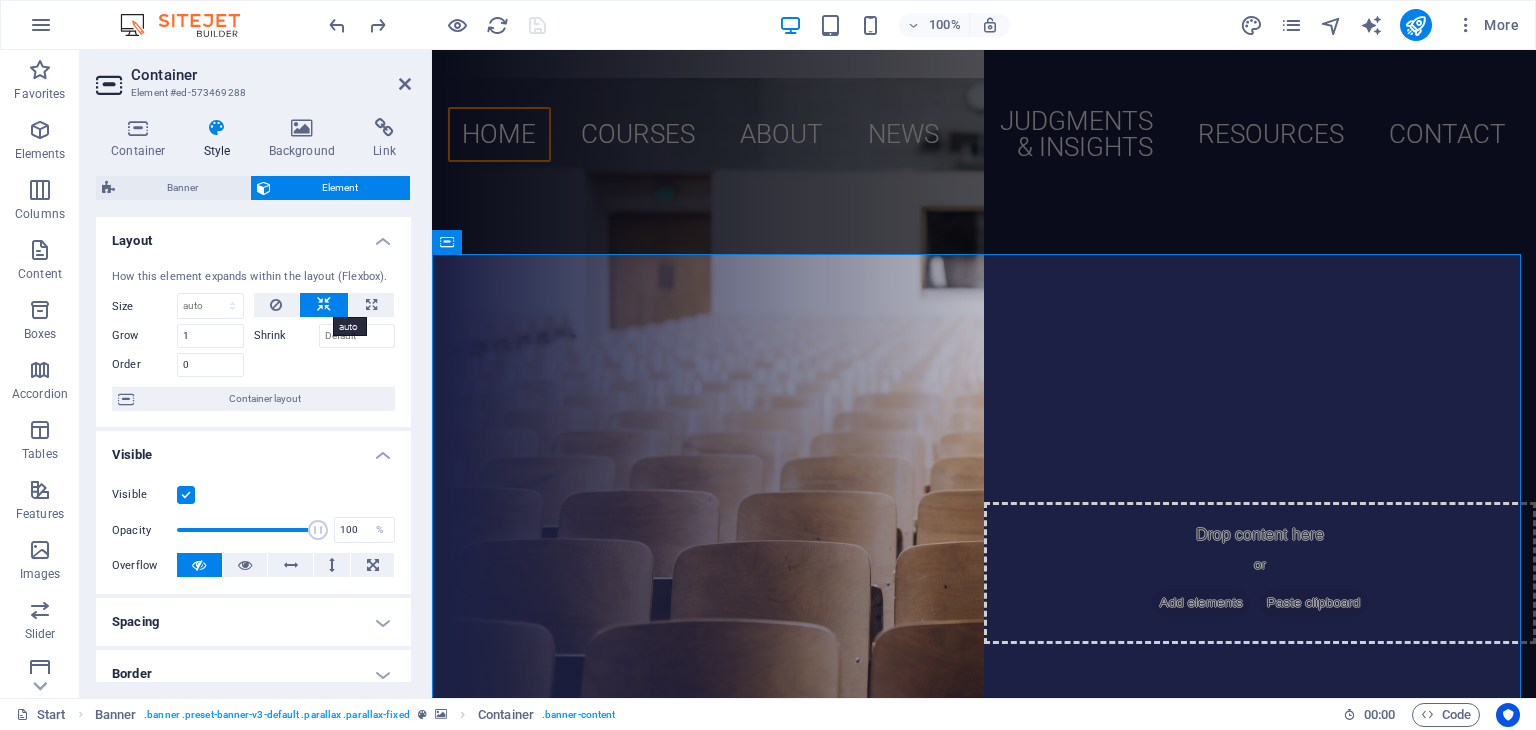 drag, startPoint x: 403, startPoint y: 270, endPoint x: 266, endPoint y: 189, distance: 159.154 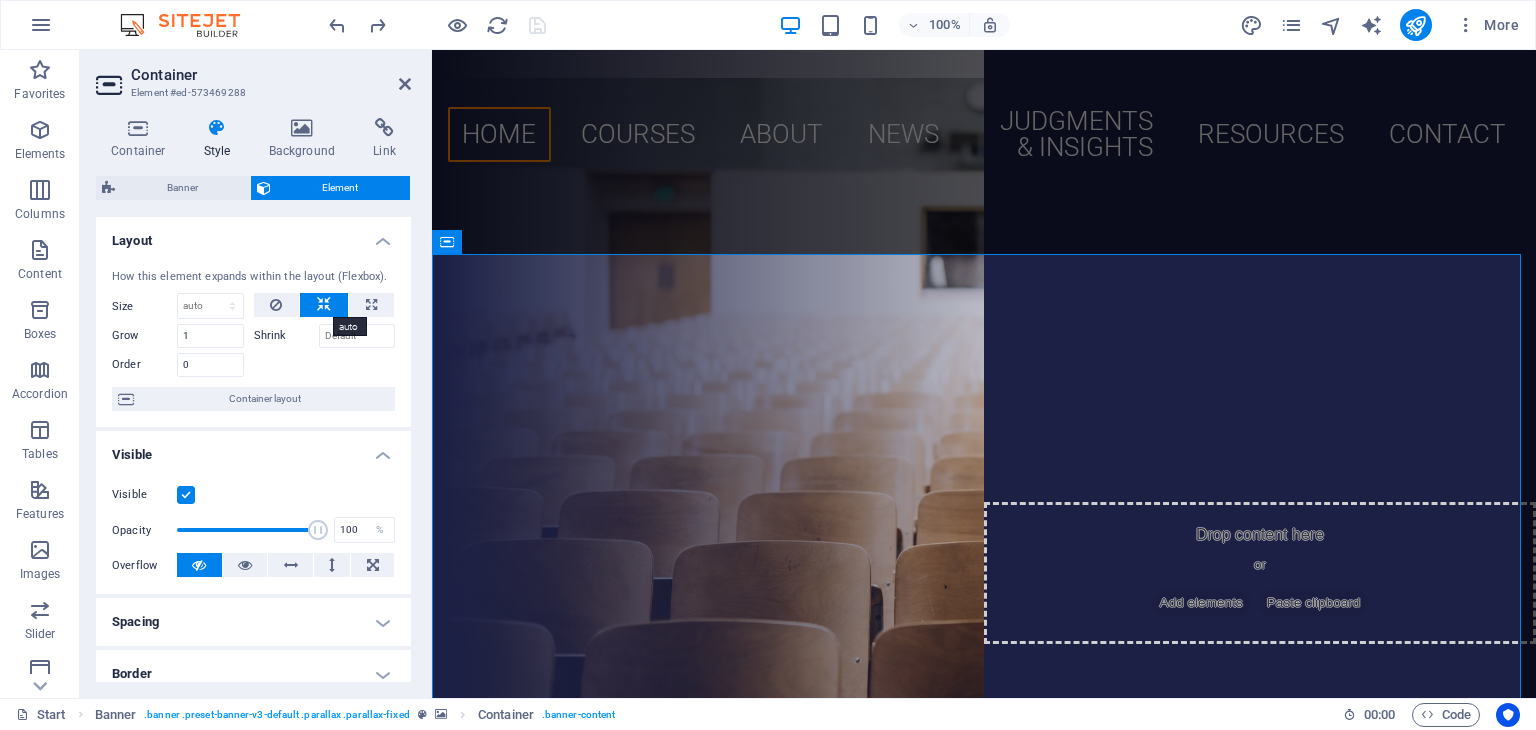 click on "Banner Element Layout How this element expands within the layout (Flexbox). Size Default auto px % 1/1 1/2 1/3 1/4 1/5 1/6 1/7 1/8 1/9 1/10 Grow 1 Shrink Order 0 Container layout Visible Visible Opacity 100 % Overflow Spacing Margin Default auto px % rem vw vh Custom Custom auto px % rem vw vh auto px % rem vw vh auto px % rem vw vh auto px % rem vw vh Padding Default px rem % vh vw Custom Custom px rem % vh vw px rem % vh vw px rem % vh vw px rem % vh vw Border Style              - Width 1 auto px rem % vh vw Custom Custom 1 auto px rem % vh vw 1 auto px rem % vh vw 1 auto px rem % vh vw 1 auto px rem % vh vw  - Color Round corners For background overlay and background images, the overflow must be hidden so that the round corners are visible Default px rem % vh vw Custom Custom px rem % vh vw px rem % vh vw px rem % vh vw px rem % vh vw Shadow Default None Outside Inside Color X offset 0 px rem vh vw Y offset 0 px rem vh vw Blur 0 px rem % vh vw Spread 0 px rem vh vw Text Shadow Default None Color" at bounding box center [253, 429] 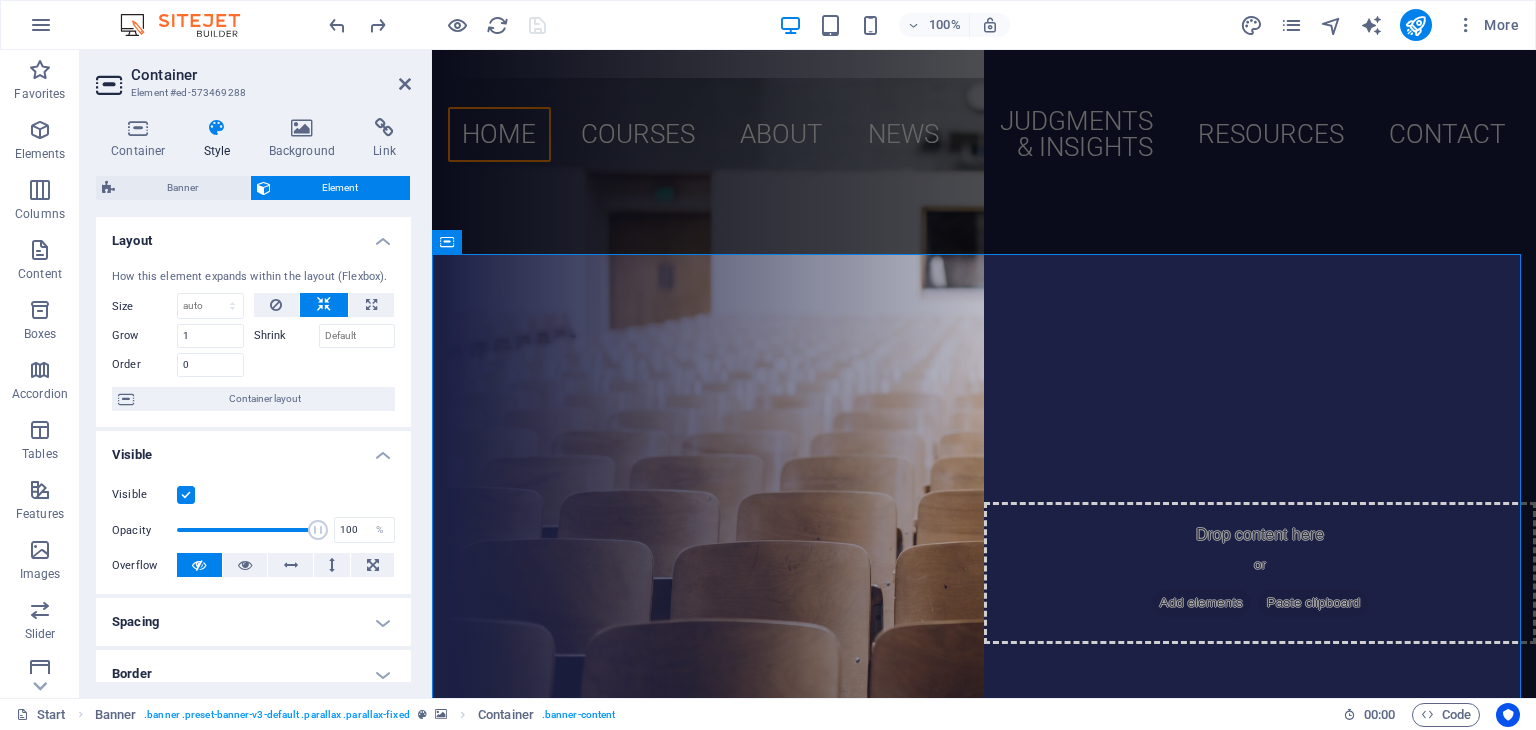 click at bounding box center [217, 128] 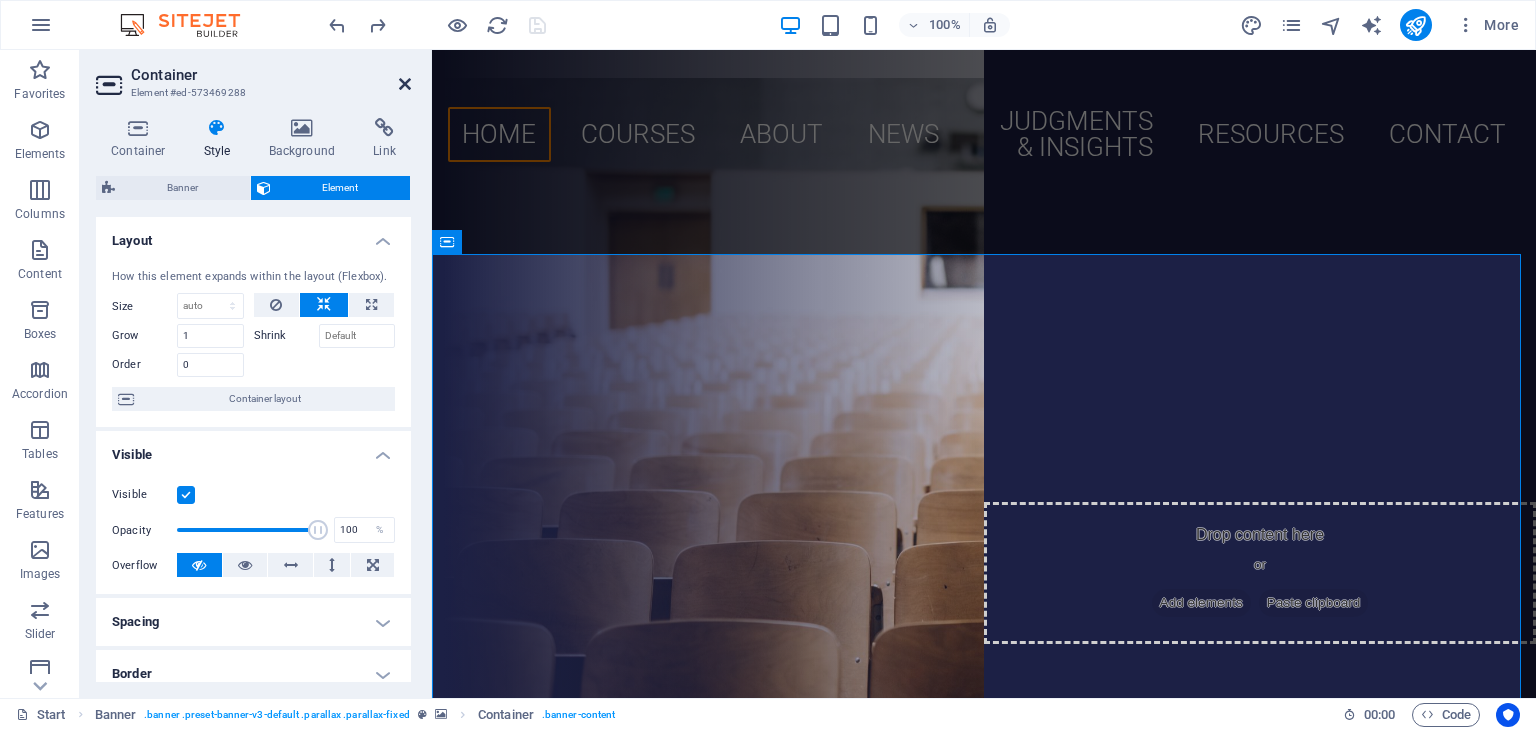 click at bounding box center [405, 84] 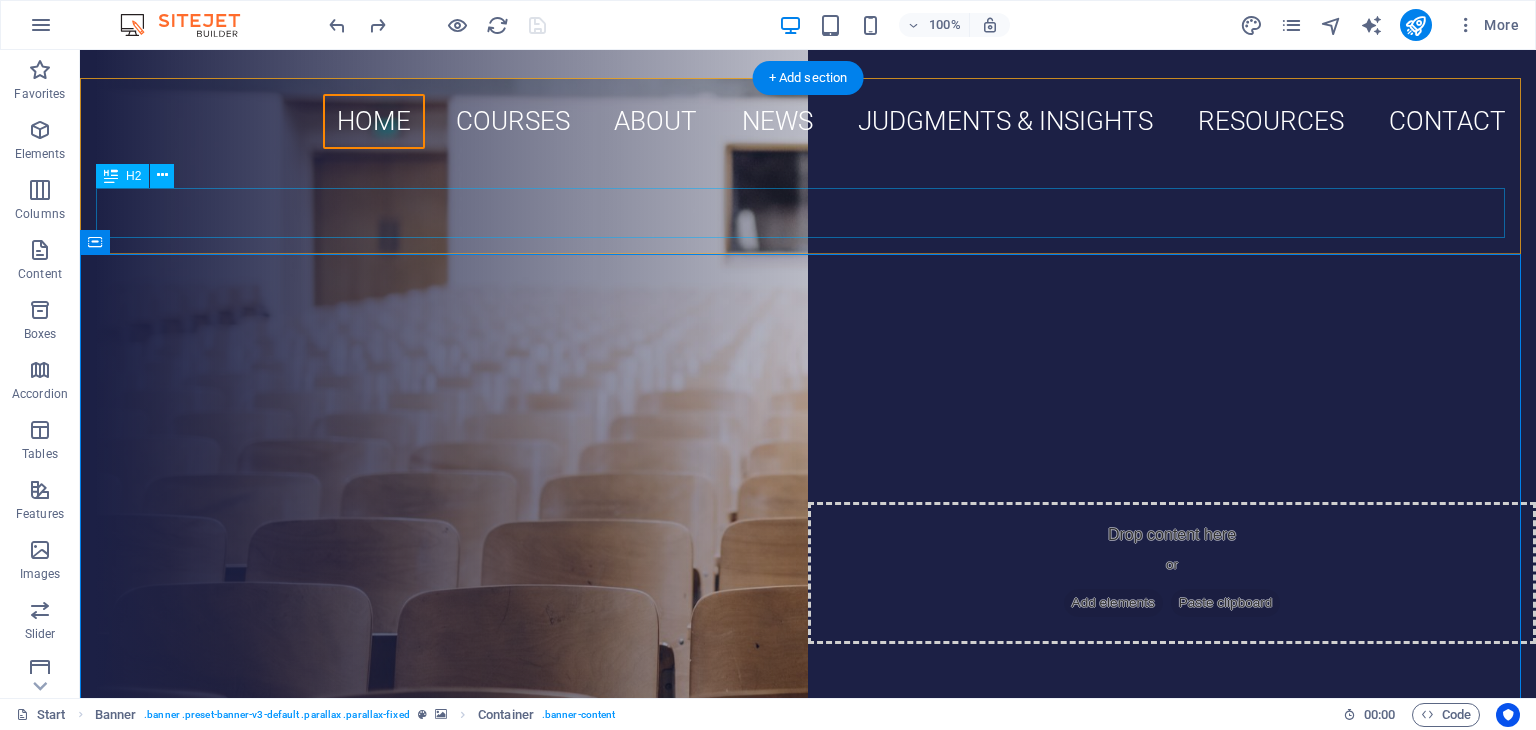 click on "international Law today.Net" at bounding box center (808, 213) 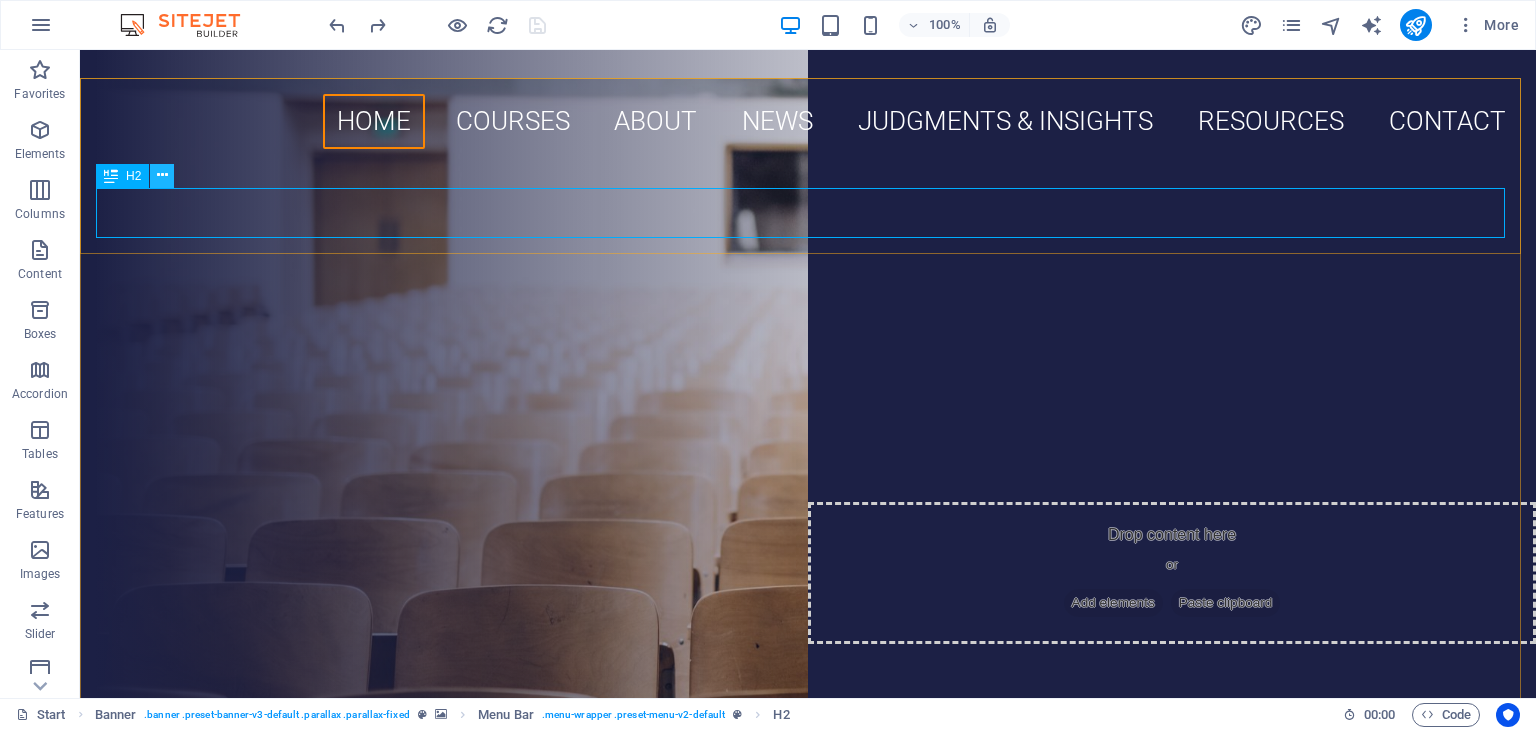 click at bounding box center [162, 176] 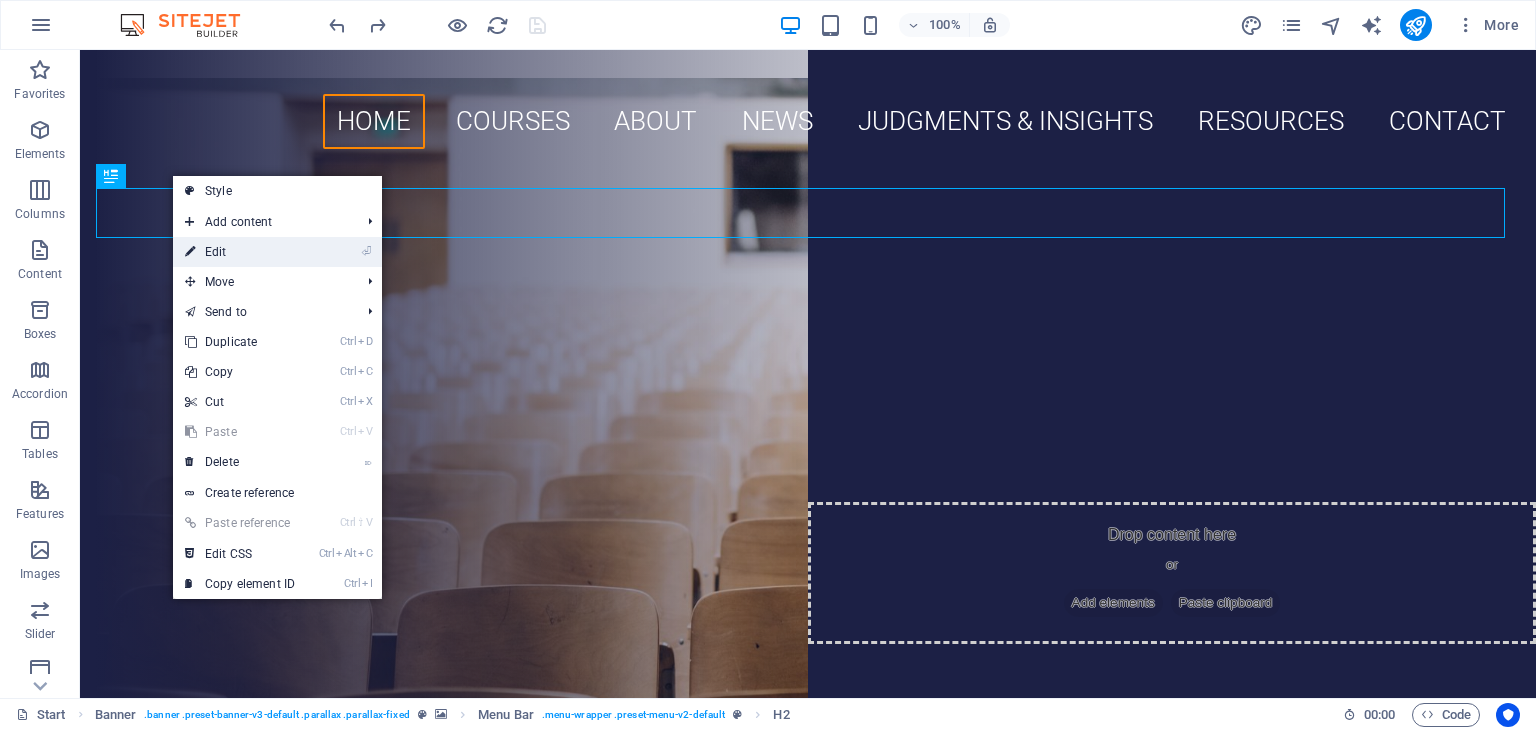 click on "⏎  Edit" at bounding box center (240, 252) 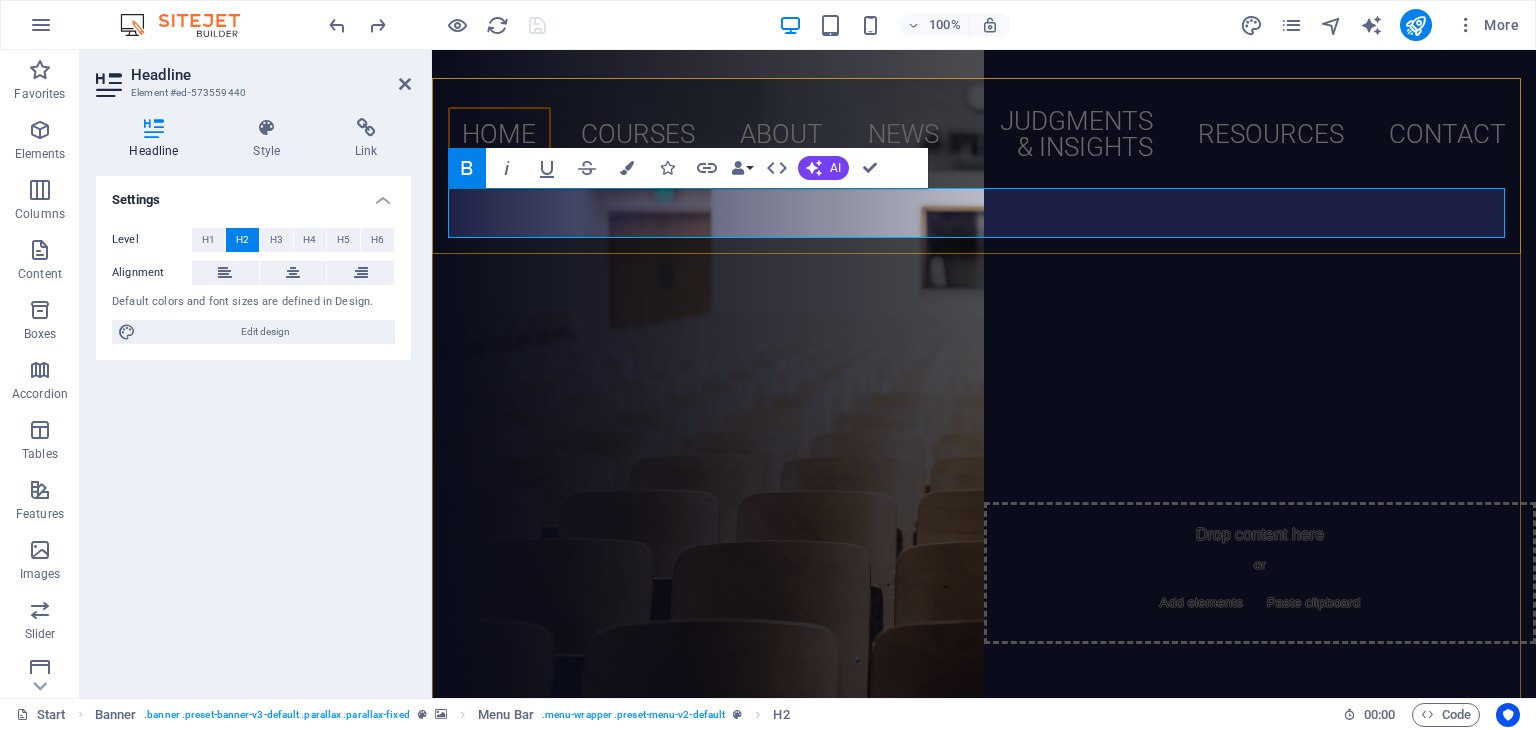 click on "international Law today.Net" at bounding box center [783, 238] 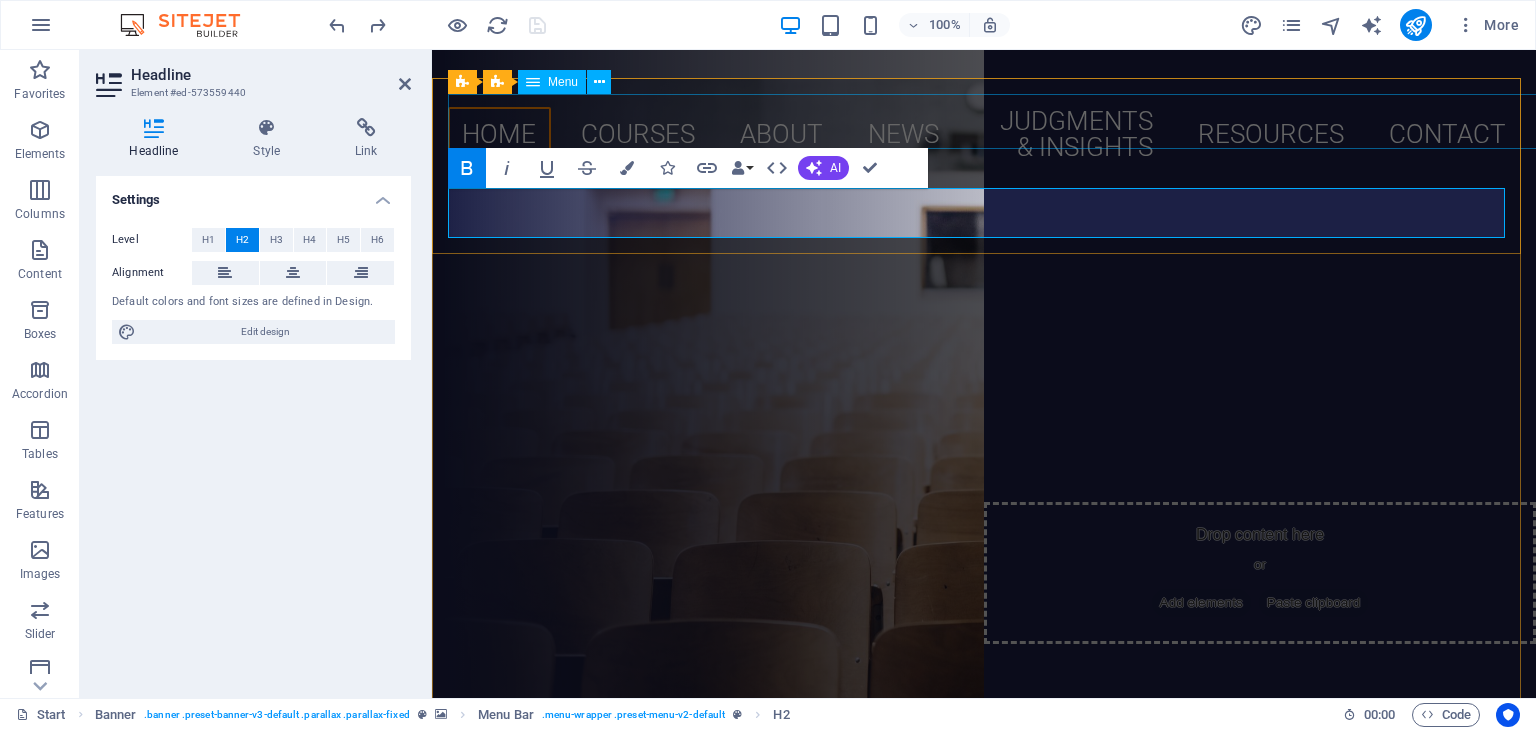 click on "Home Courses About News Judgments & Insights Resources Contact" at bounding box center (984, 134) 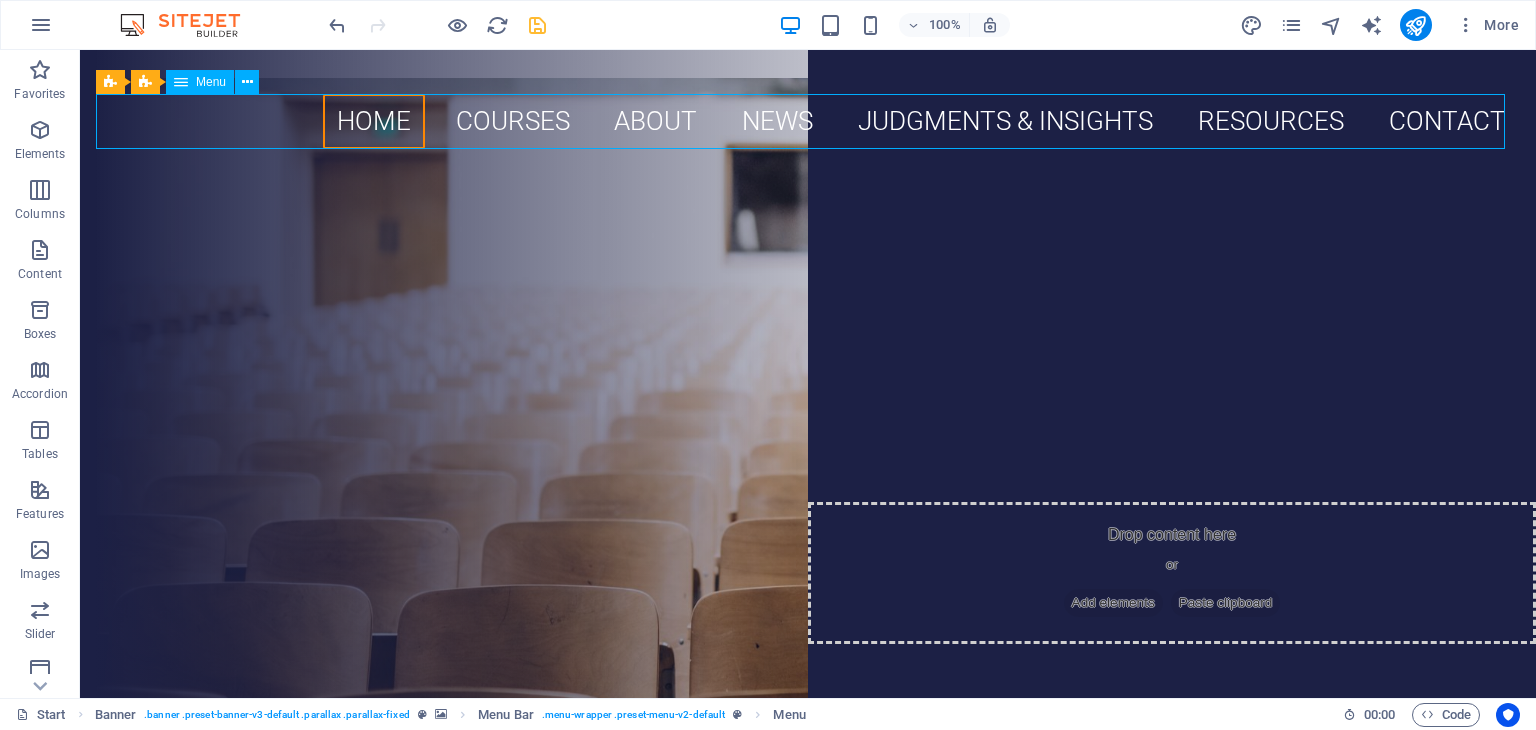 click on "Home Courses About News Judgments & Insights Resources Contact" at bounding box center [808, 121] 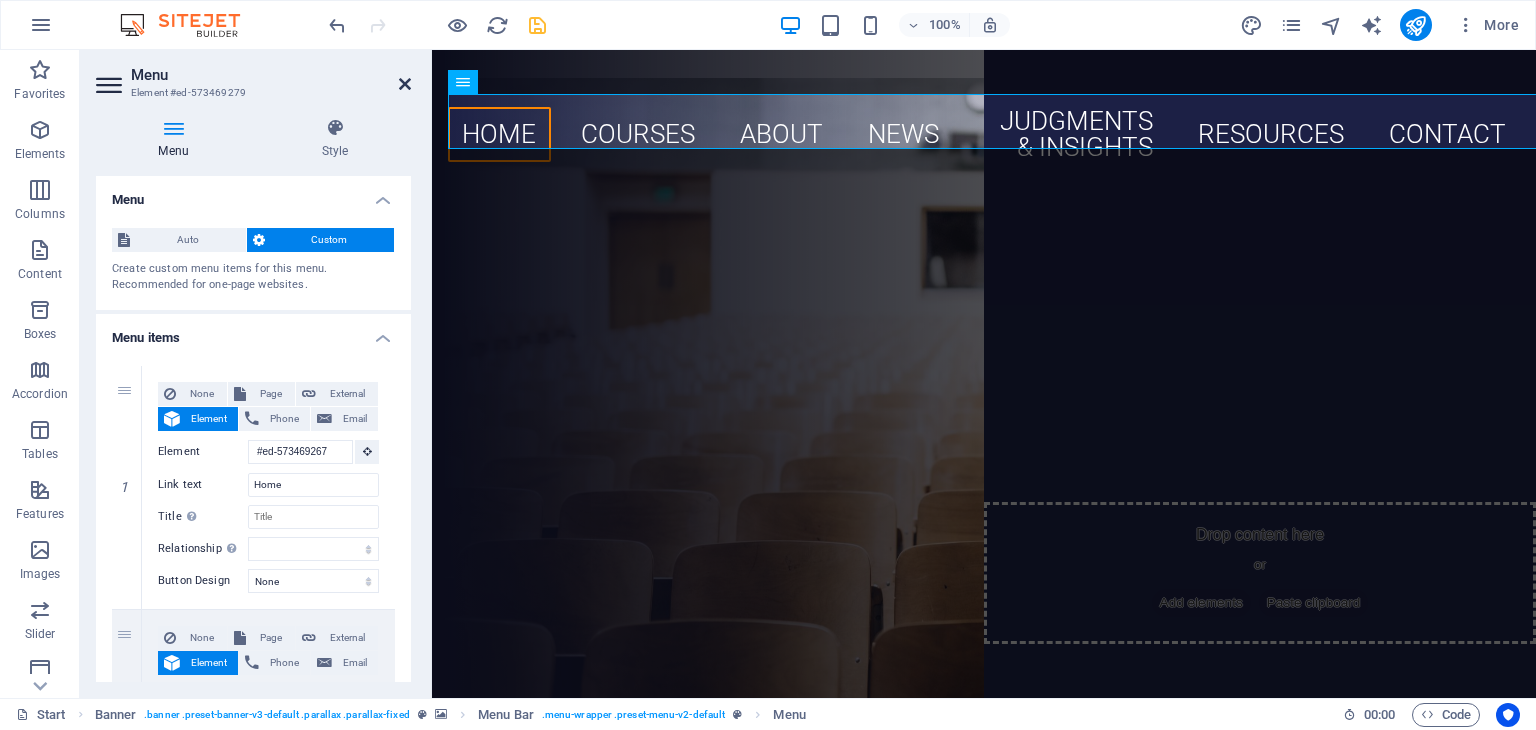 click at bounding box center [405, 84] 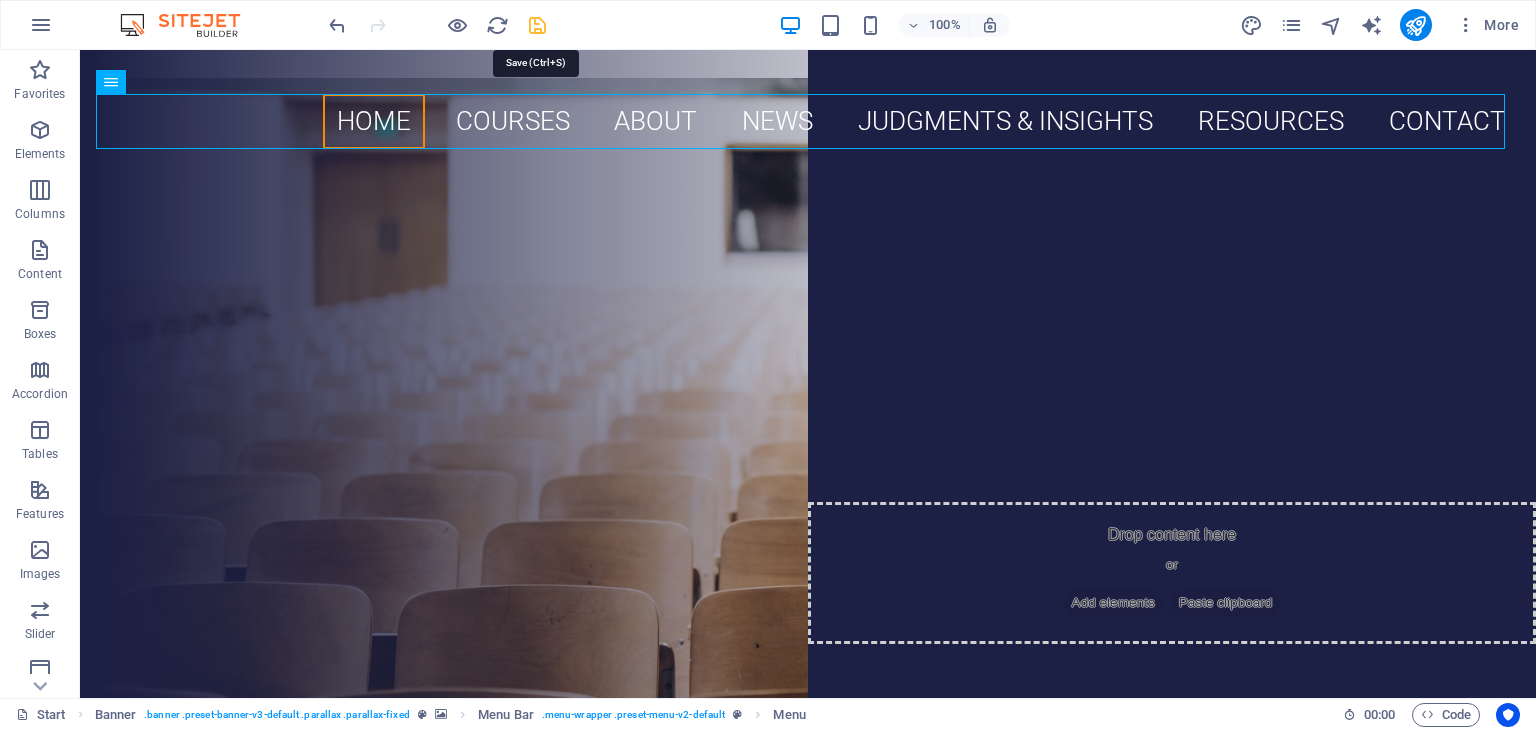 click at bounding box center (537, 25) 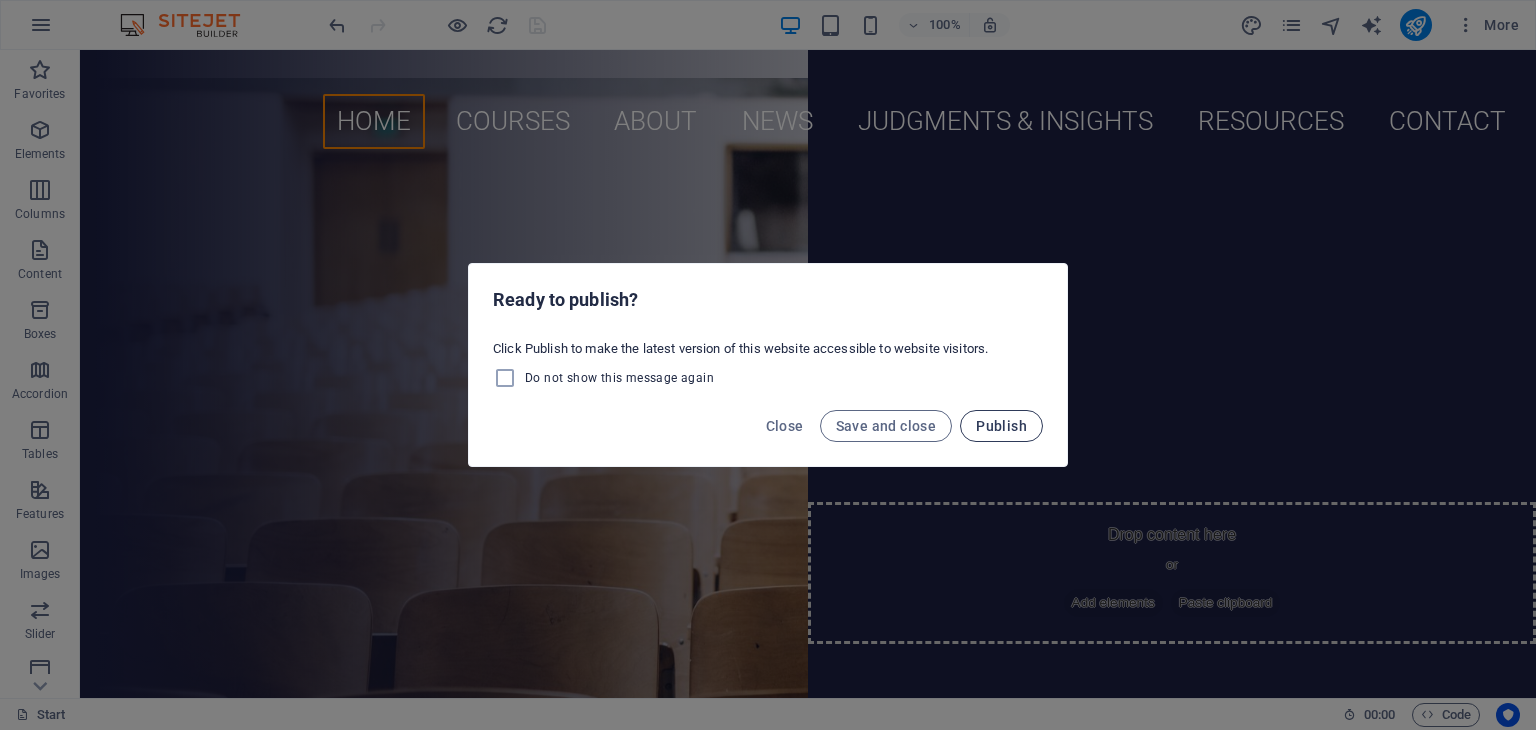click on "Publish" at bounding box center (1001, 426) 